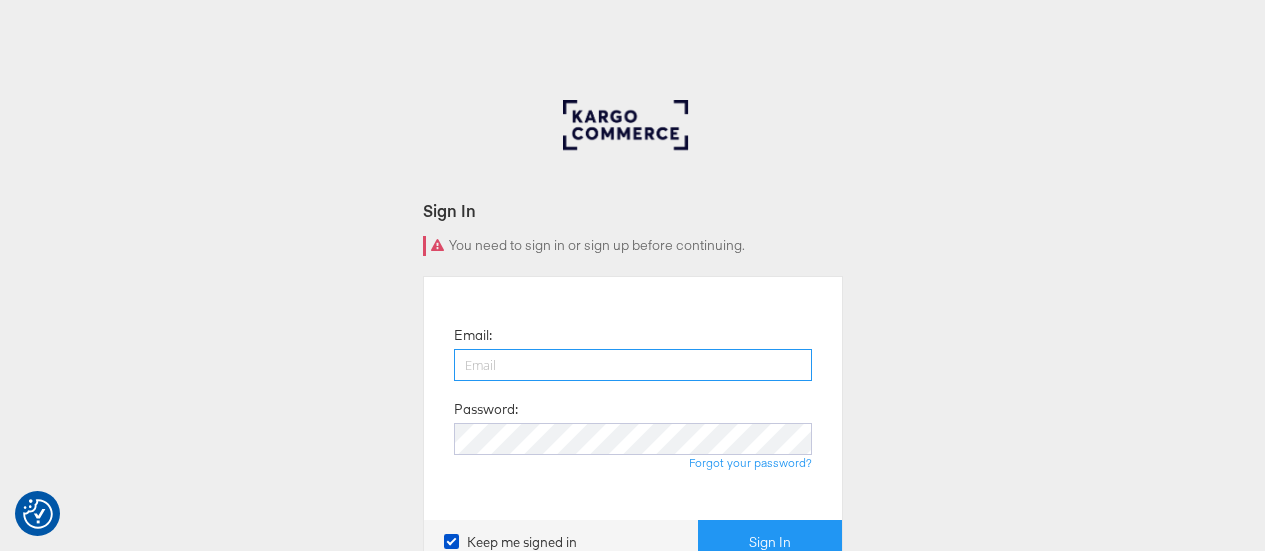 scroll, scrollTop: 0, scrollLeft: 0, axis: both 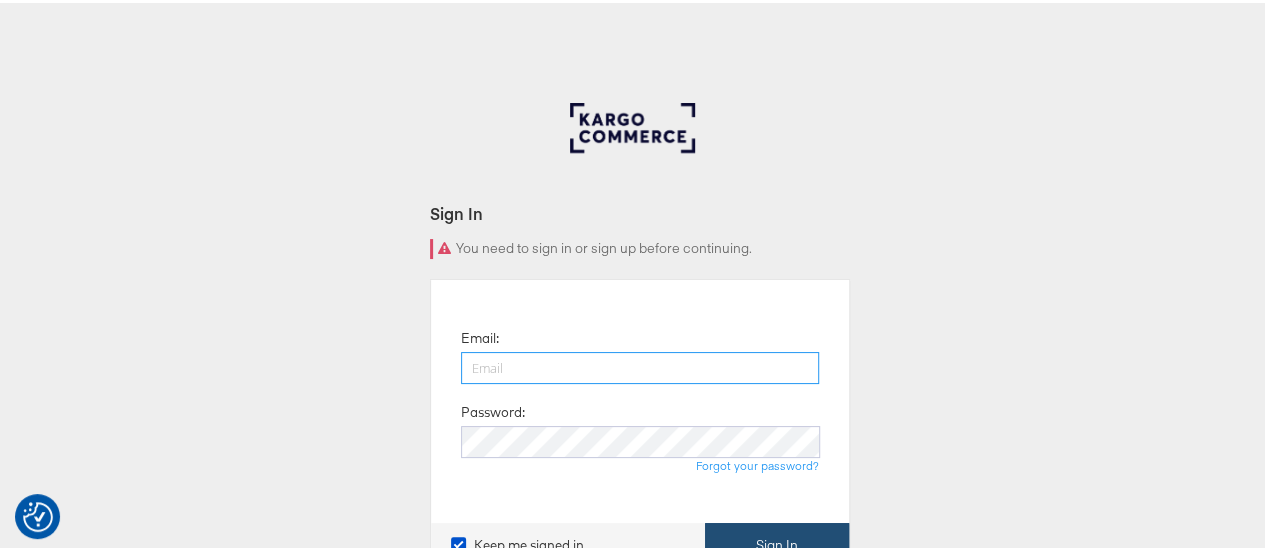 type on "[USERNAME]@[EXAMPLE.COM]" 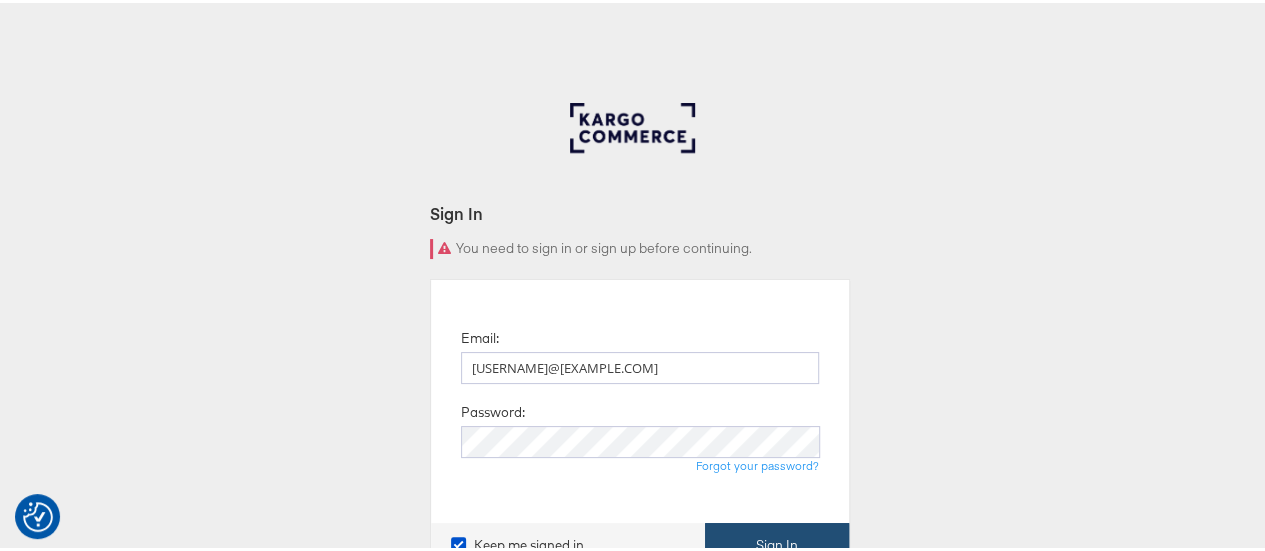 click on "Sign In" at bounding box center (777, 542) 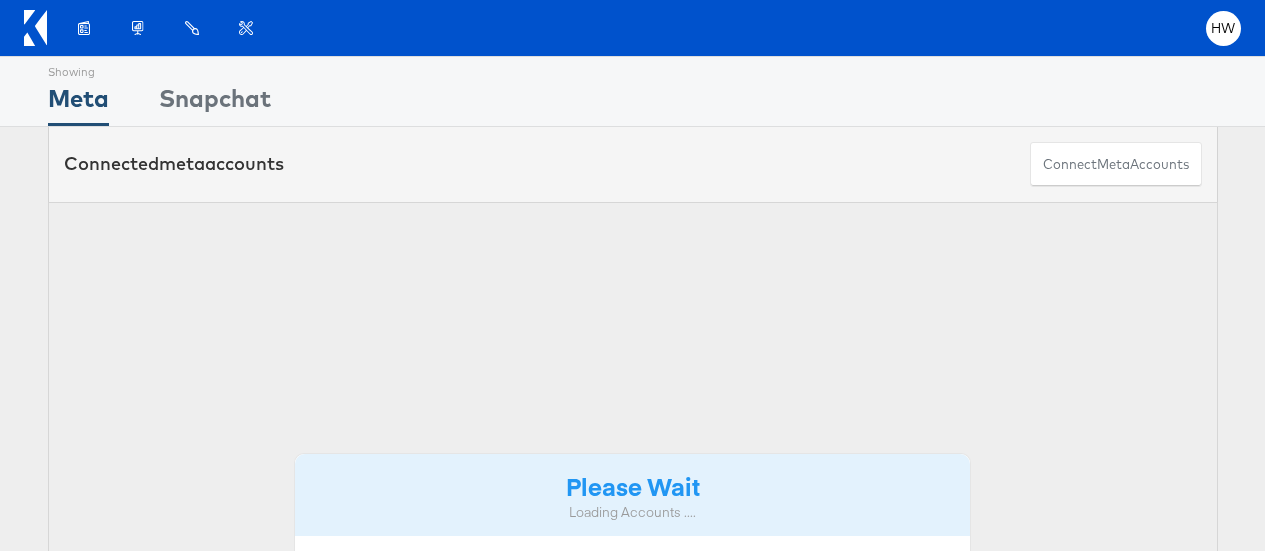 scroll, scrollTop: 0, scrollLeft: 0, axis: both 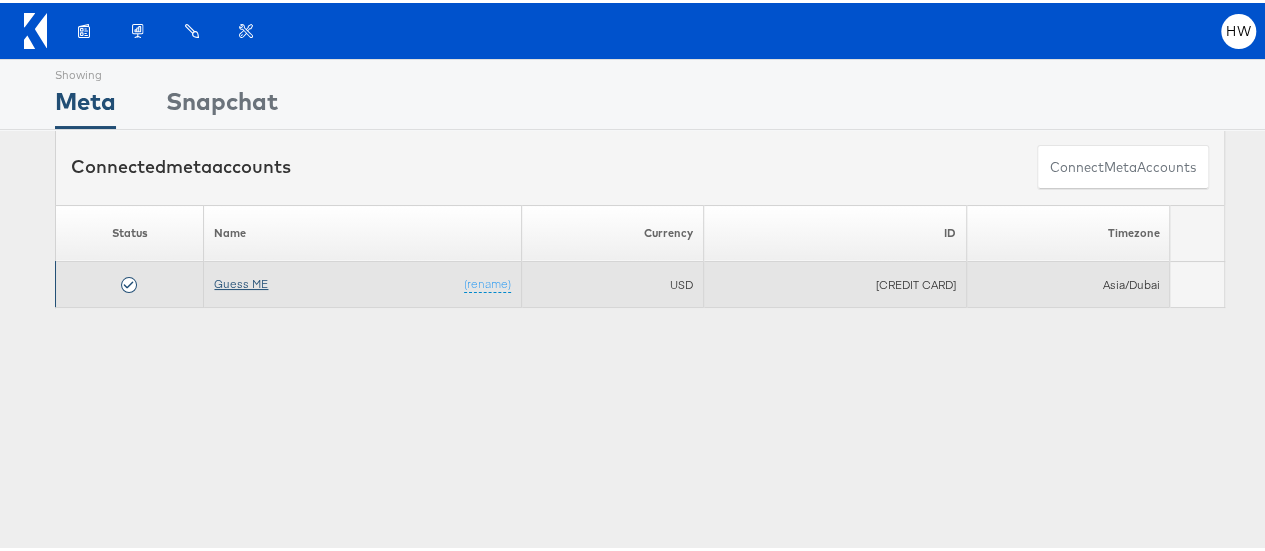 click on "Guess ME" at bounding box center [241, 280] 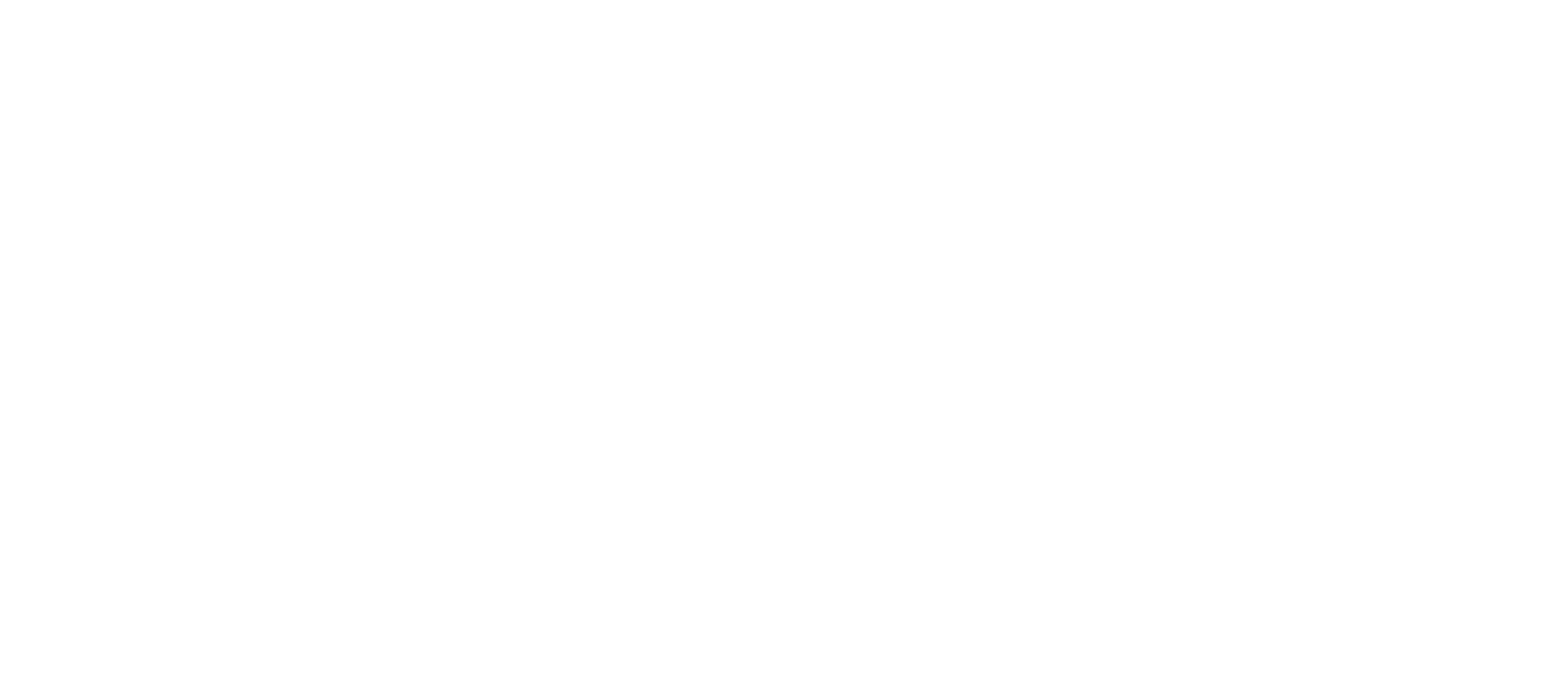 scroll, scrollTop: 0, scrollLeft: 0, axis: both 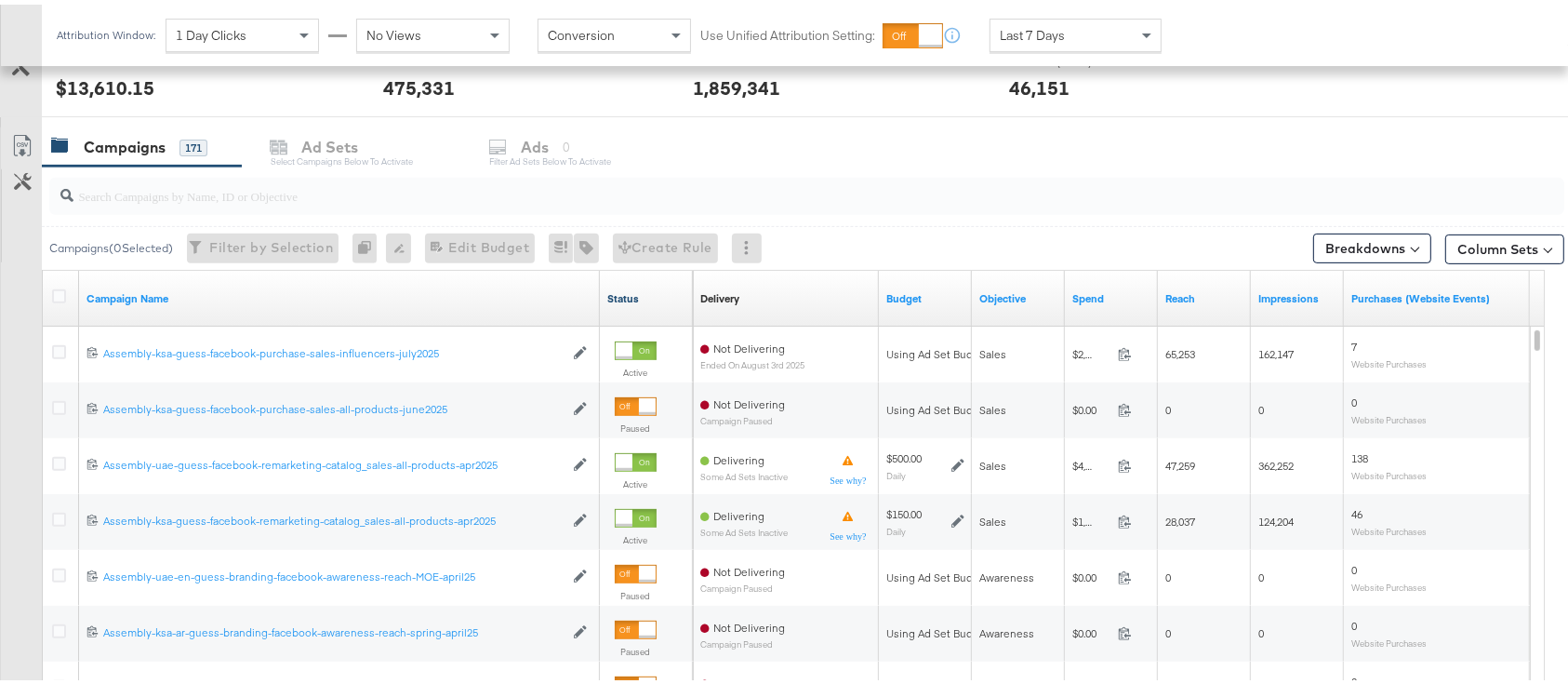 click on "Status" at bounding box center (646, 294) 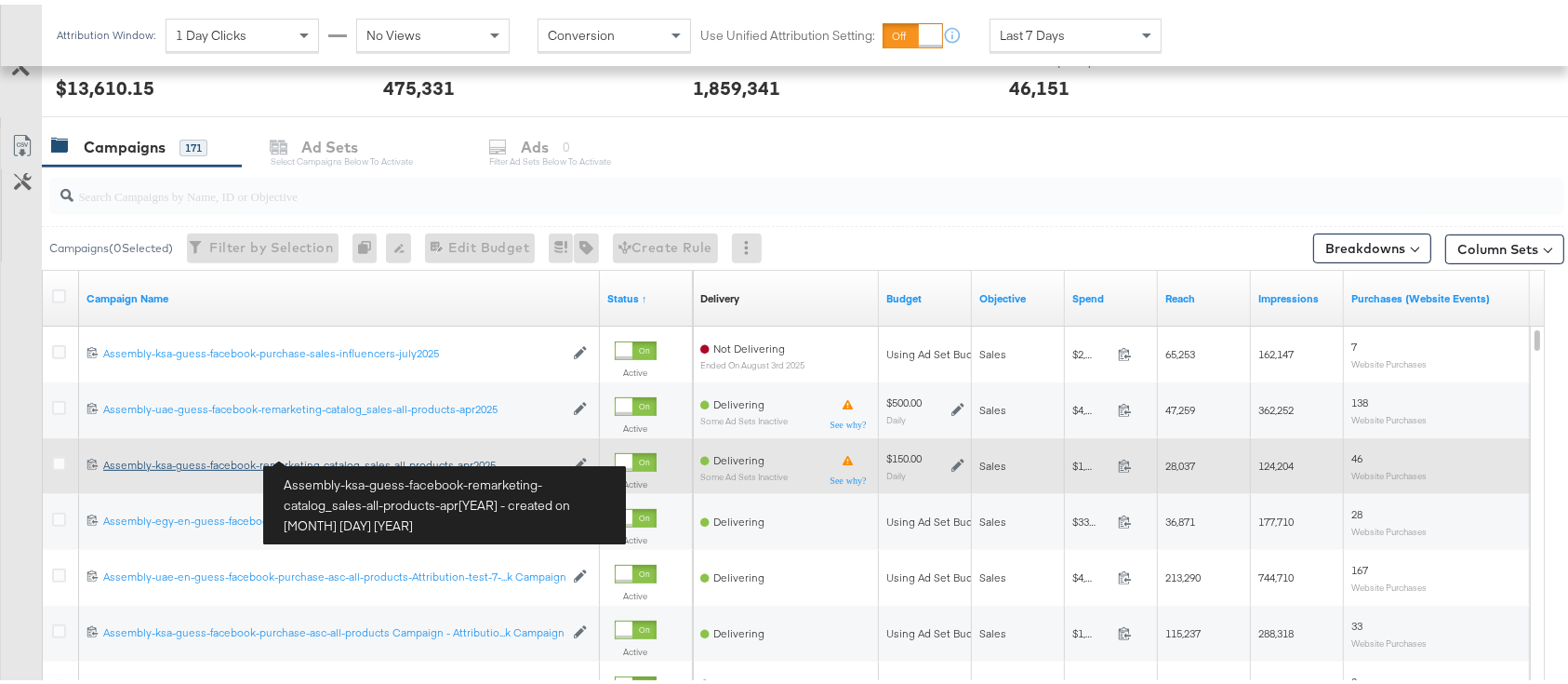 click on "Assembly-ksa-guess-facebook-remarketing-catalog_sales-all-products-apr2025 Assembly-ksa-guess-facebook-remarketing-catalog_sales-all-products-apr2025" at bounding box center [333, 461] 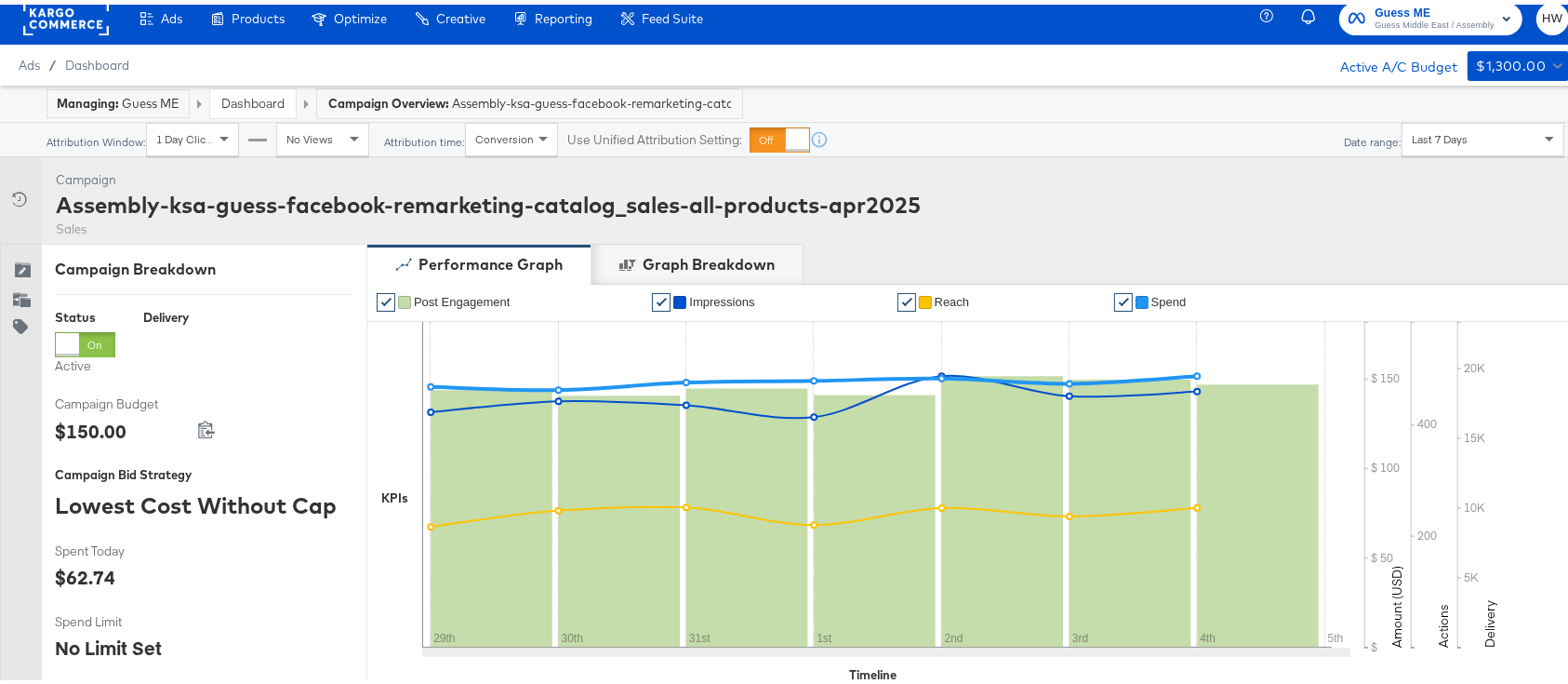 scroll, scrollTop: 1000, scrollLeft: 0, axis: vertical 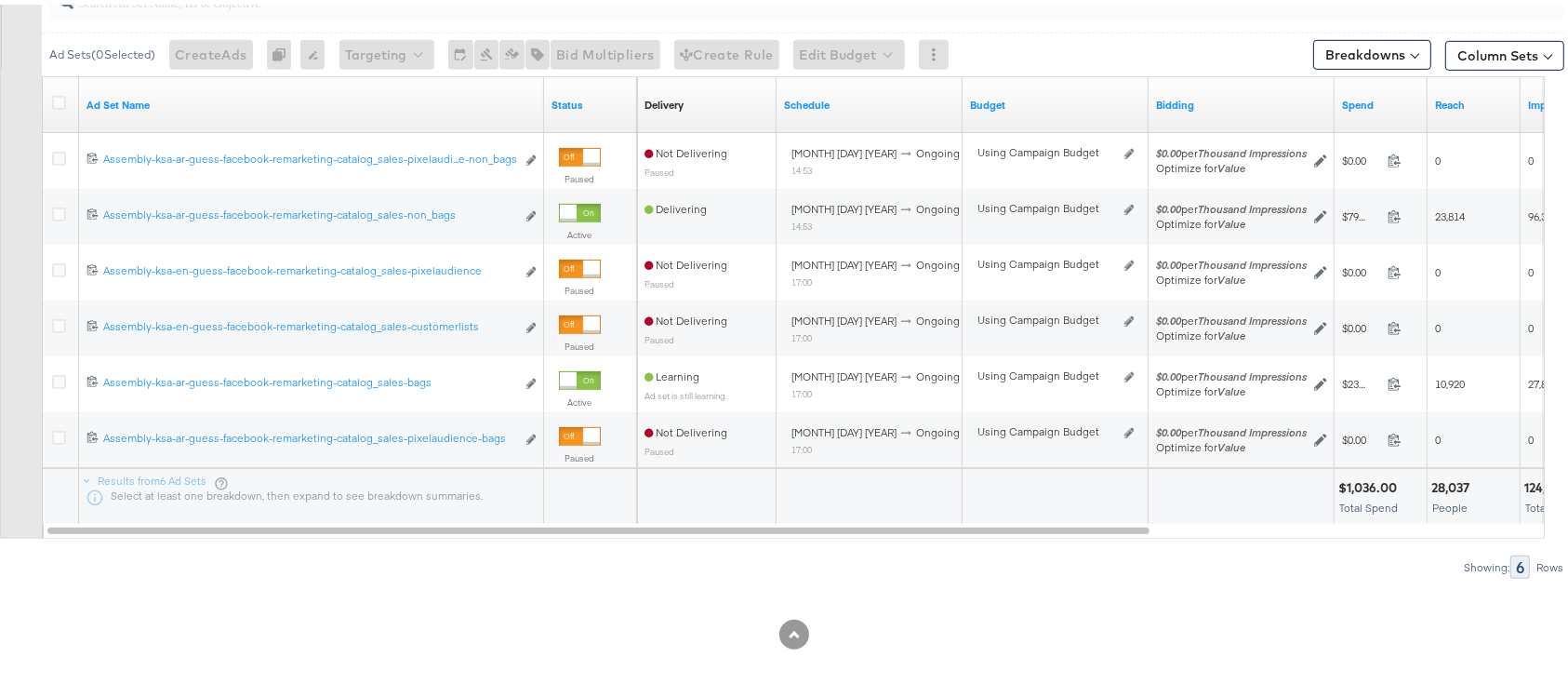 click on "Status" at bounding box center (591, 101) 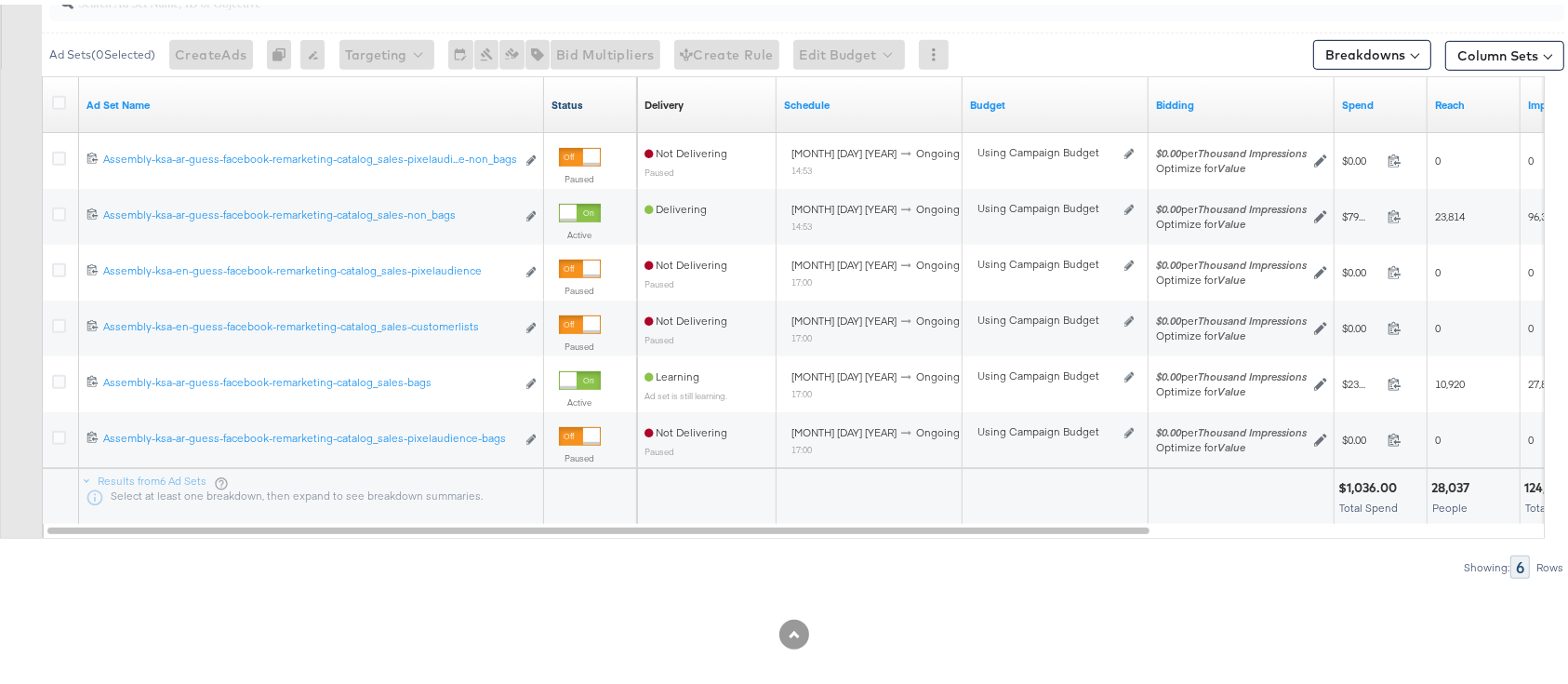 click on "Status" at bounding box center (591, 101) 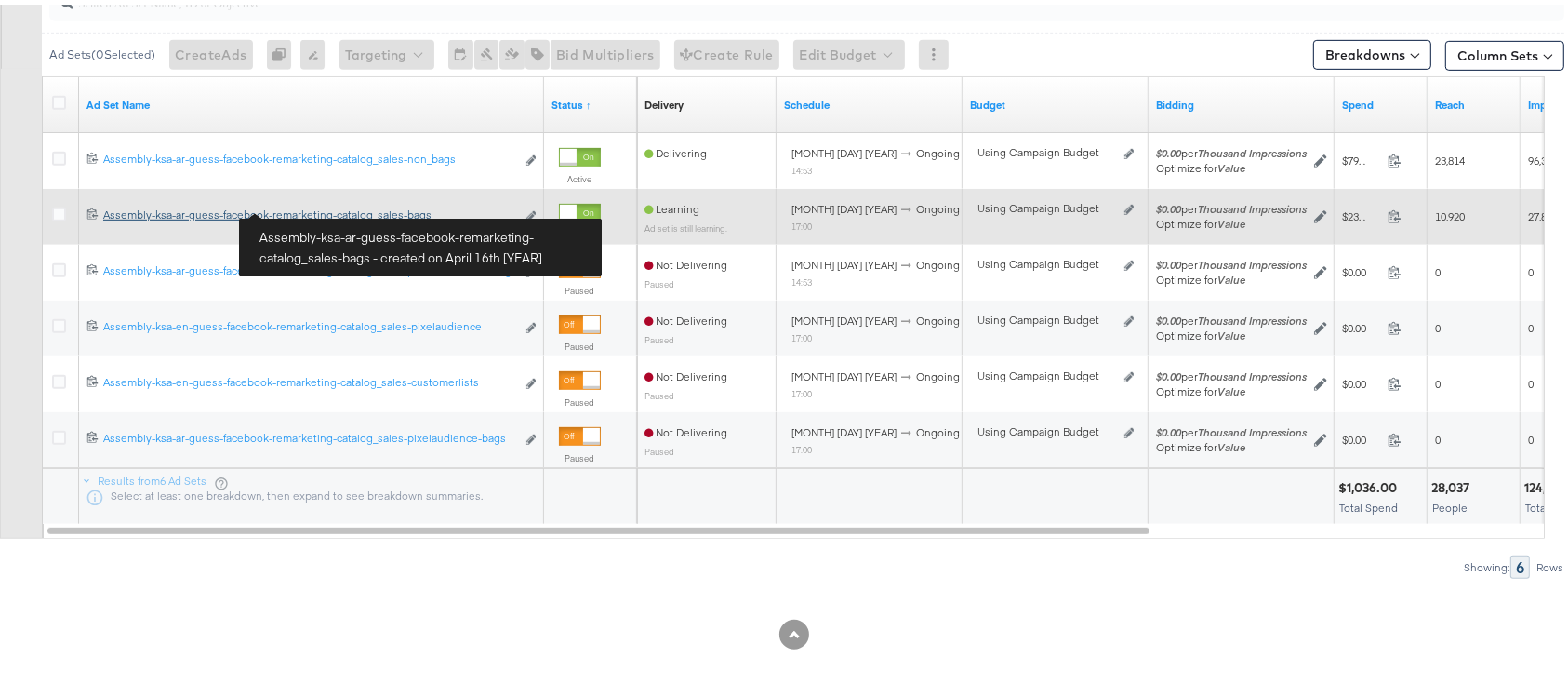 click on "Assembly-ksa-ar-guess-facebook-remarketing-catalog_sales-bags Assembly-ksa-ar-guess-facebook-remarketing-catalog_sales-bags" at bounding box center (309, 210) 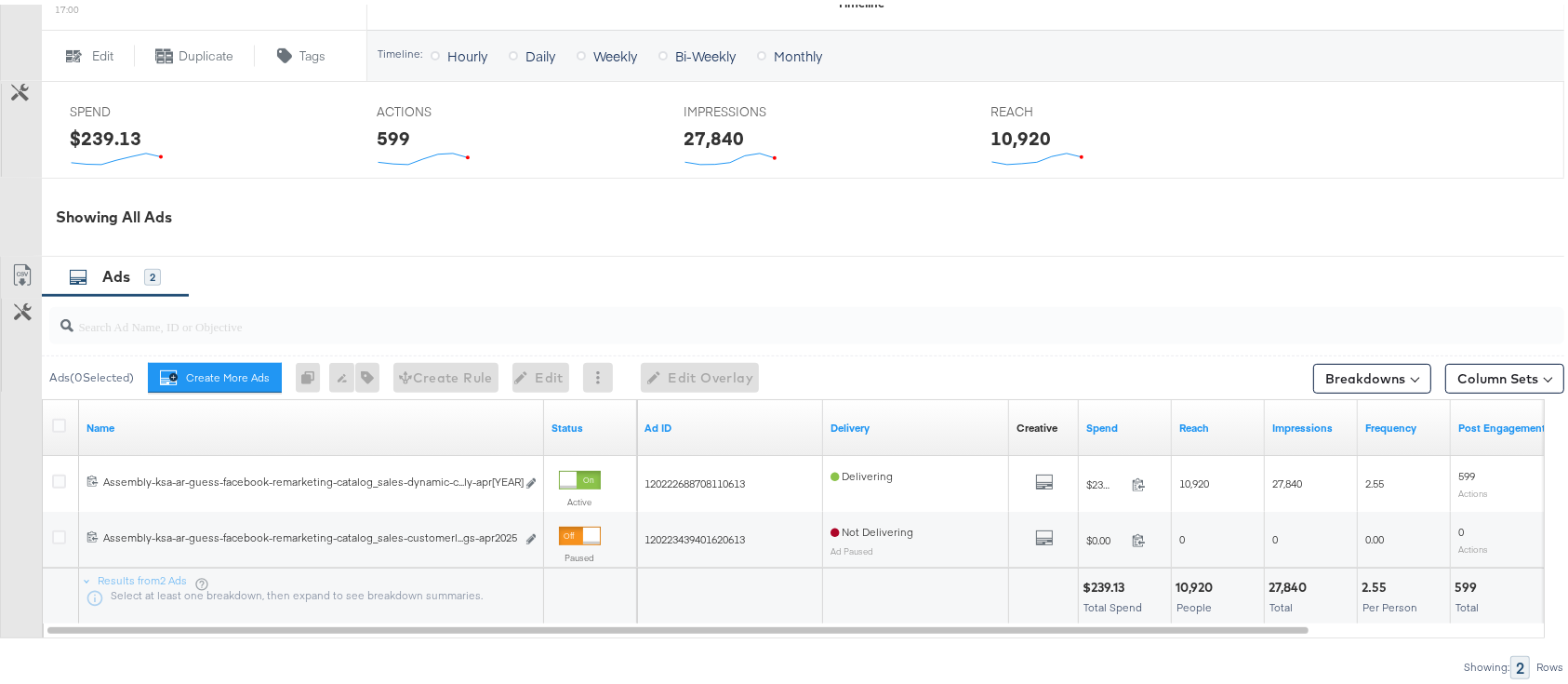 scroll, scrollTop: 882, scrollLeft: 0, axis: vertical 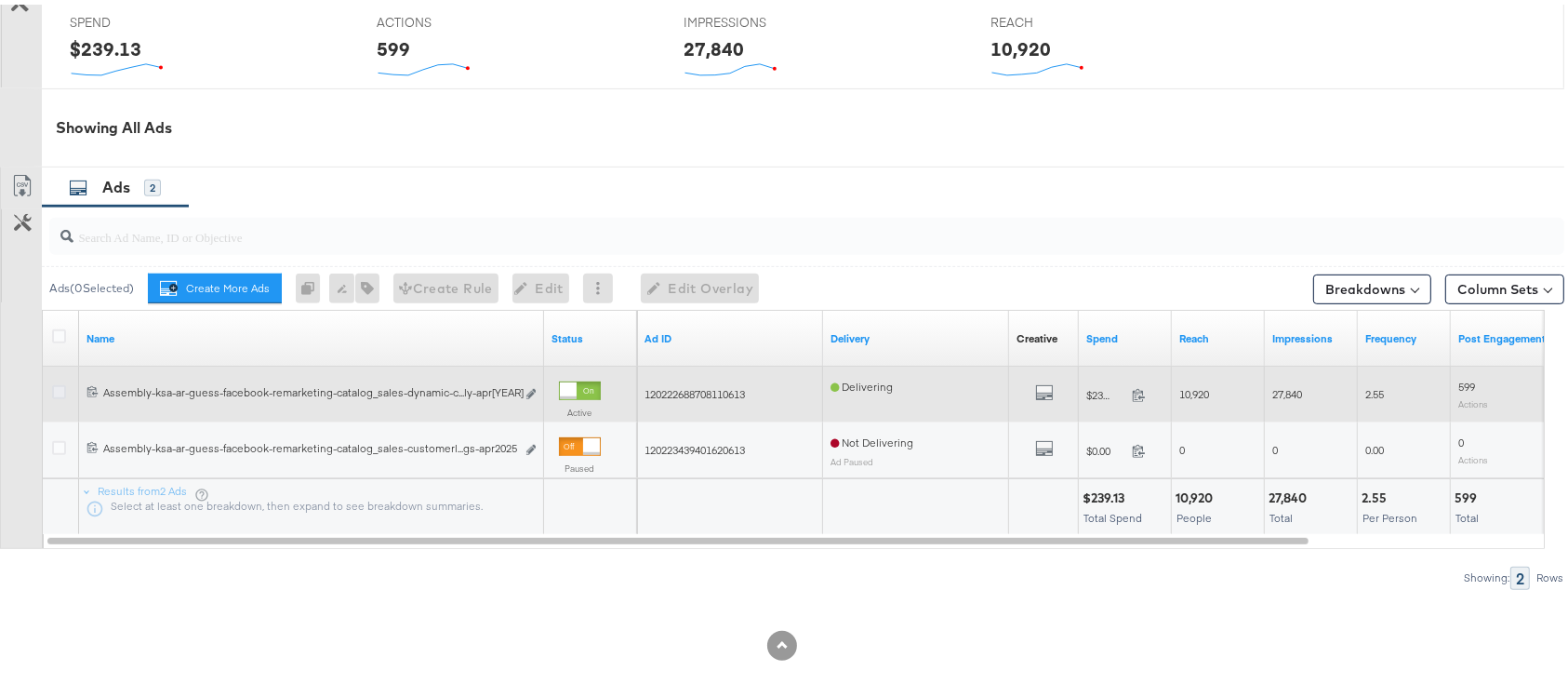 click at bounding box center [59, 387] 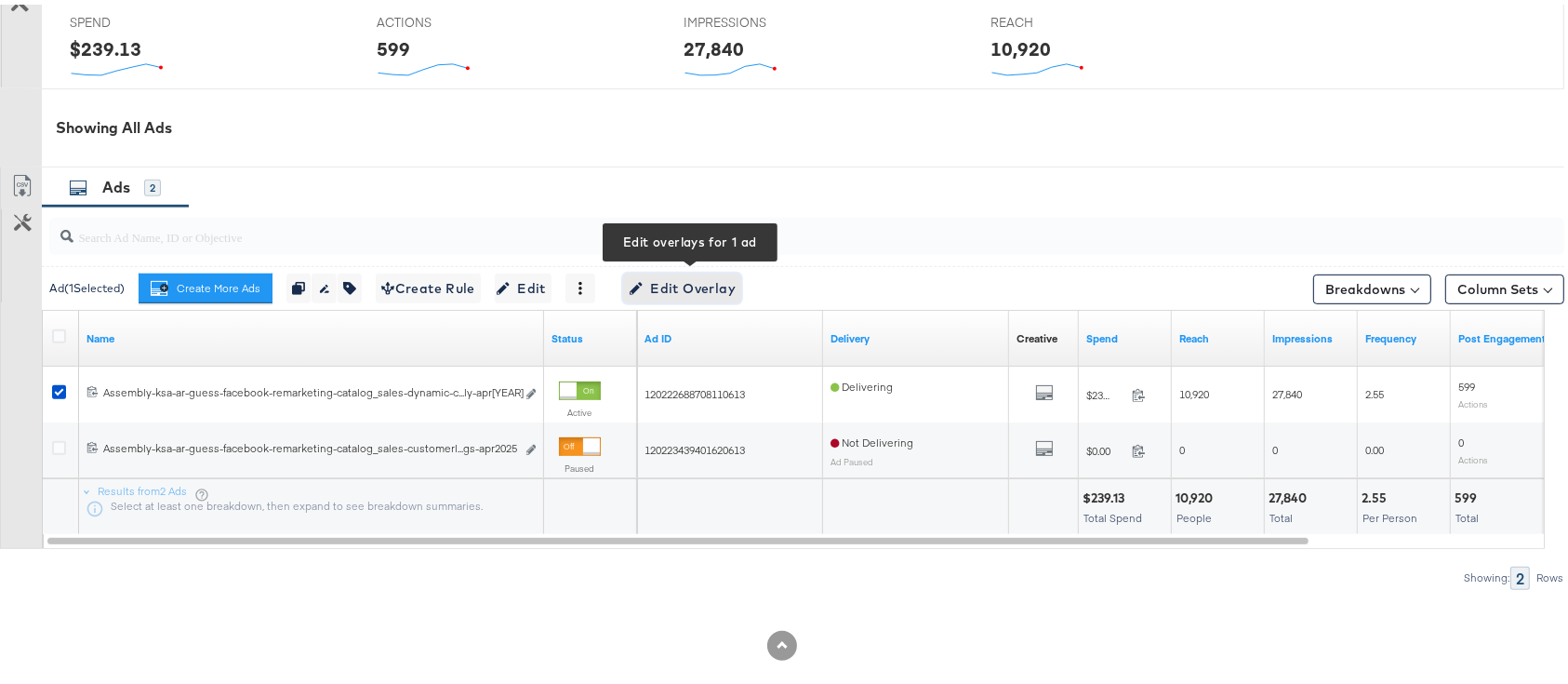 click on "Edit Overlay Edit overlays for 1 ad" at bounding box center [682, 284] 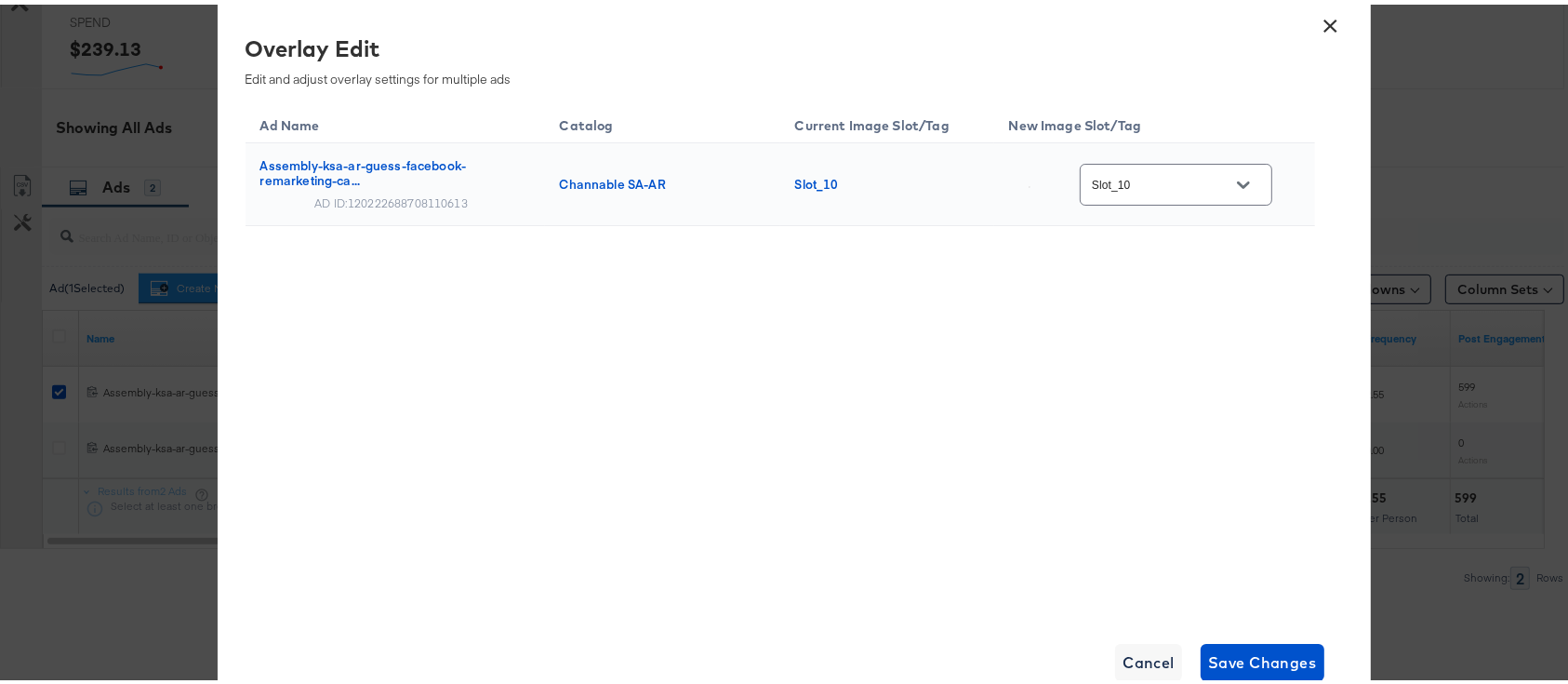 click on "×" at bounding box center (1331, 17) 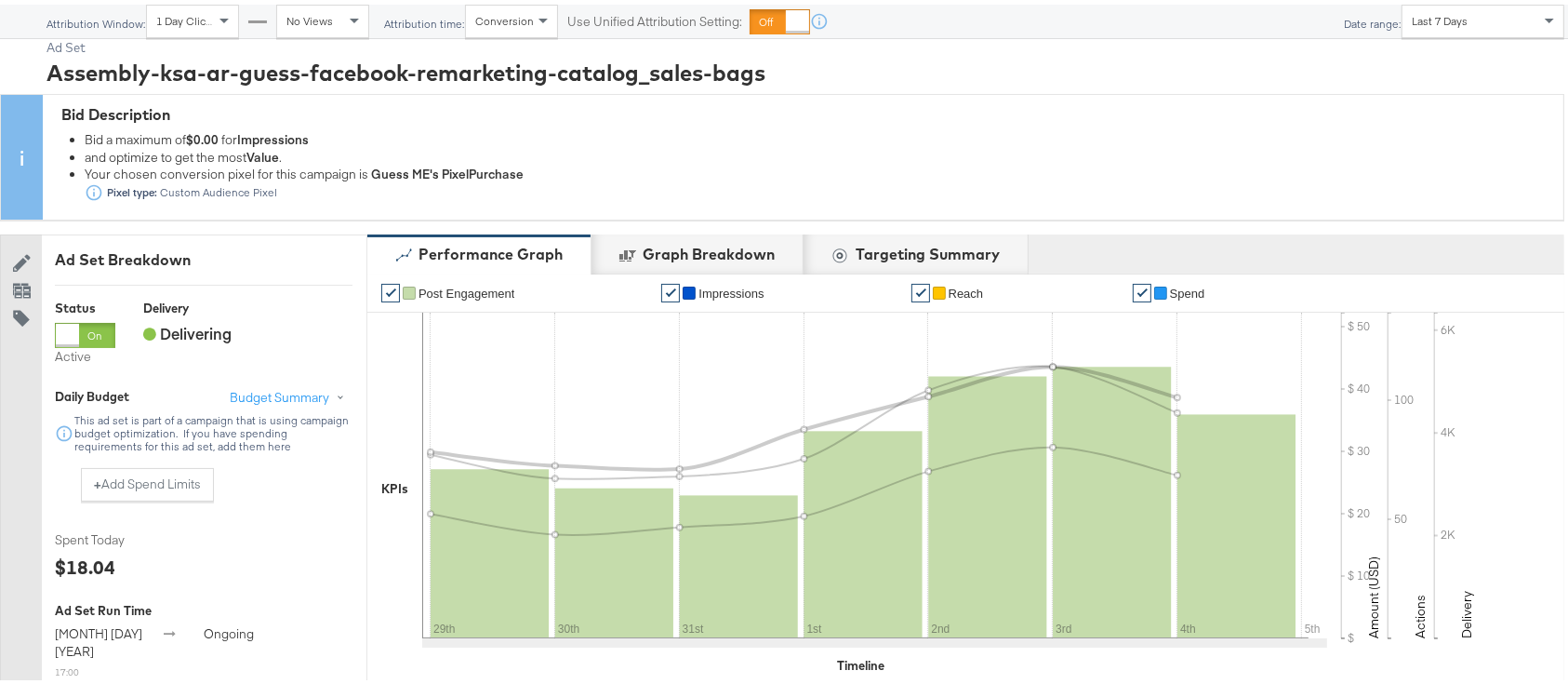 scroll, scrollTop: 30, scrollLeft: 0, axis: vertical 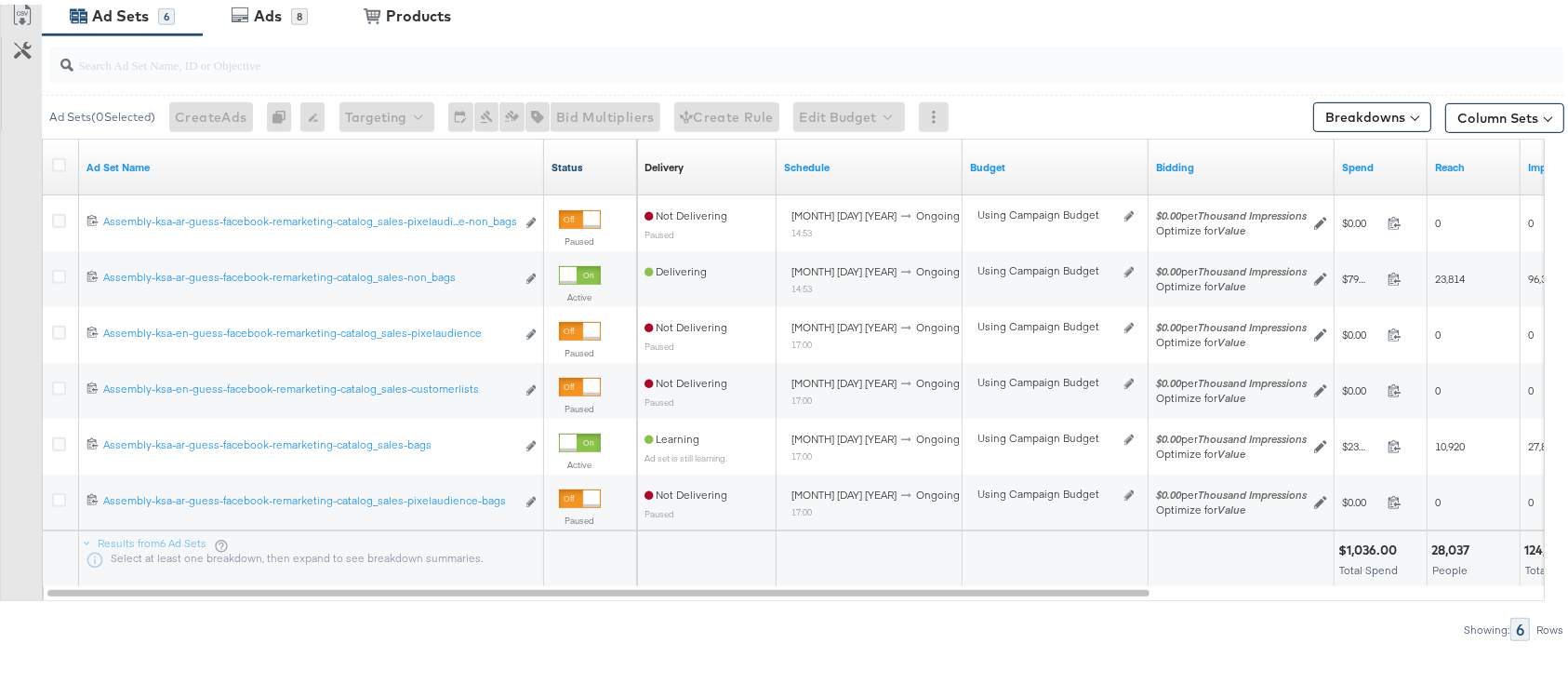 click on "Status" at bounding box center (591, 163) 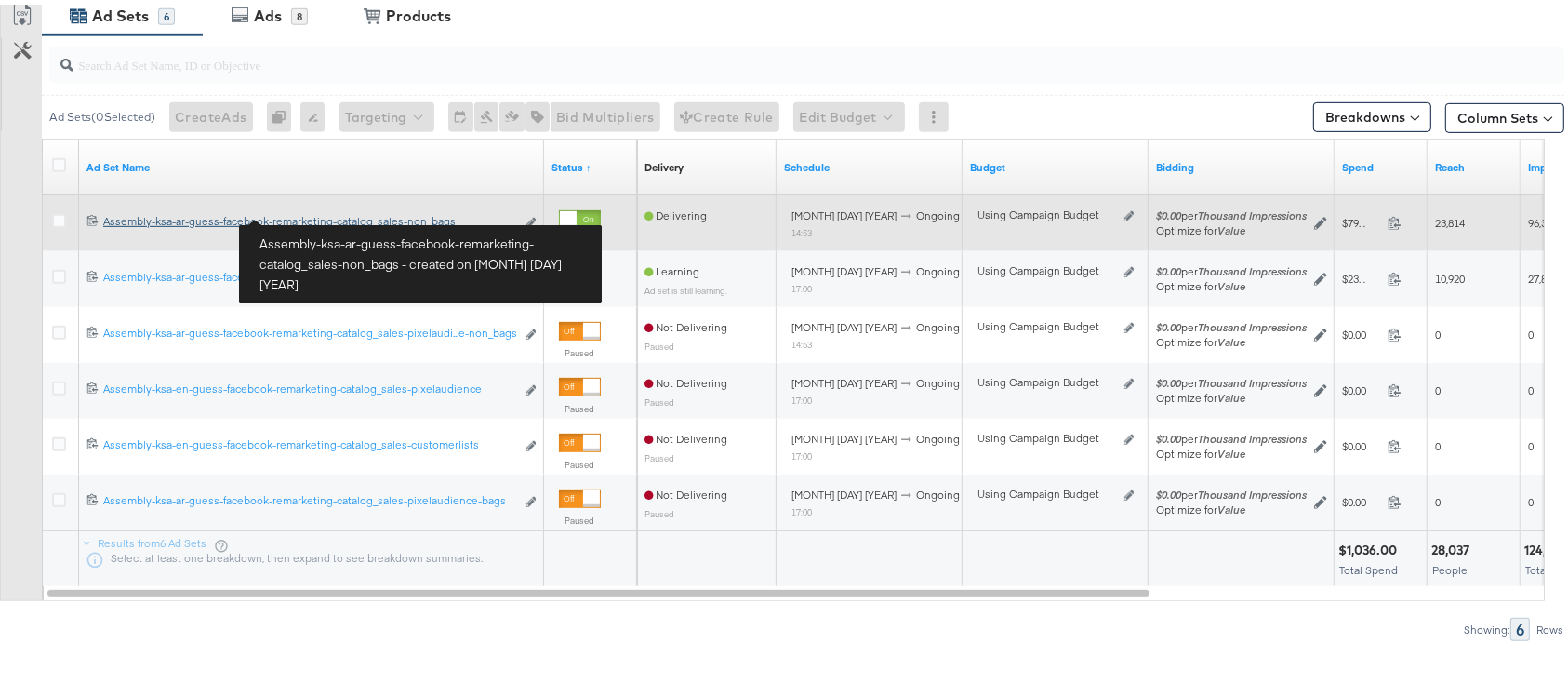 click on "Assembly-ksa-ar-guess-facebook-remarketing-catalog_sales-non_bags Assembly-ksa-ar-guess-facebook-remarketing-catalog_sales-non_bags" at bounding box center (309, 217) 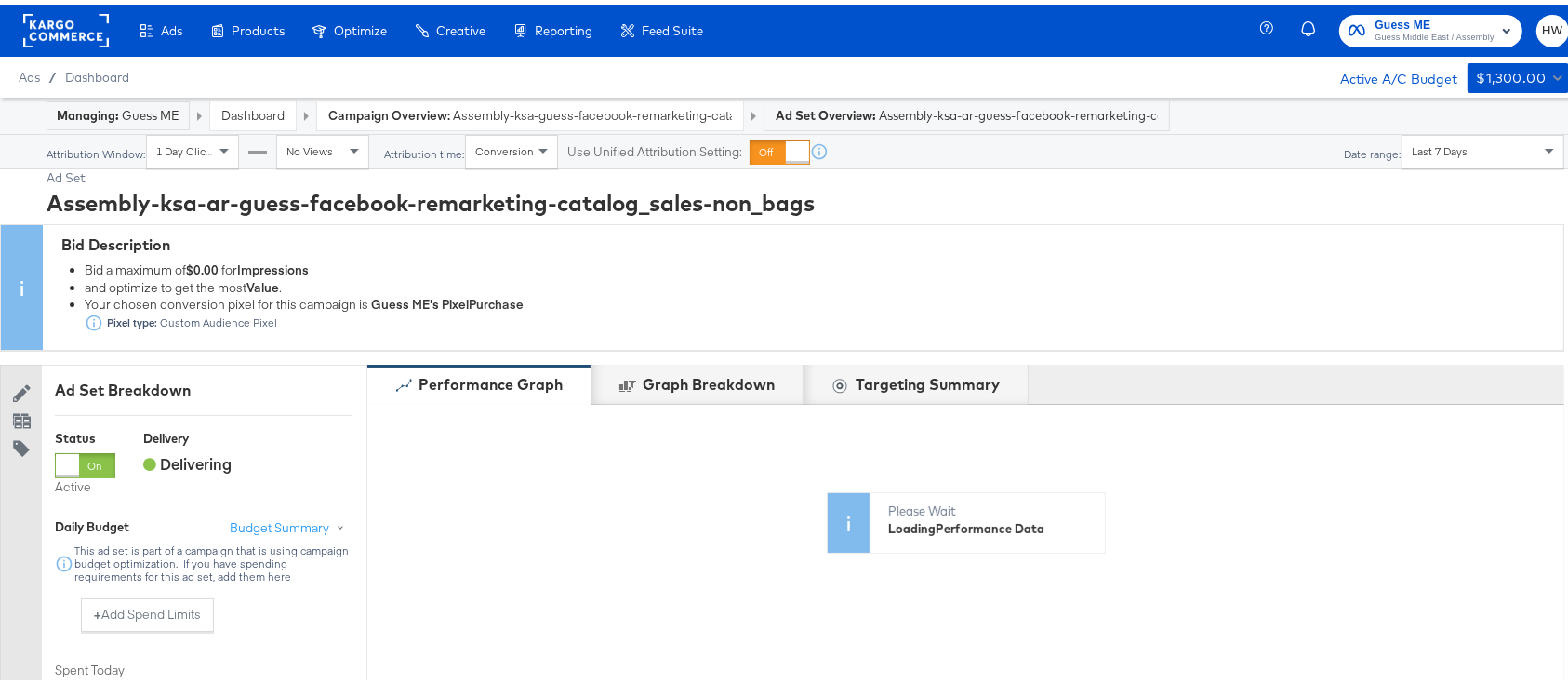 scroll, scrollTop: 819, scrollLeft: 0, axis: vertical 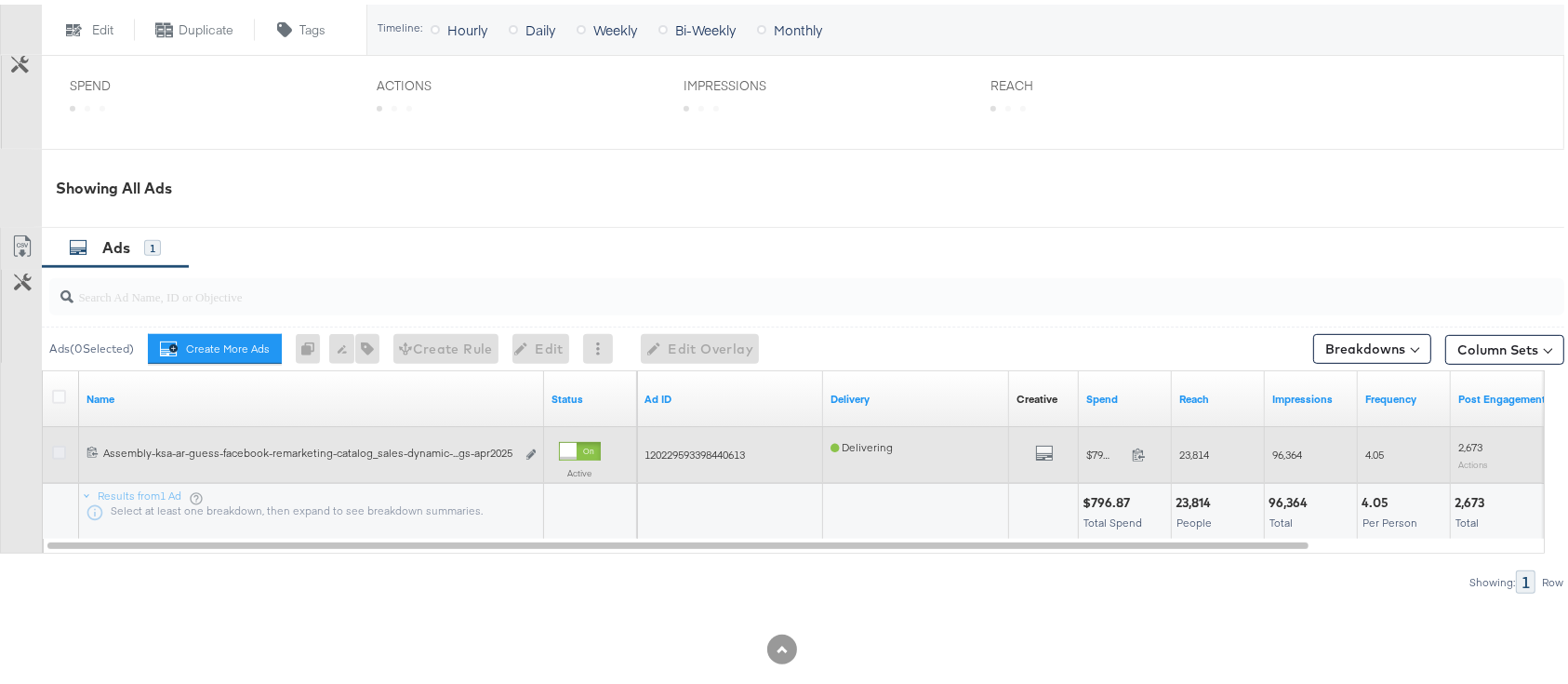 click at bounding box center [59, 448] 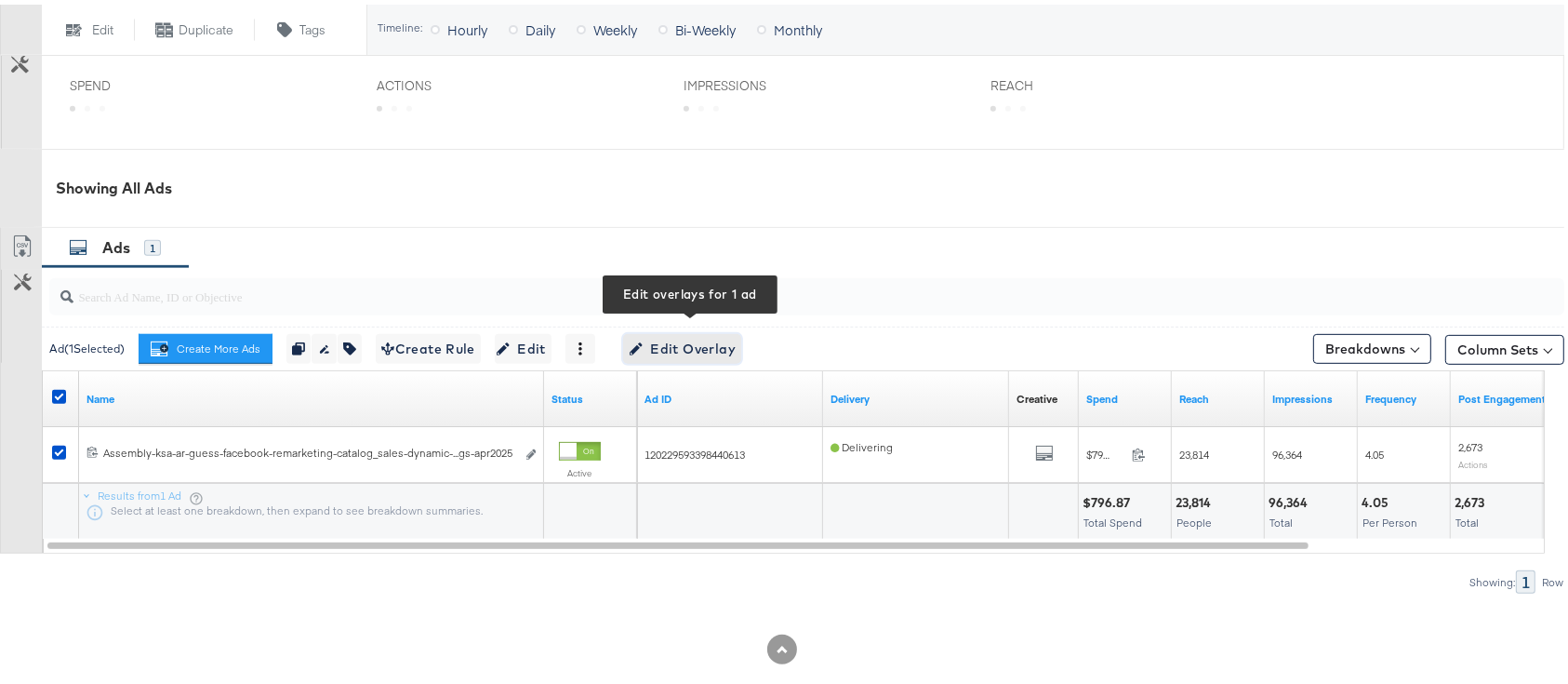 click on "Edit Overlay Edit overlays for 1 ad" at bounding box center [682, 344] 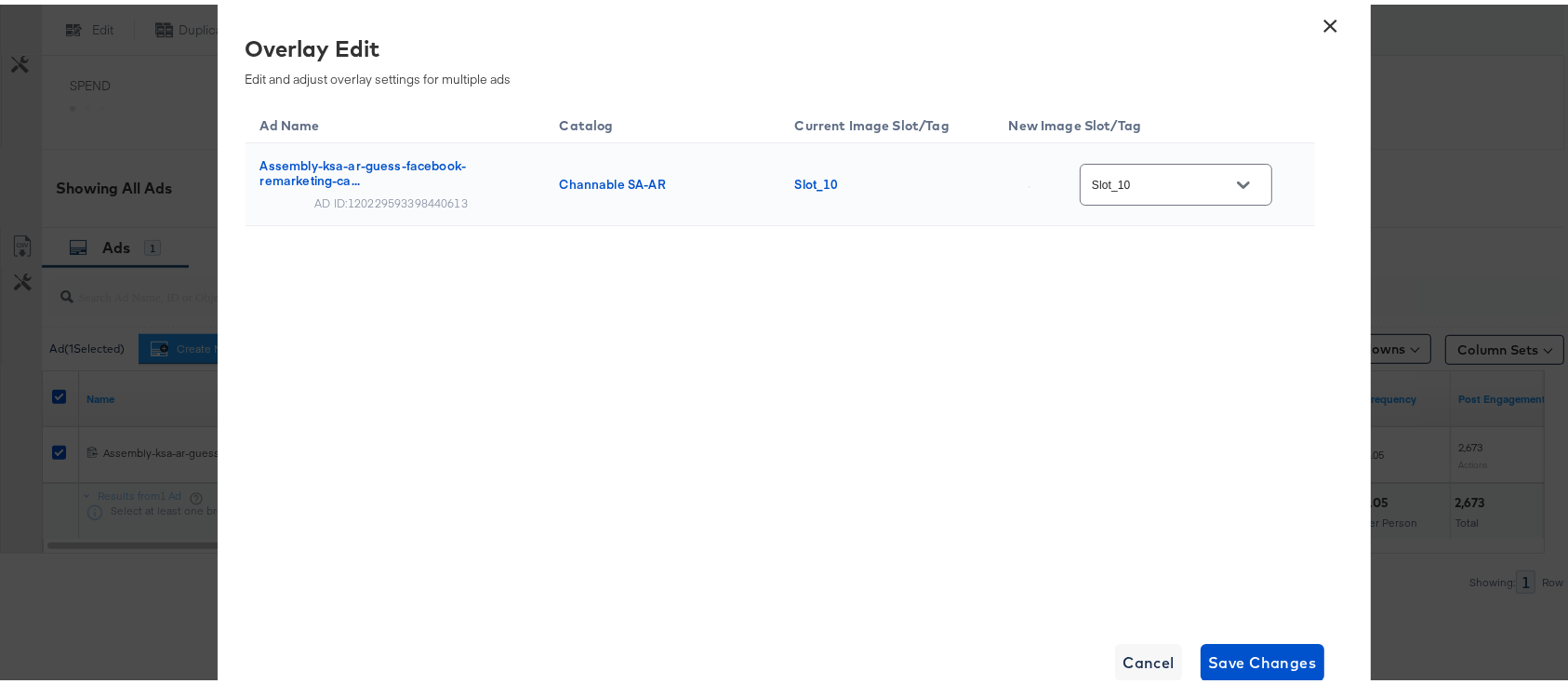 click on "×" at bounding box center (1331, 17) 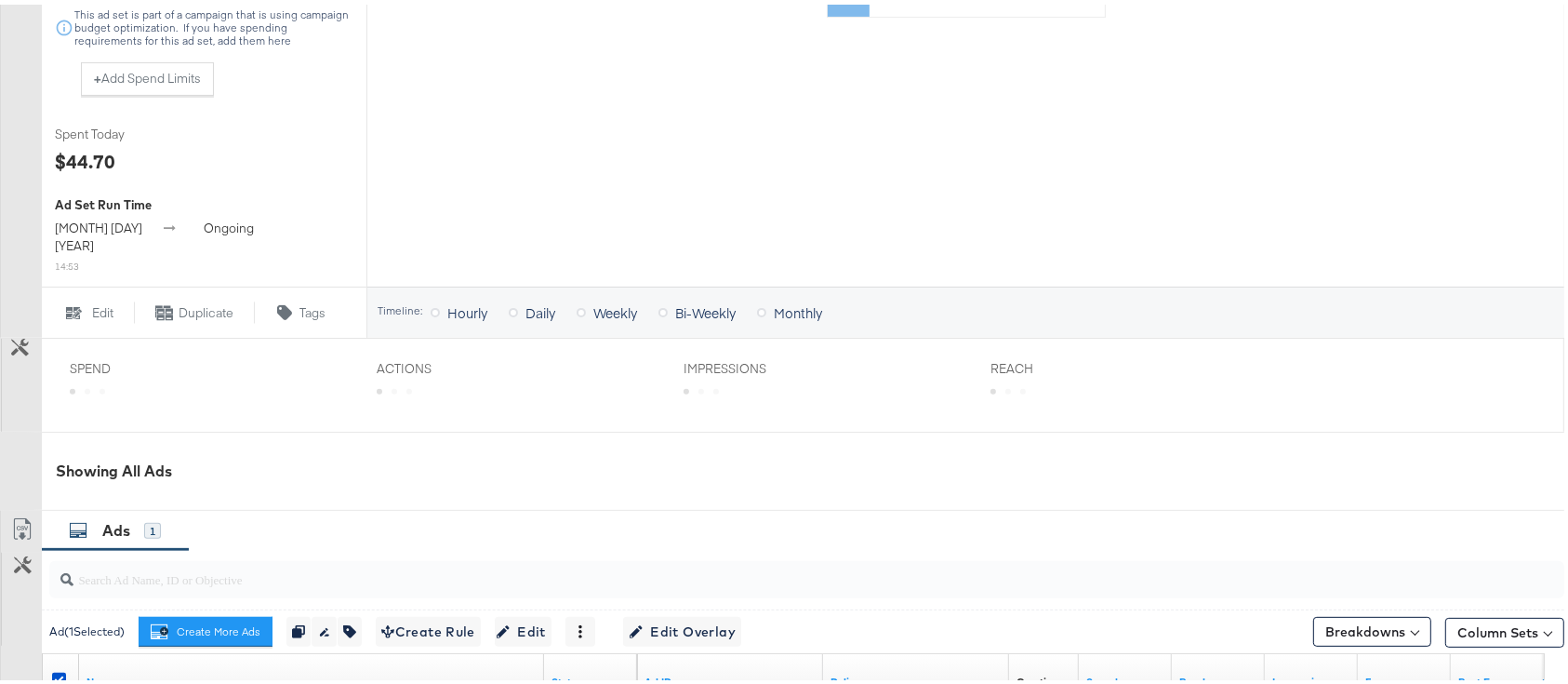 scroll, scrollTop: 819, scrollLeft: 0, axis: vertical 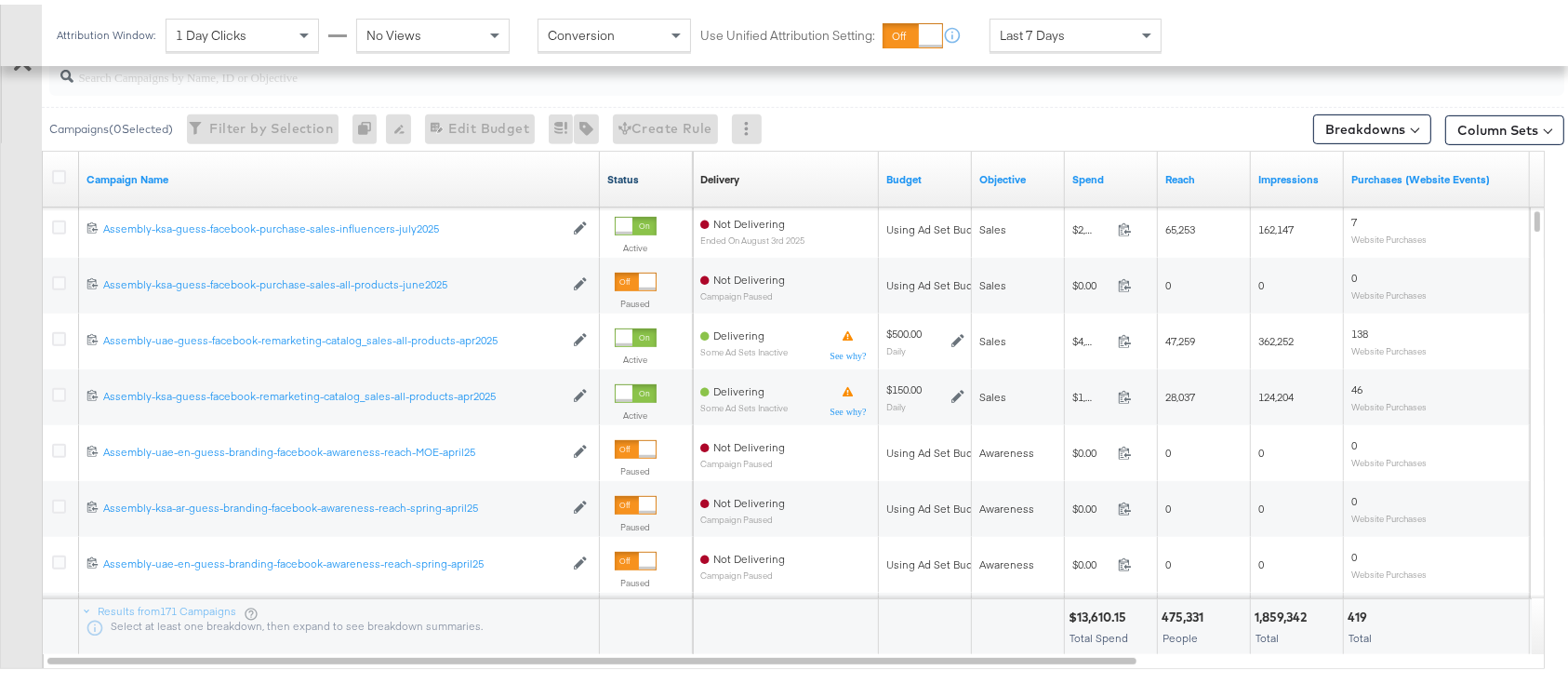 click on "Status" at bounding box center (646, 175) 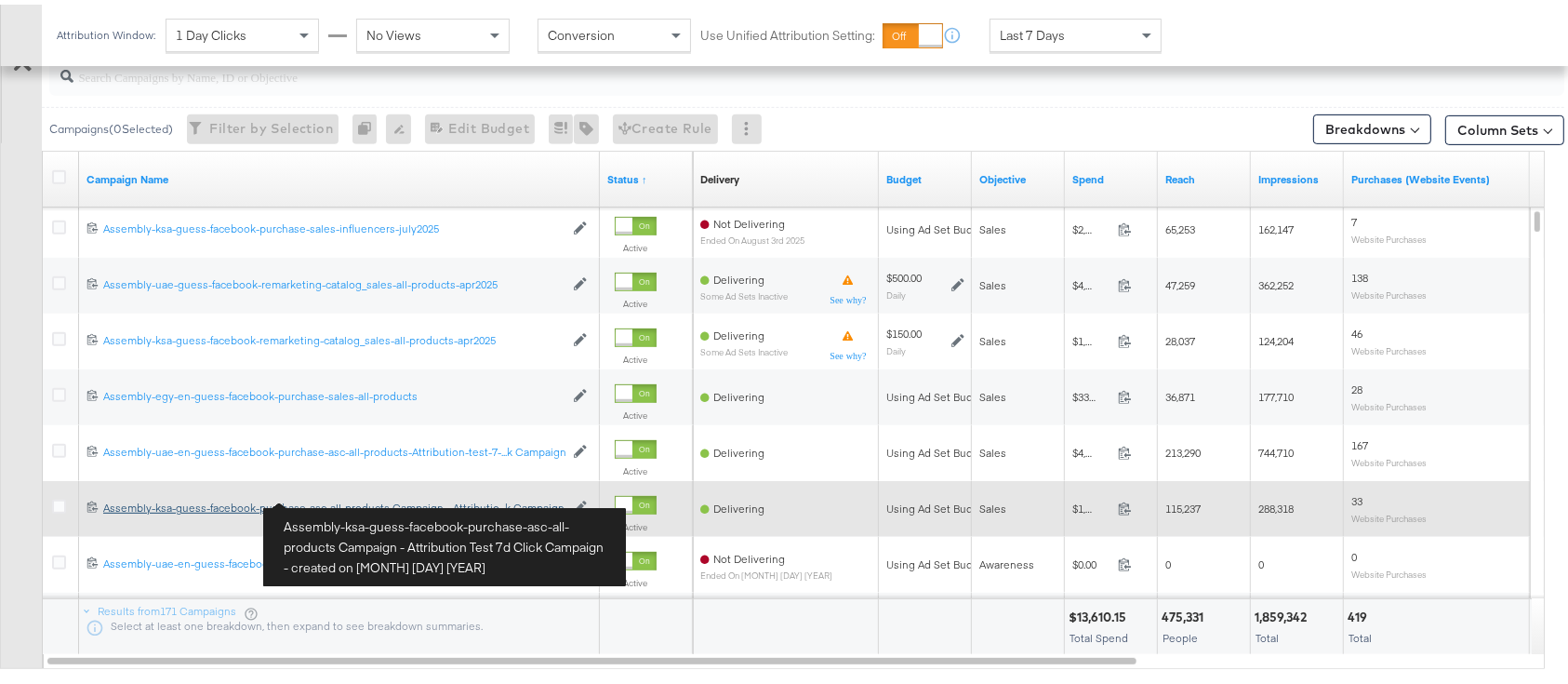click on "Assembly-ksa-guess-facebook-purchase-asc-all-products Campaign - Attribution Test 7d Click Campaign Assembly-ksa-guess-facebook-purchase-asc-all-products Campaign - Attributio...k Campaign" at bounding box center (333, 503) 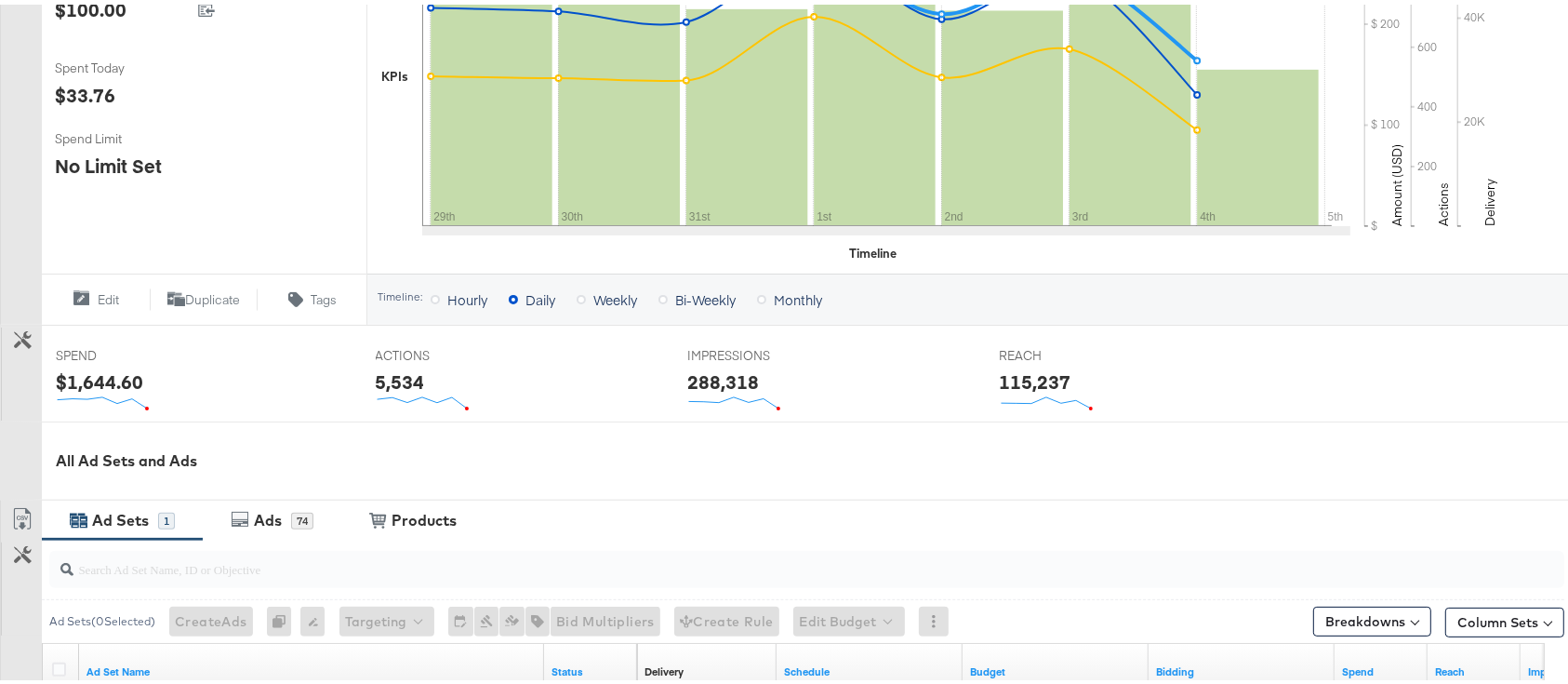 scroll, scrollTop: 723, scrollLeft: 0, axis: vertical 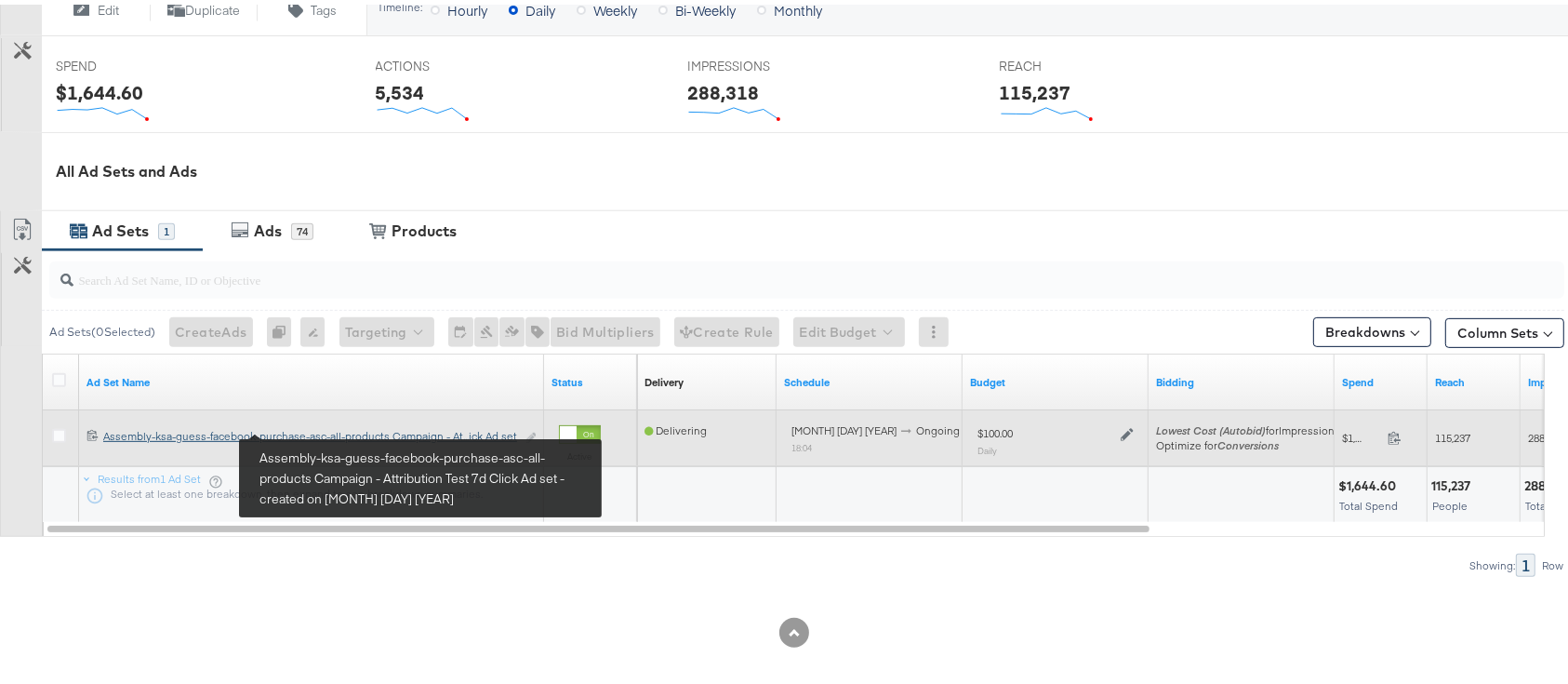 click on "Assembly-ksa-guess-facebook-purchase-asc-all-products Campaign - Attribution Test 7d Click Ad set Assembly-ksa-guess-facebook-purchase-asc-all-products Campaign - At...ick Ad set" at bounding box center [309, 432] 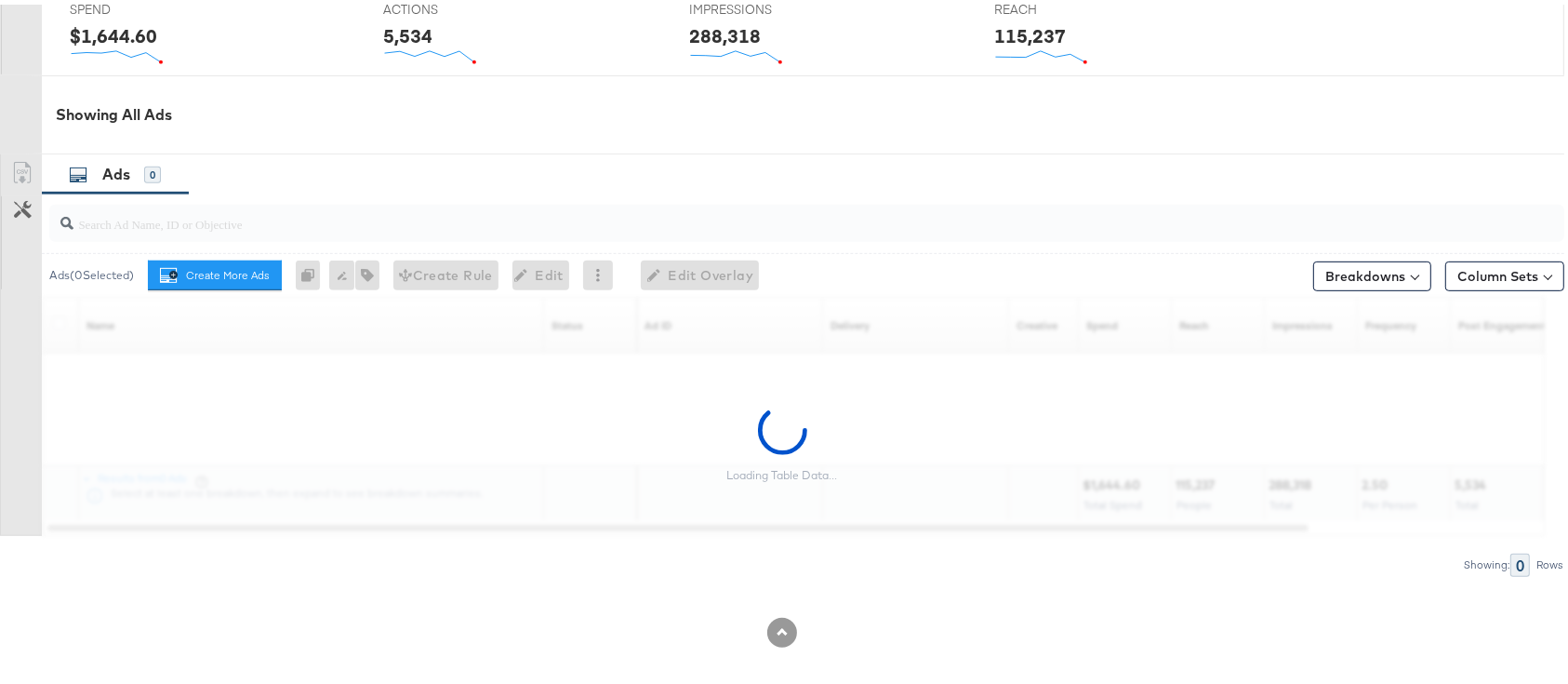 scroll, scrollTop: 868, scrollLeft: 0, axis: vertical 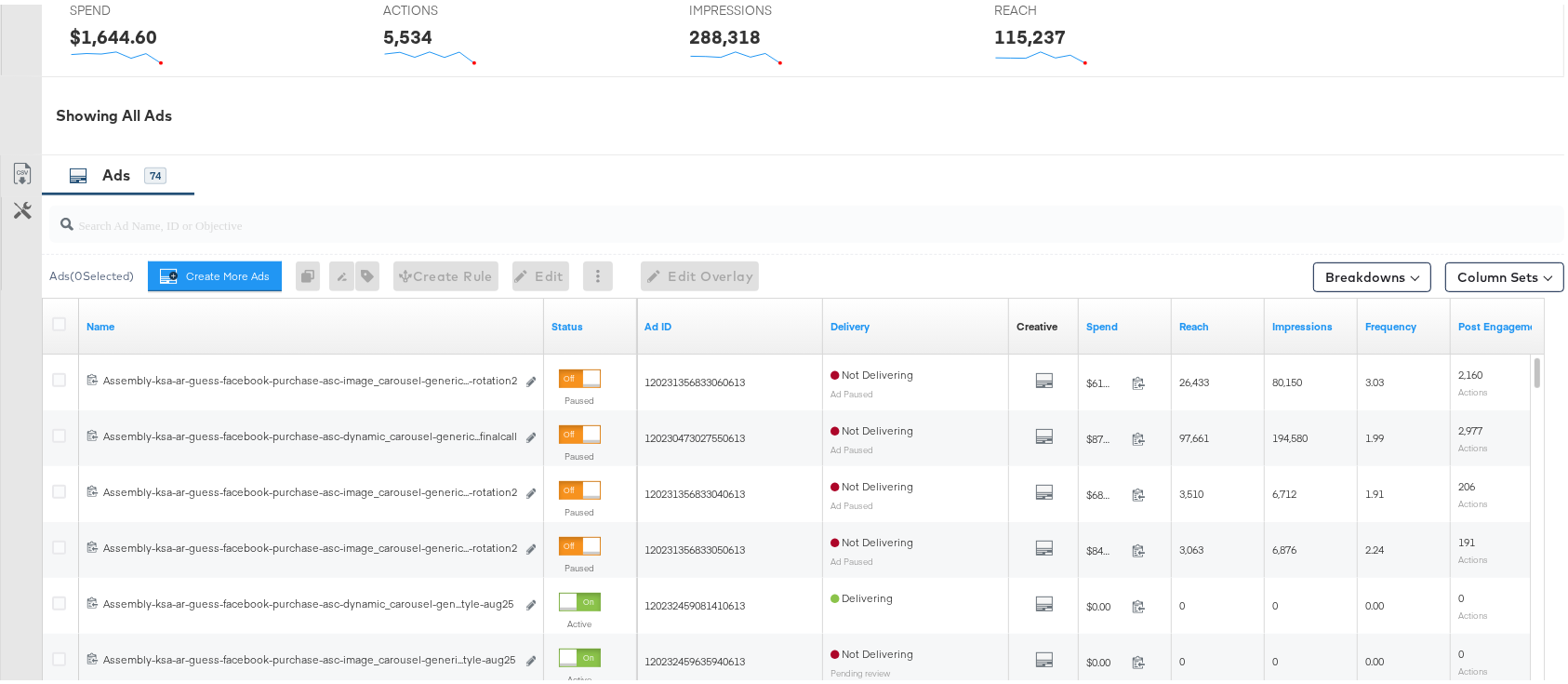 click on "Status" at bounding box center [591, 322] 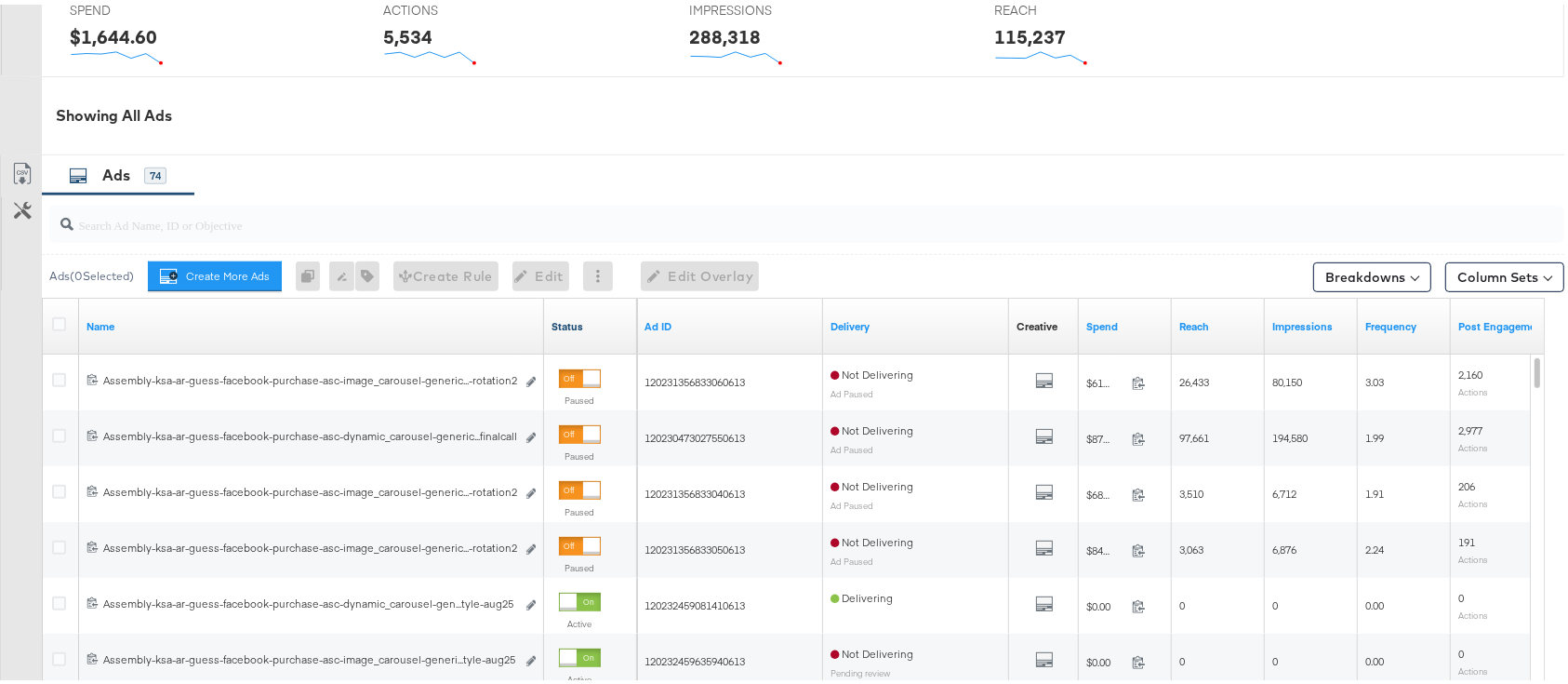 click on "Status" at bounding box center [591, 322] 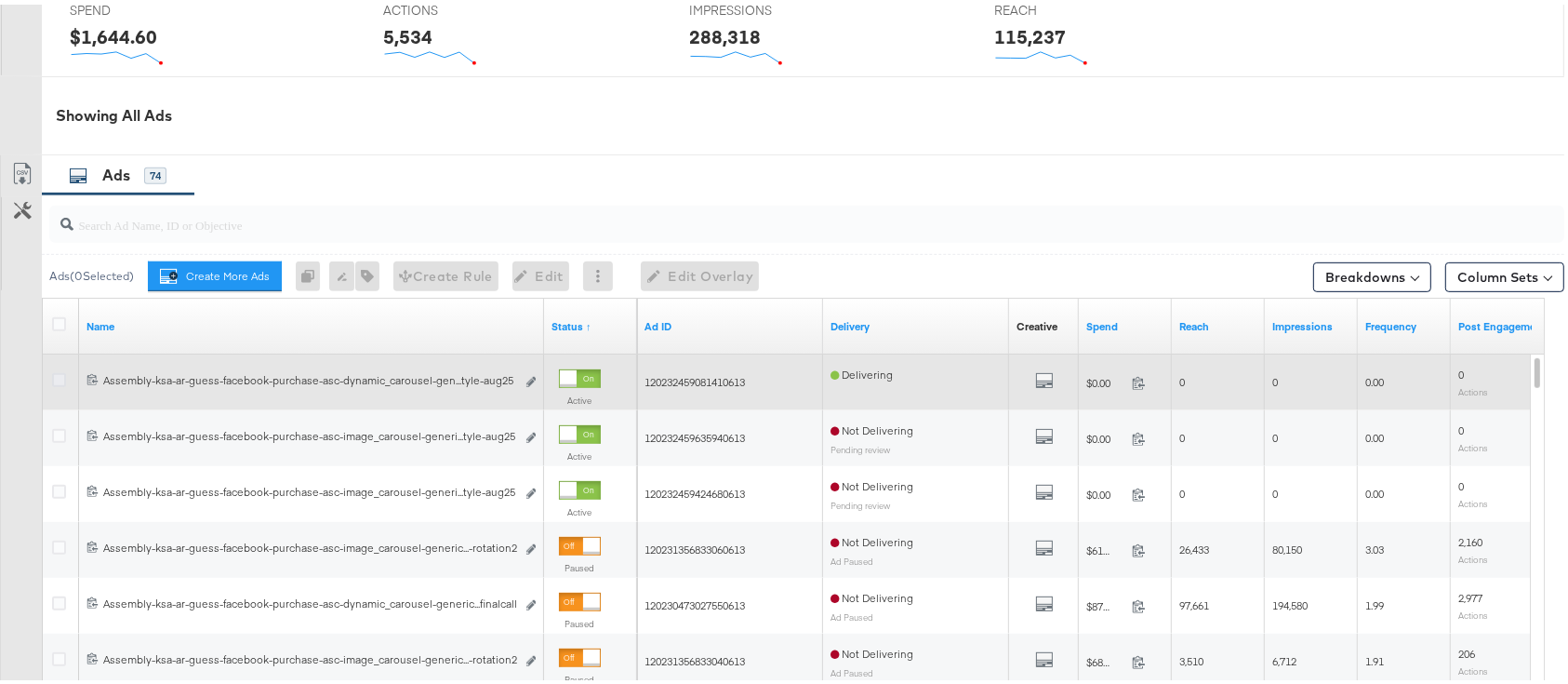click at bounding box center (59, 375) 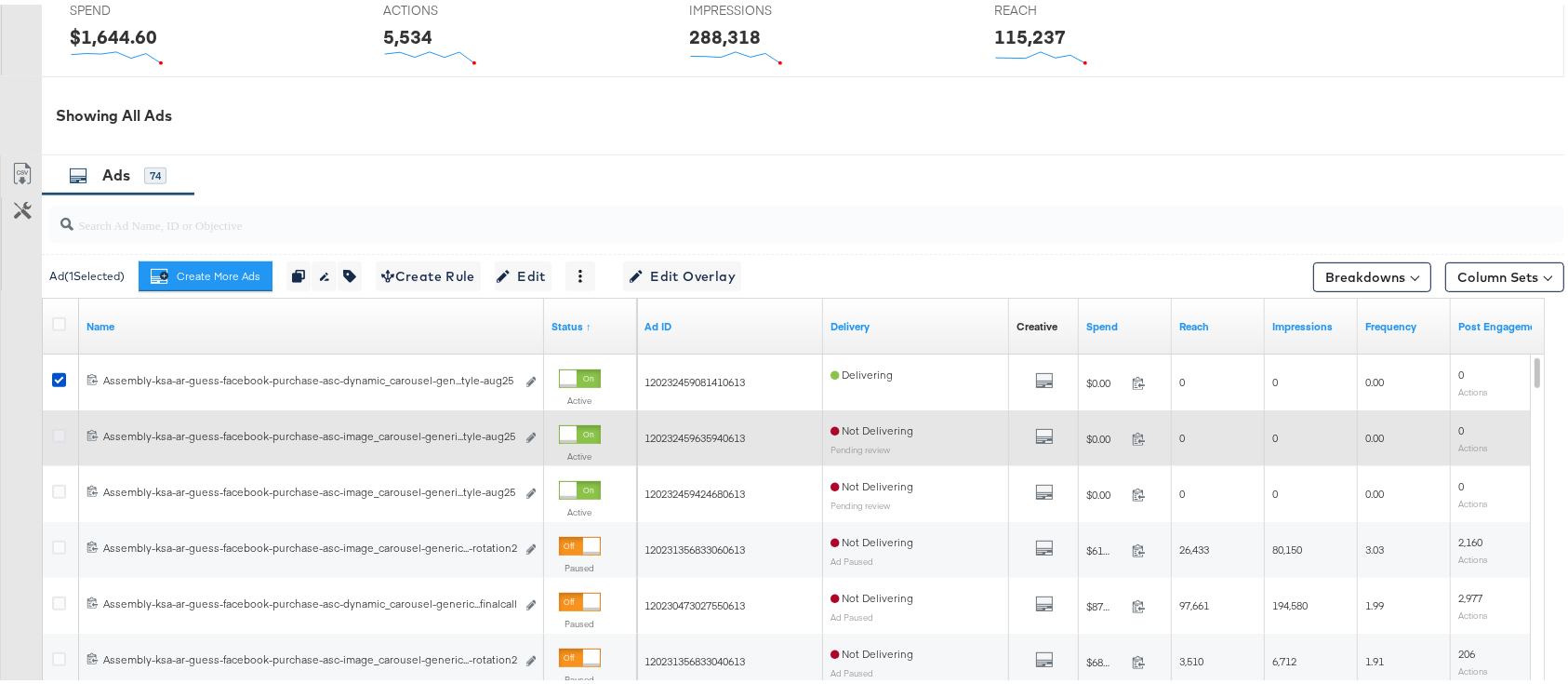 click at bounding box center [59, 431] 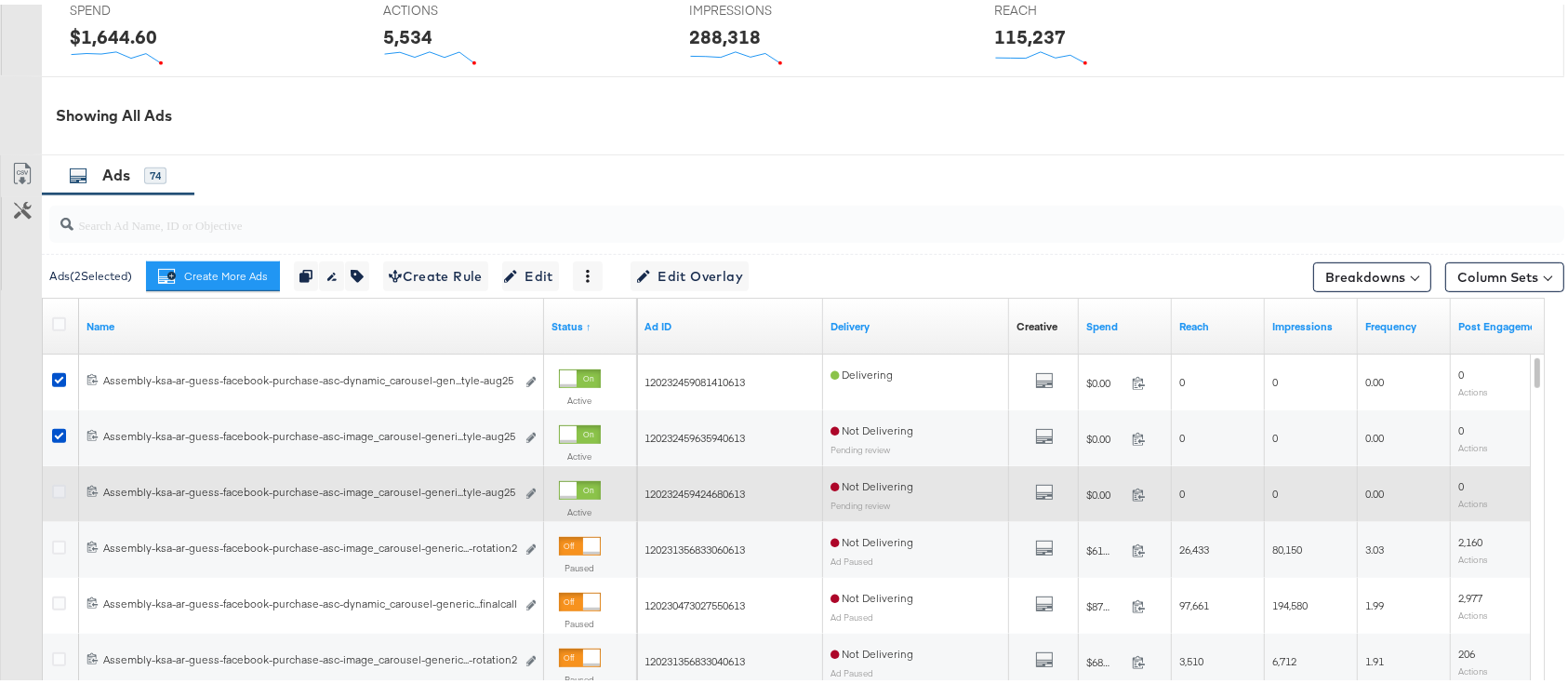 click at bounding box center (59, 487) 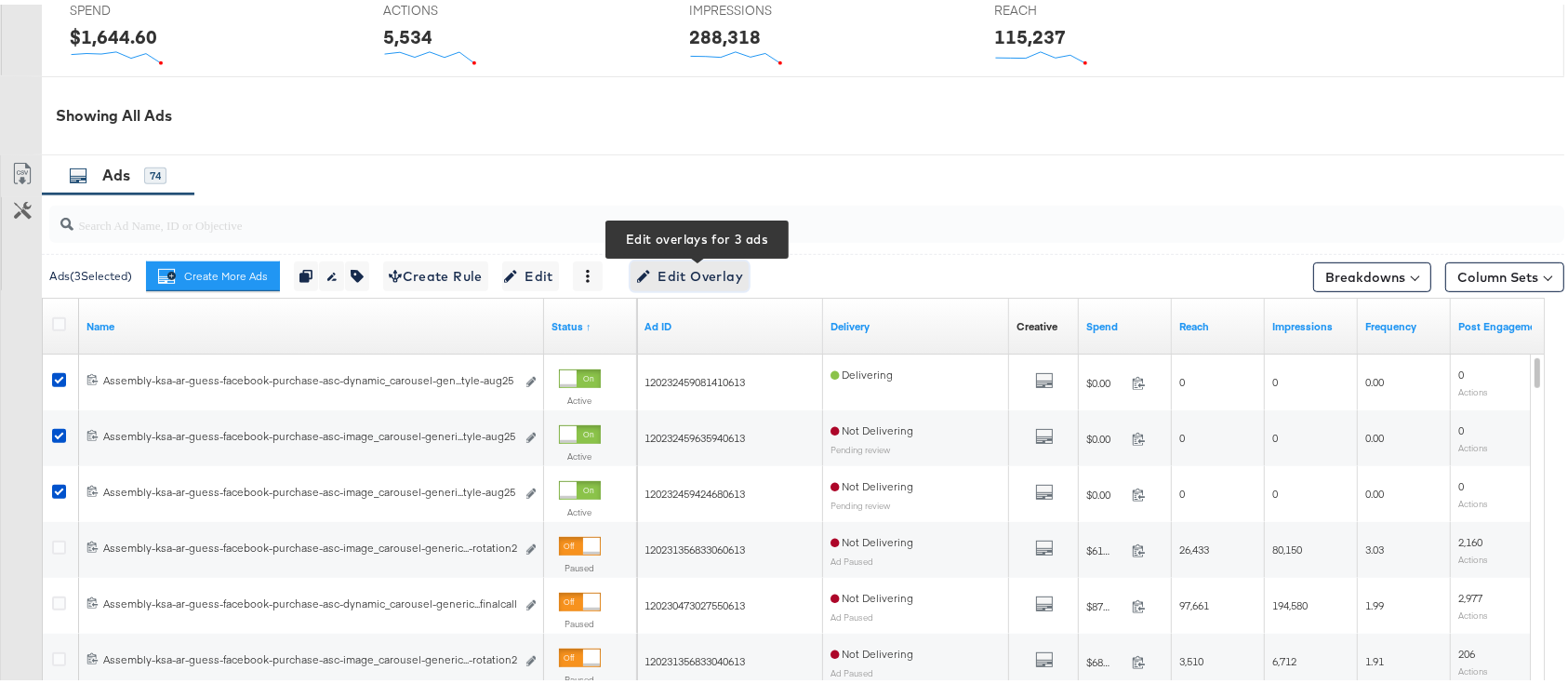 click on "Edit Overlay Edit overlays for 3 ads" at bounding box center [689, 272] 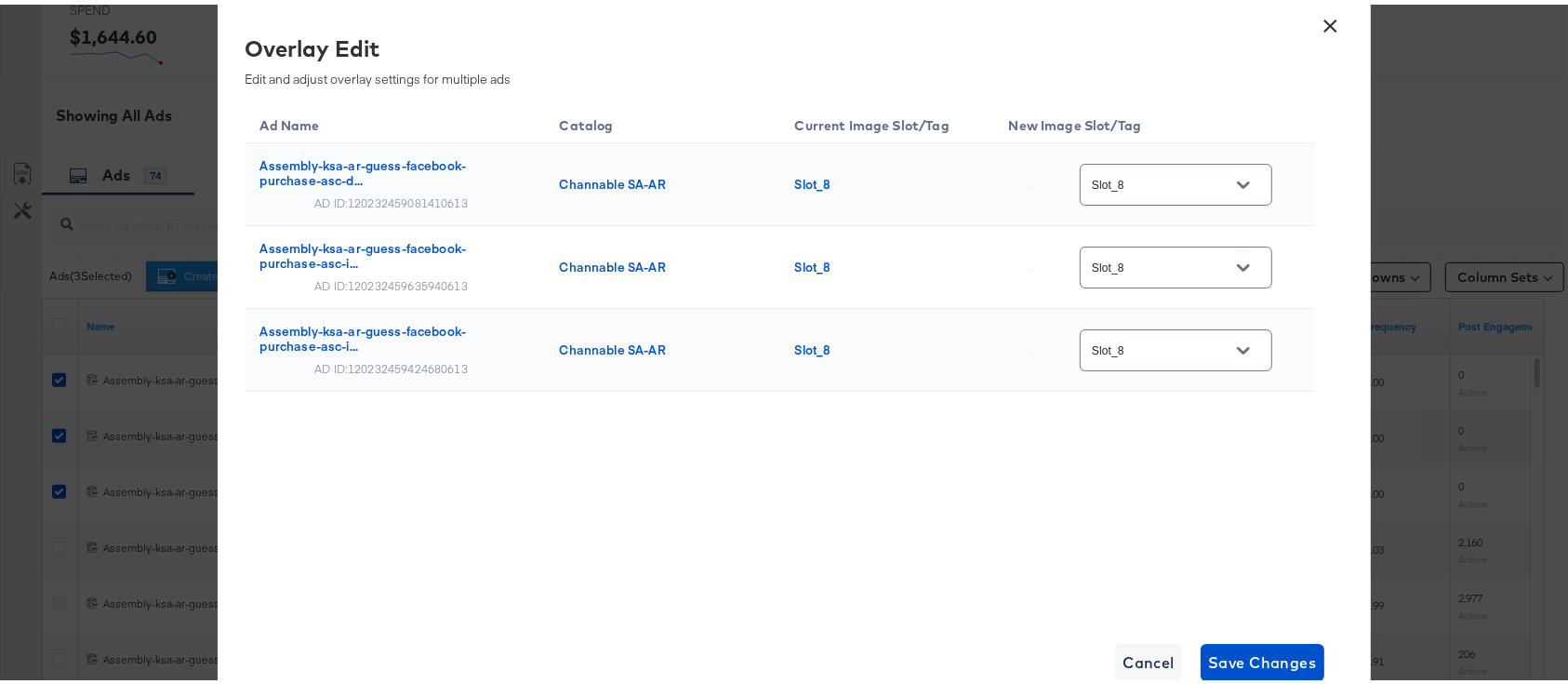 click on "×" at bounding box center [1331, 17] 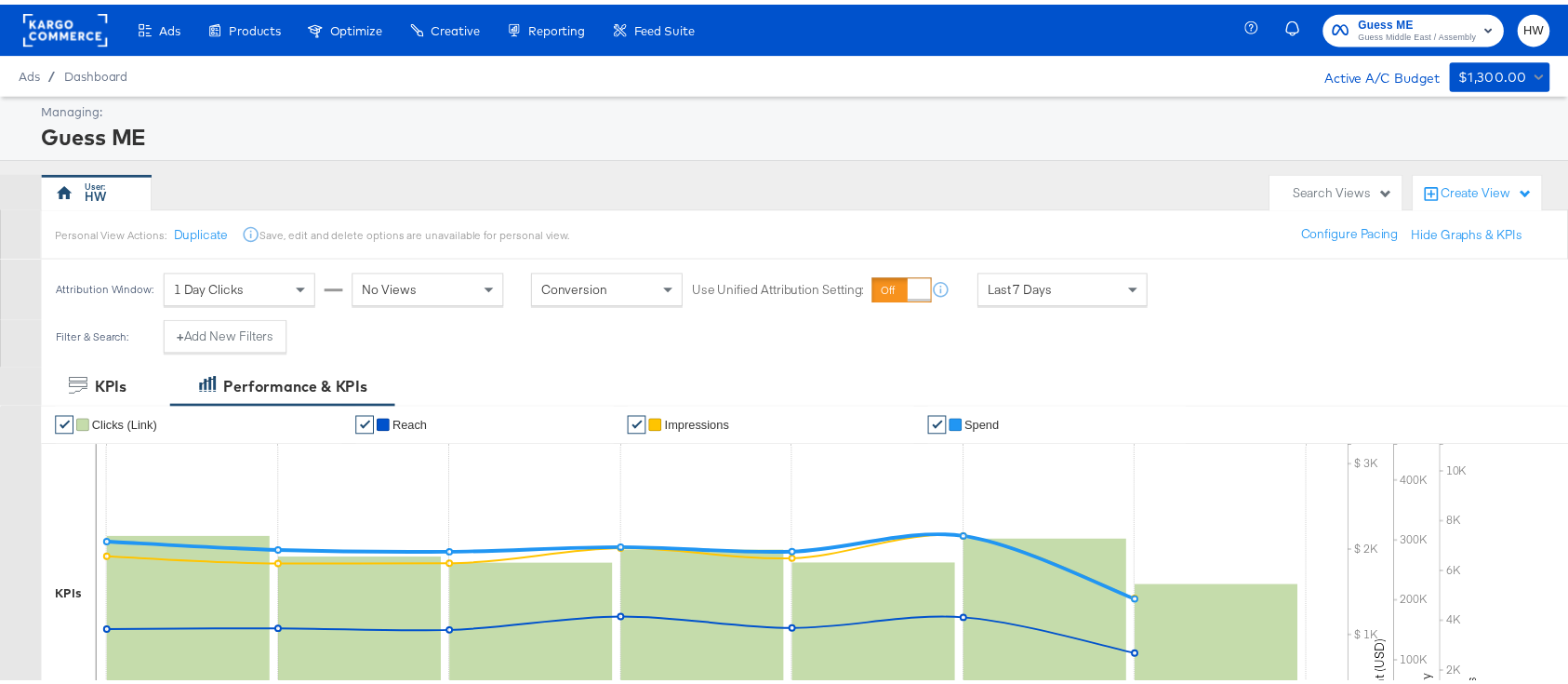 scroll, scrollTop: 0, scrollLeft: 0, axis: both 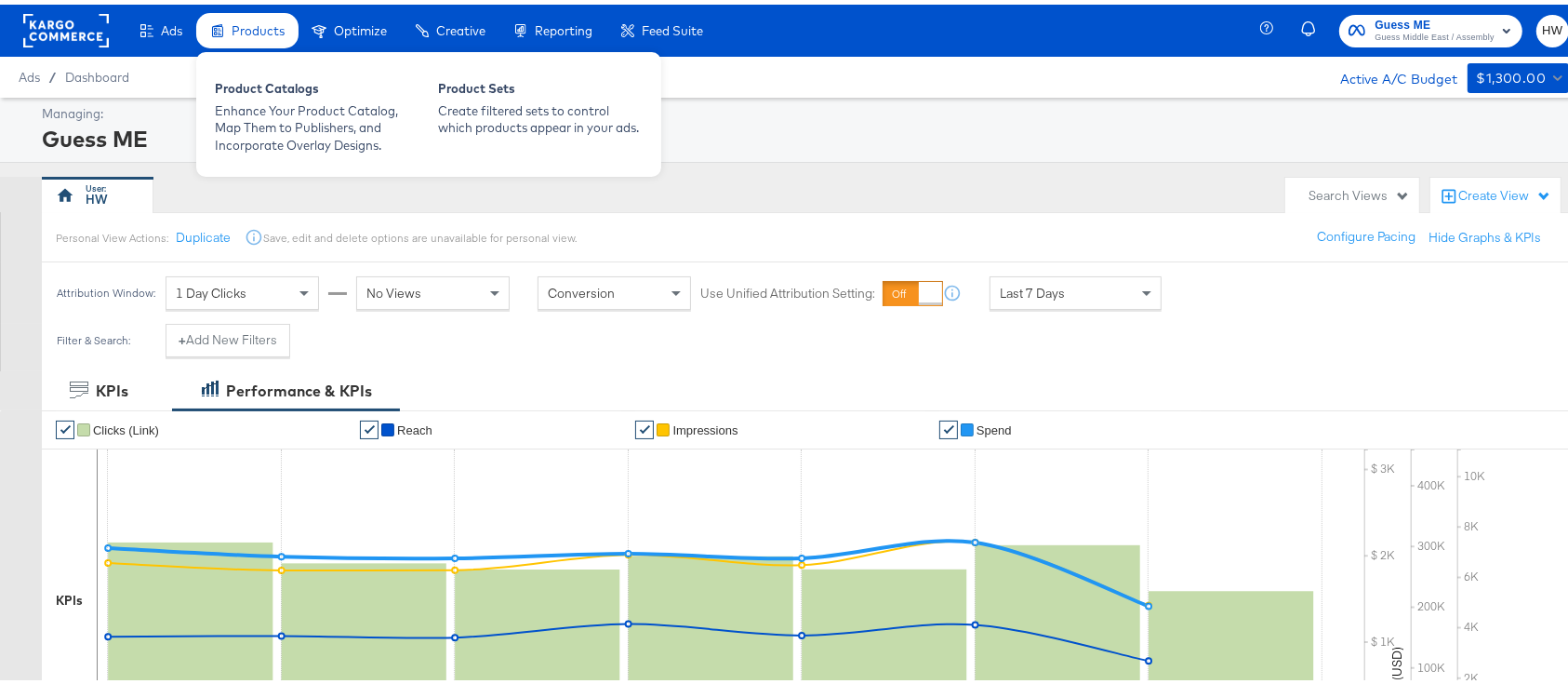 click on "Products" at bounding box center (258, 26) 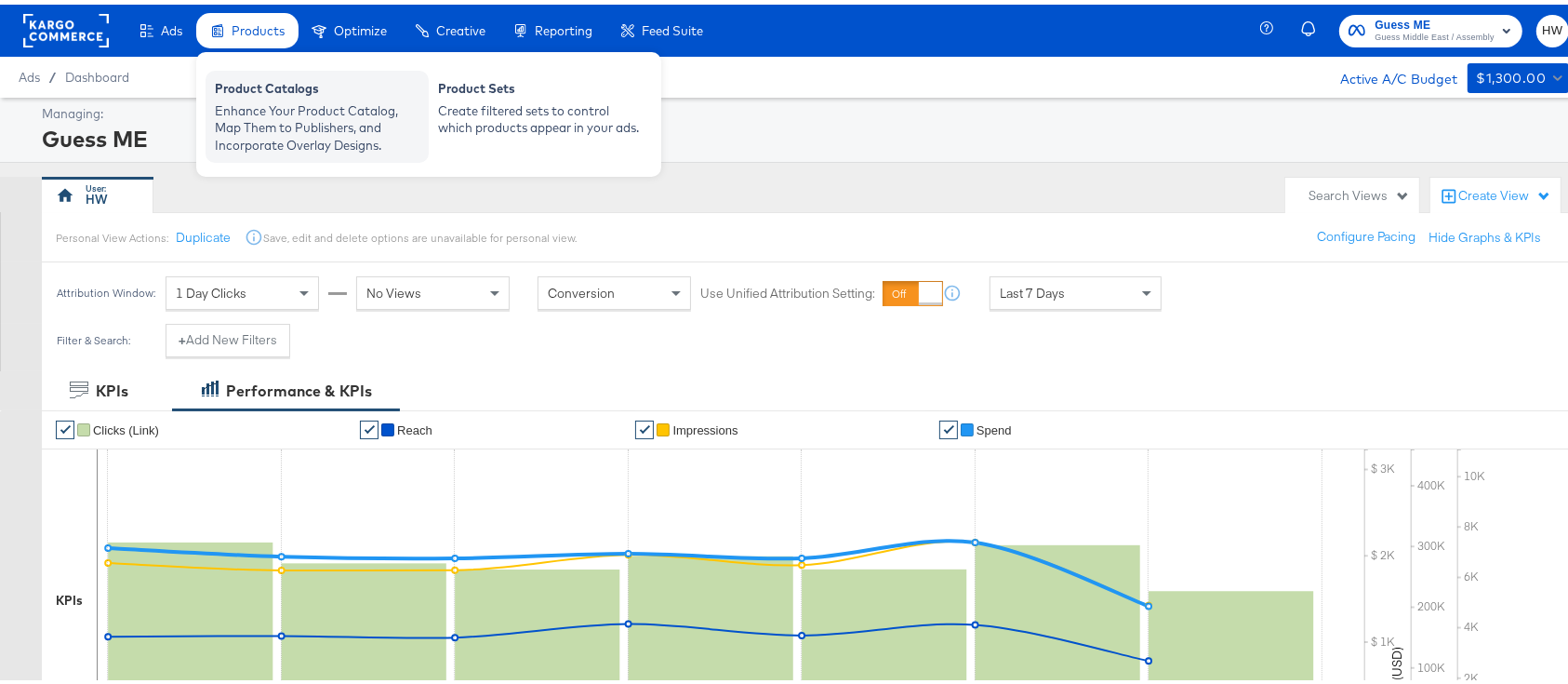 click on "Enhance Your Product Catalog, Map Them to Publishers, and Incorporate Overlay Designs." at bounding box center (317, 124) 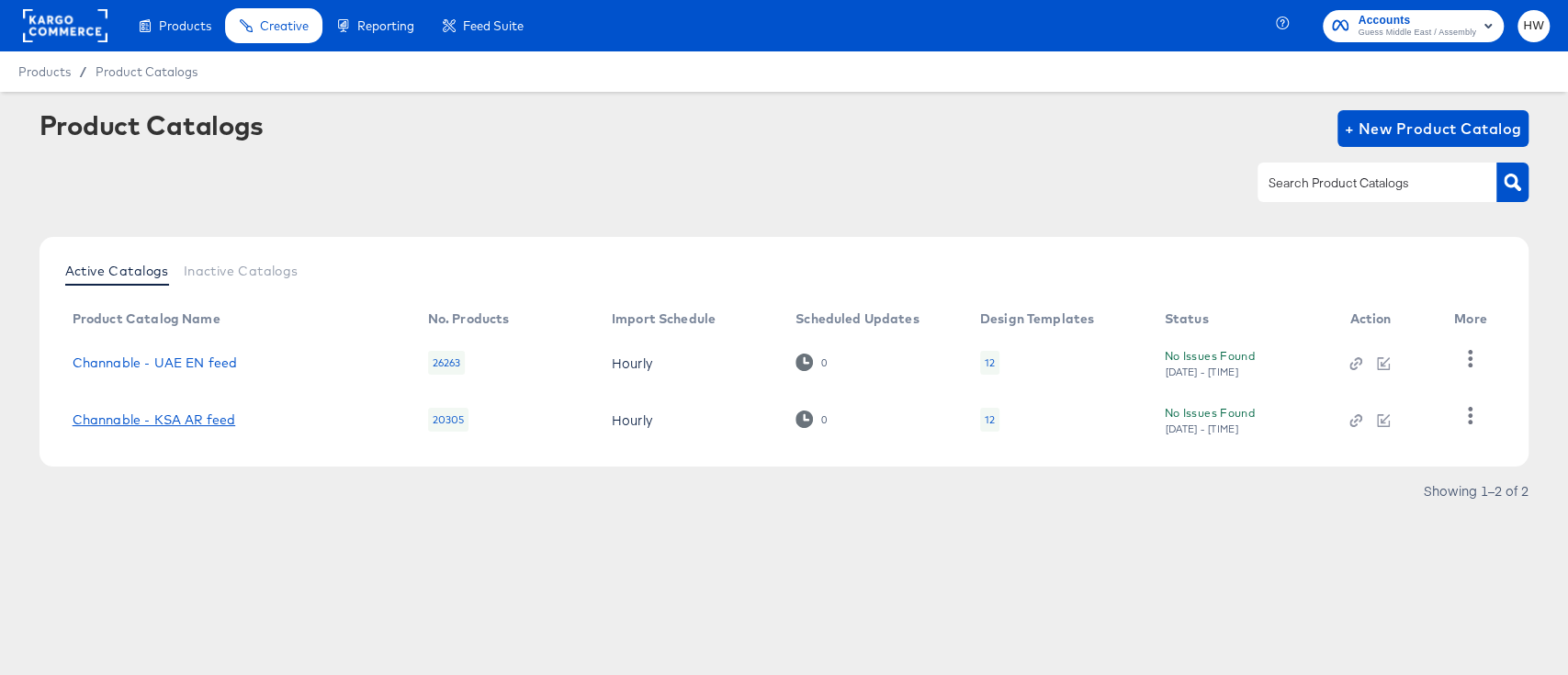 click on "Channable - KSA AR feed" at bounding box center [153, 420] 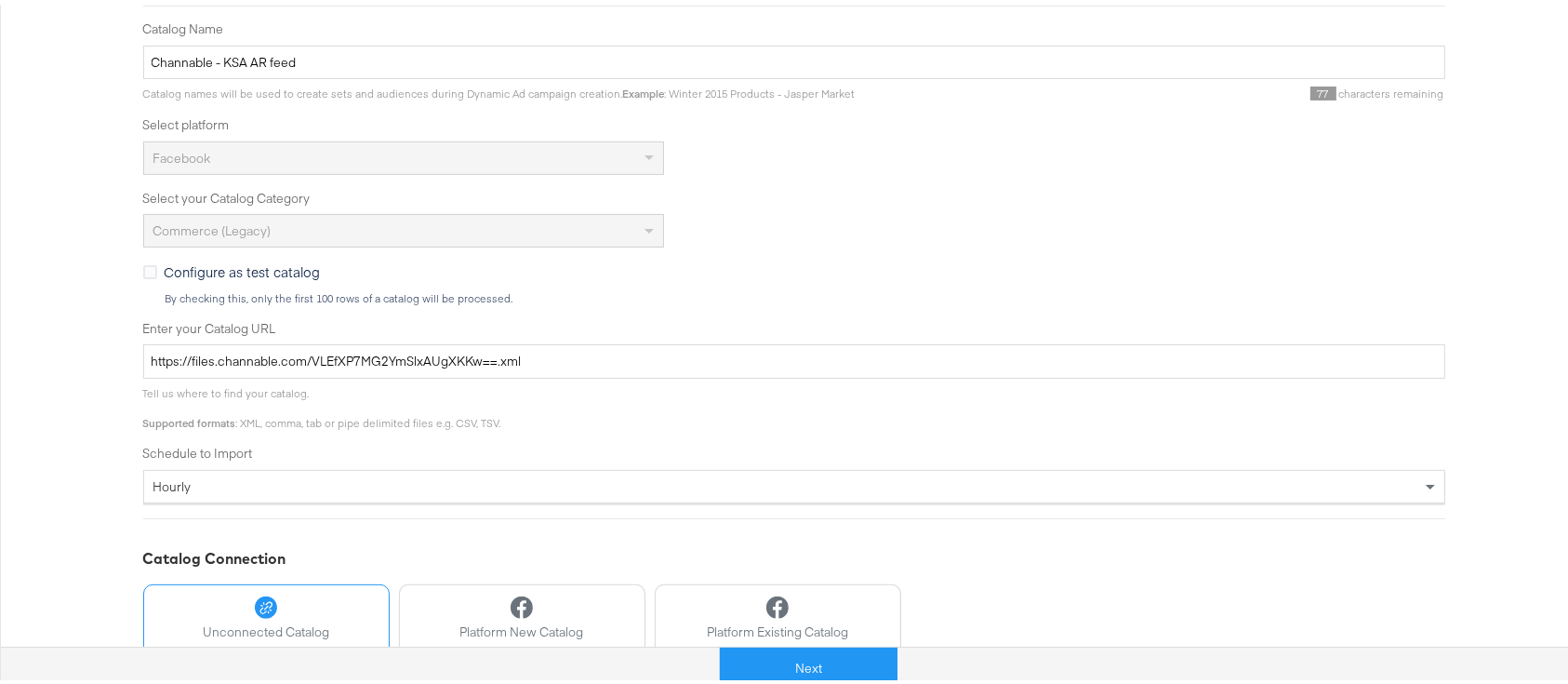 scroll, scrollTop: 329, scrollLeft: 0, axis: vertical 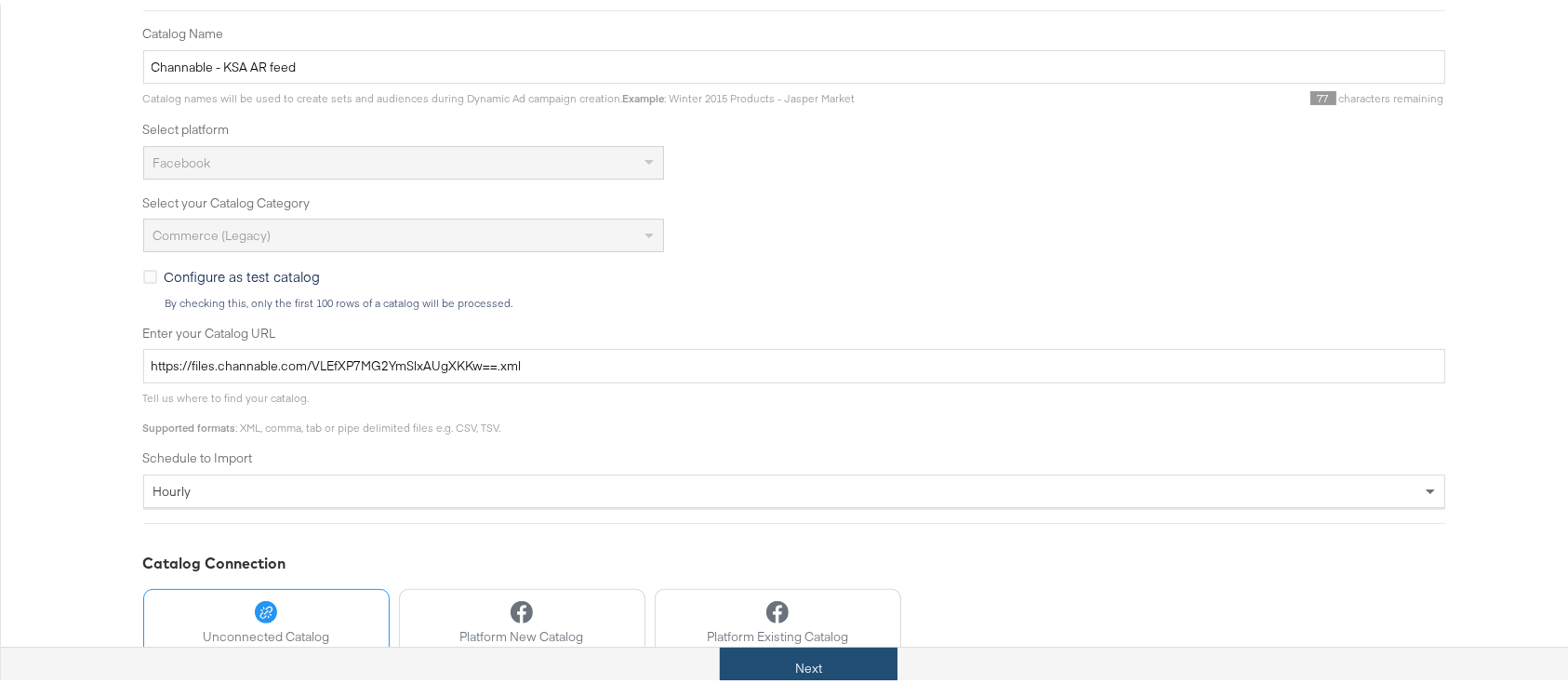 click on "Next" at bounding box center (808, 664) 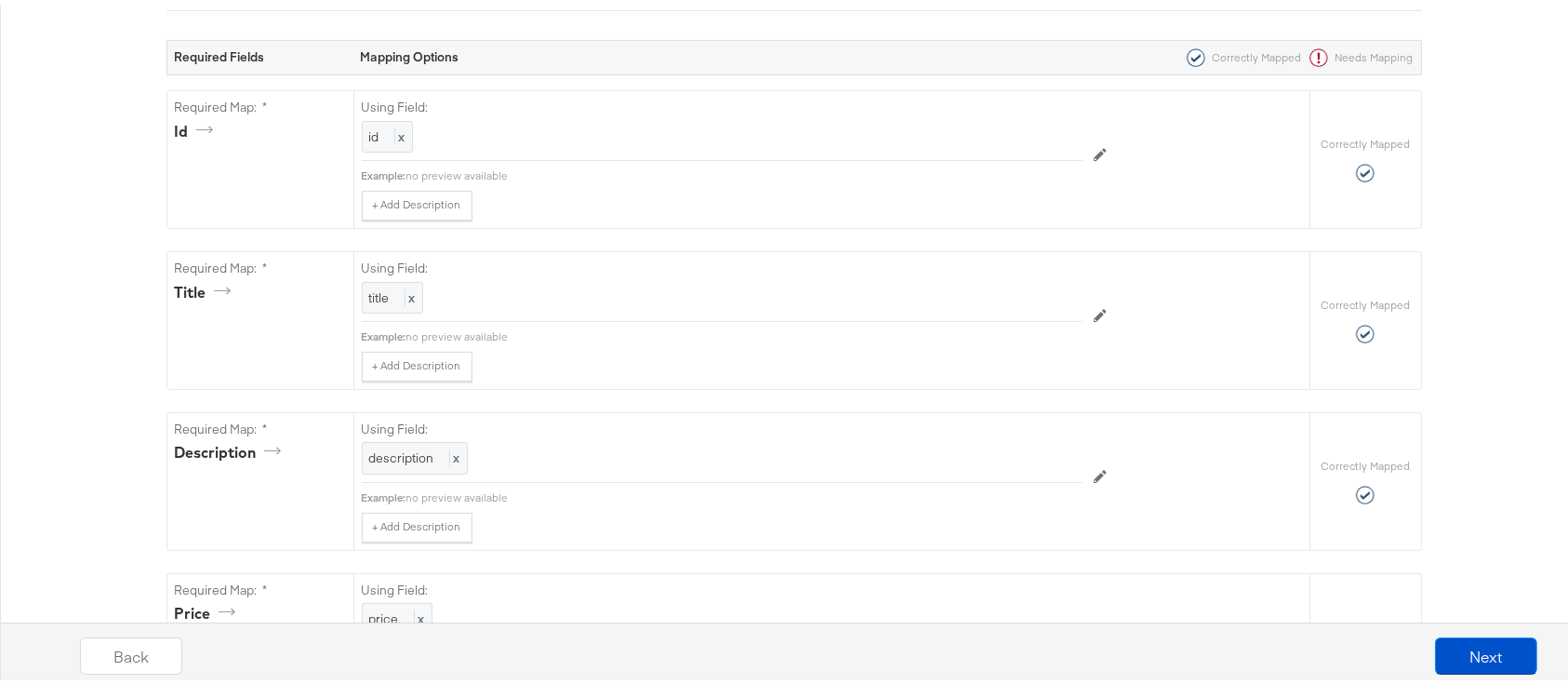 scroll, scrollTop: 0, scrollLeft: 0, axis: both 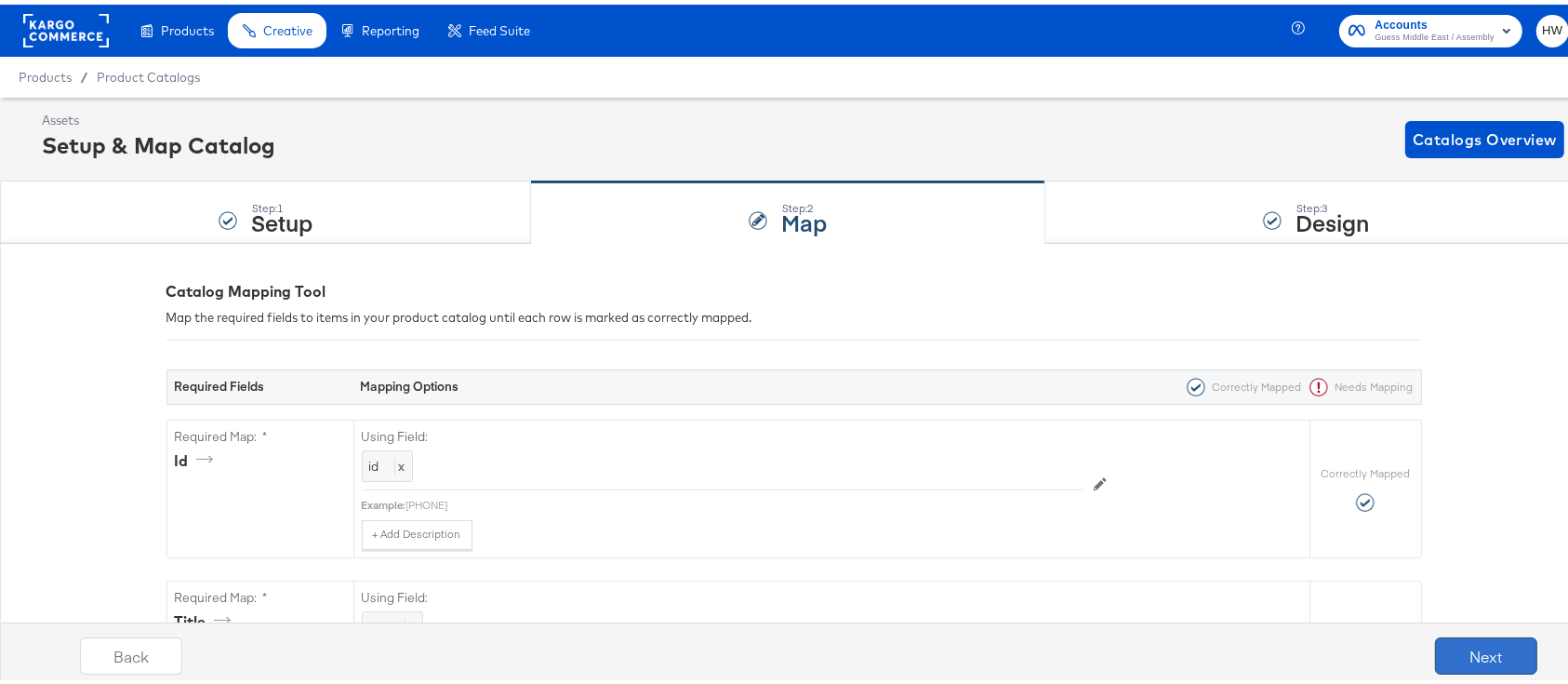 click on "Next" at bounding box center [1486, 651] 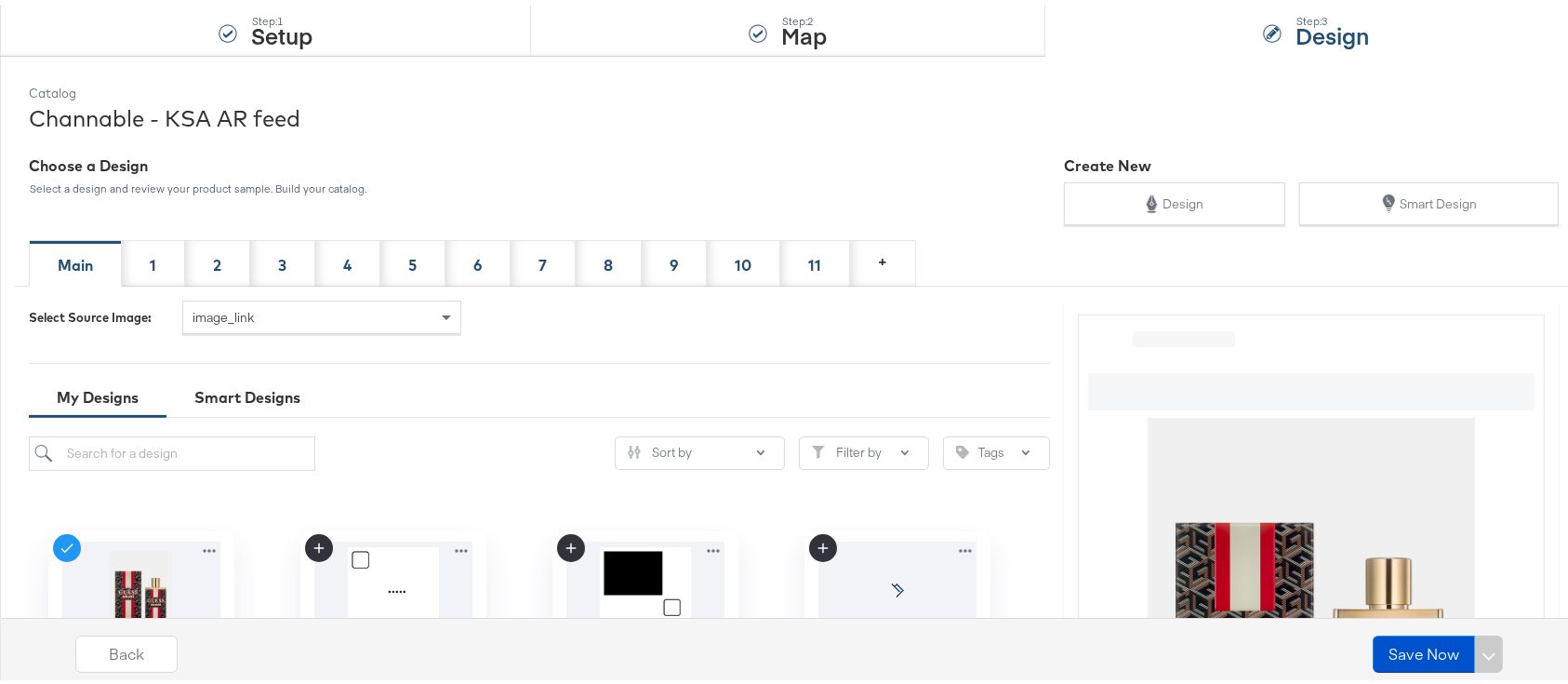 scroll, scrollTop: 186, scrollLeft: 0, axis: vertical 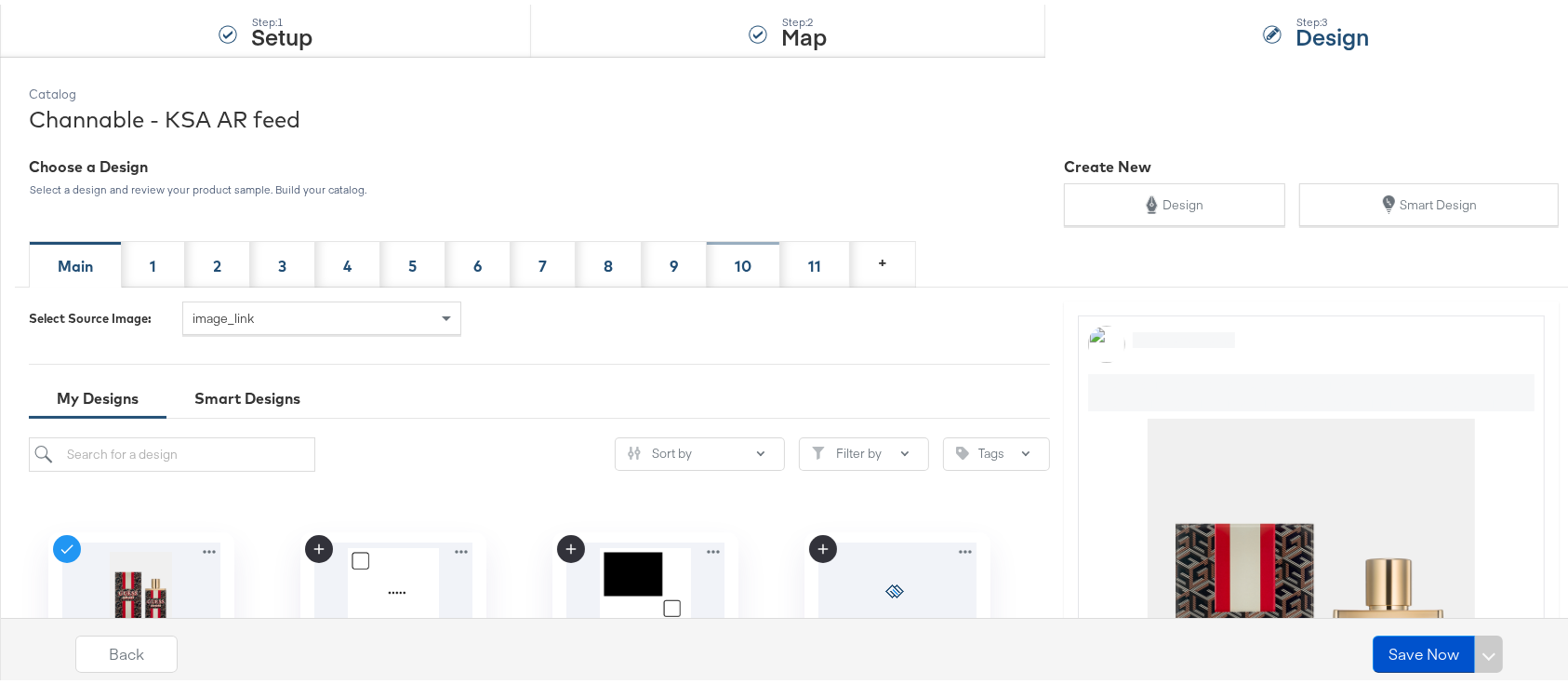 click on "10" at bounding box center (743, 262) 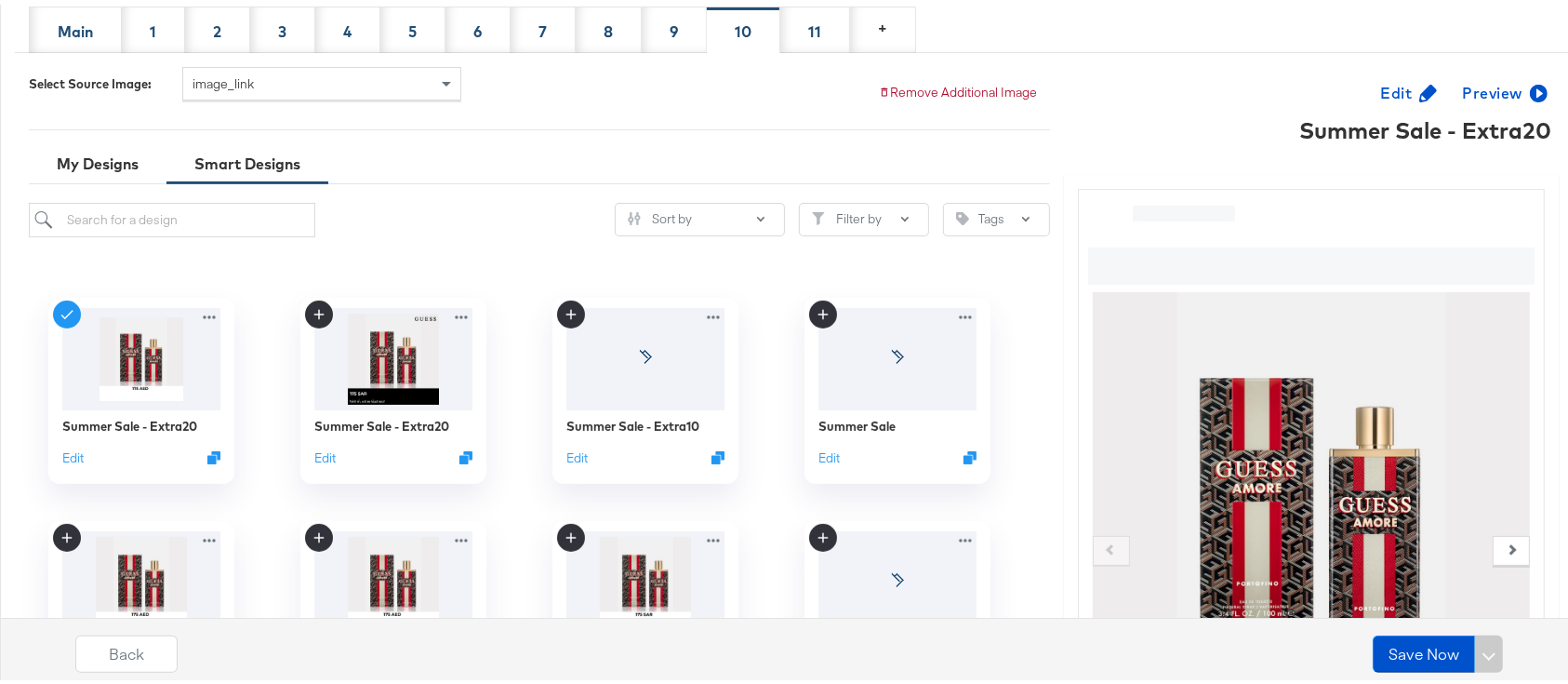 scroll, scrollTop: 419, scrollLeft: 0, axis: vertical 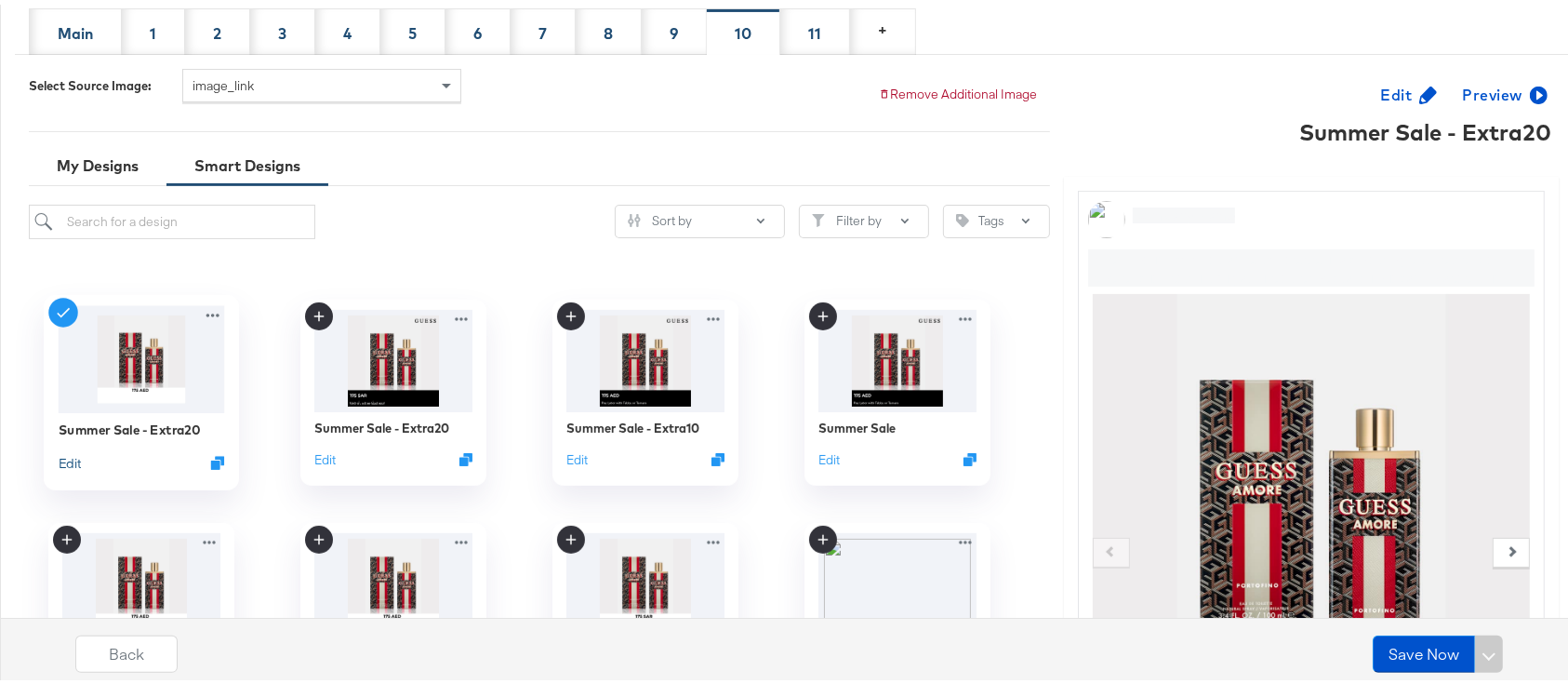 click on "Edit" at bounding box center [69, 458] 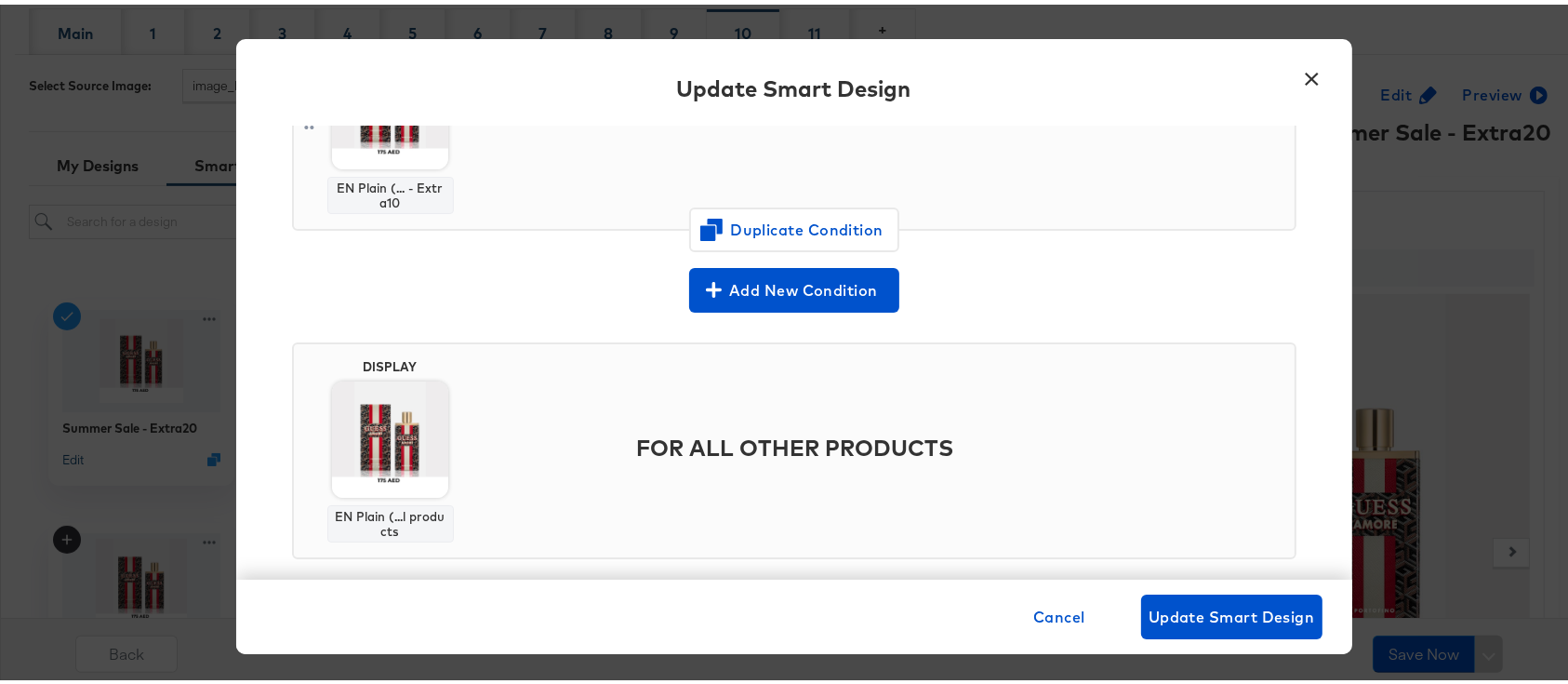 scroll, scrollTop: 349, scrollLeft: 0, axis: vertical 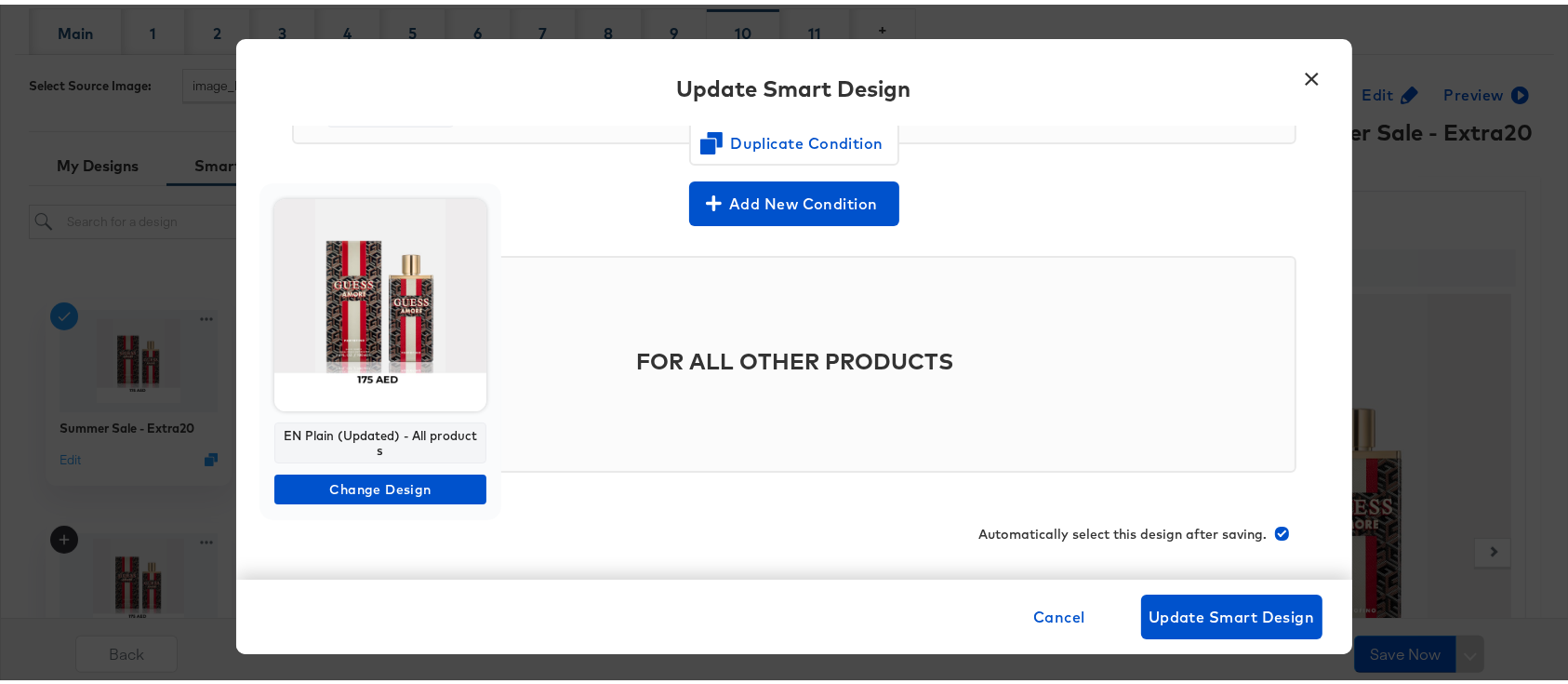 click on "Products Creative Reporting Feed Suite Accounts Guess Middle East / Assembly HW Products / Product Catalogs Assets Setup & Map Catalog Catalogs Overview Step:  1   Setup Step:  2   Map Step:  3   Design Catalog Channable - KSA AR feed Choose a Design Select a design and review your product sample. Build your catalog. Create New Design Smart Design Main 1 2 3 4 5 6 7 8 9 10 11 + Select Source Image: image_link Remove Additional Image My Designs Smart Designs Sort by Filter by Tags Summer Sale - Extra20 Edit Summer Sale - Extra20 Edit Summer Sale - Extra10 Edit Summer Sale Edit Super Sale Week Edit EN - Middle East Exclusive - CL2 Edit AR - Middle East Exclusive - CL2 Edit Multi-Image Strike and Single Image Strike - Smart Design KSA Edit Multi-Image Strike and Single Image Strike - Smart Design Edit Edit Preview Summer Sale - Extra20 Company Name Heading News Feed Link Description https://www.example.com/ Shop Now Like Comment Share This is a sample preview. Back Save Now
×" at bounding box center [793, 352] 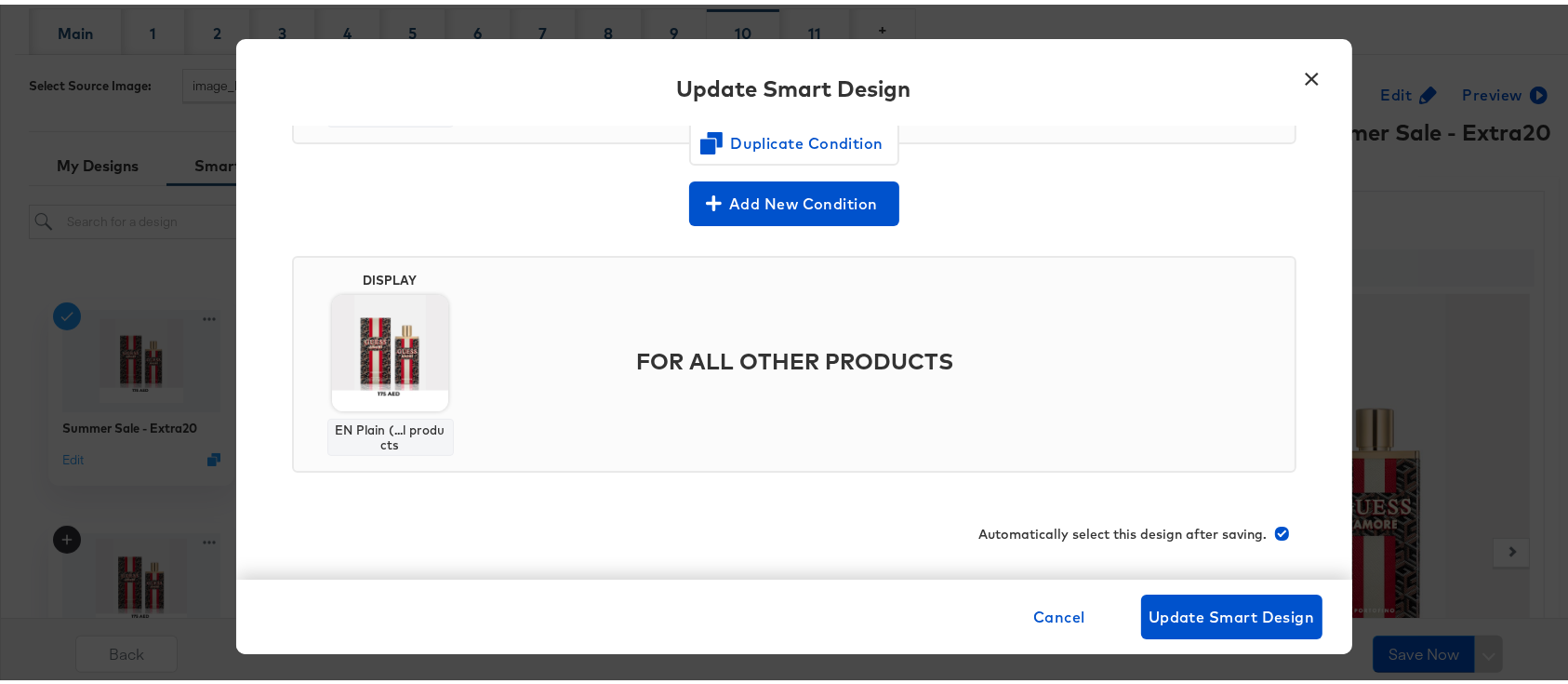 click on "×" at bounding box center (1312, 70) 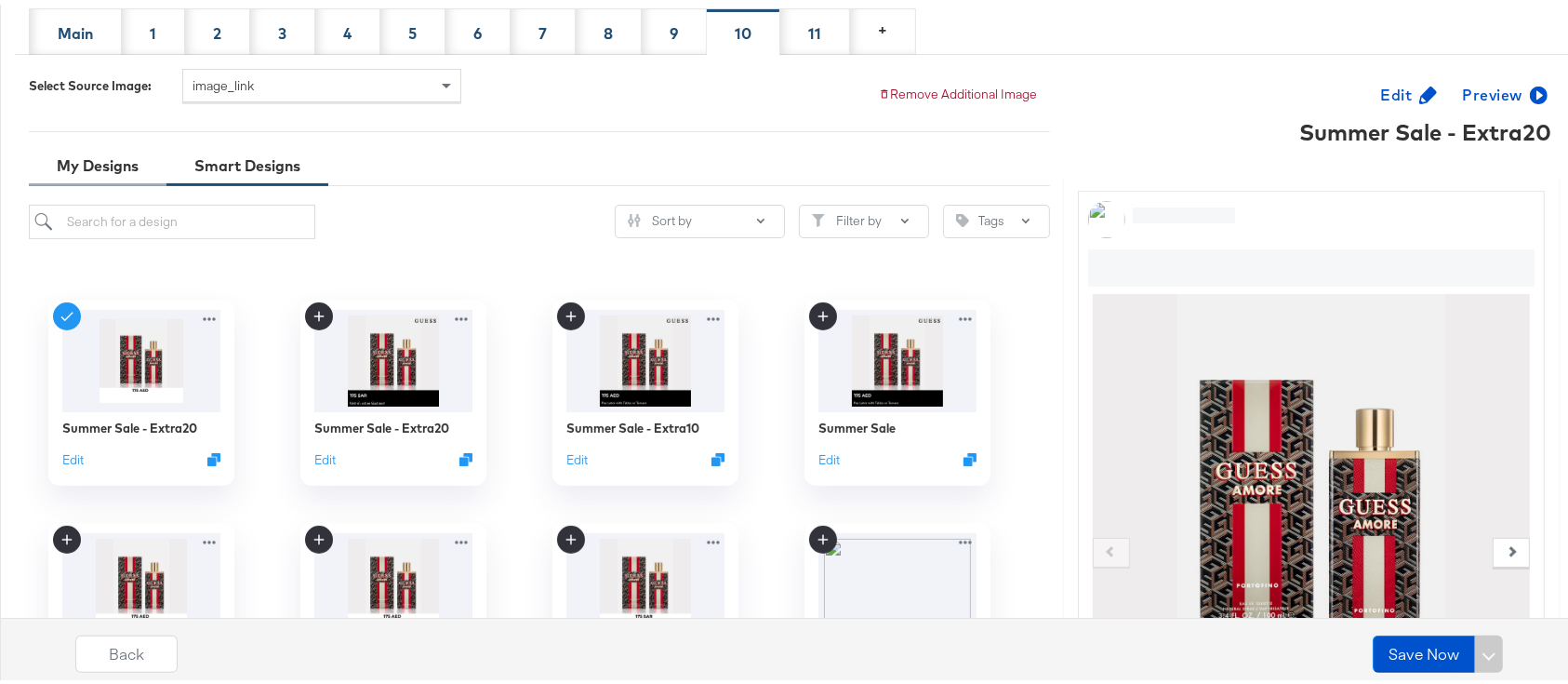 click on "My Designs" at bounding box center (98, 161) 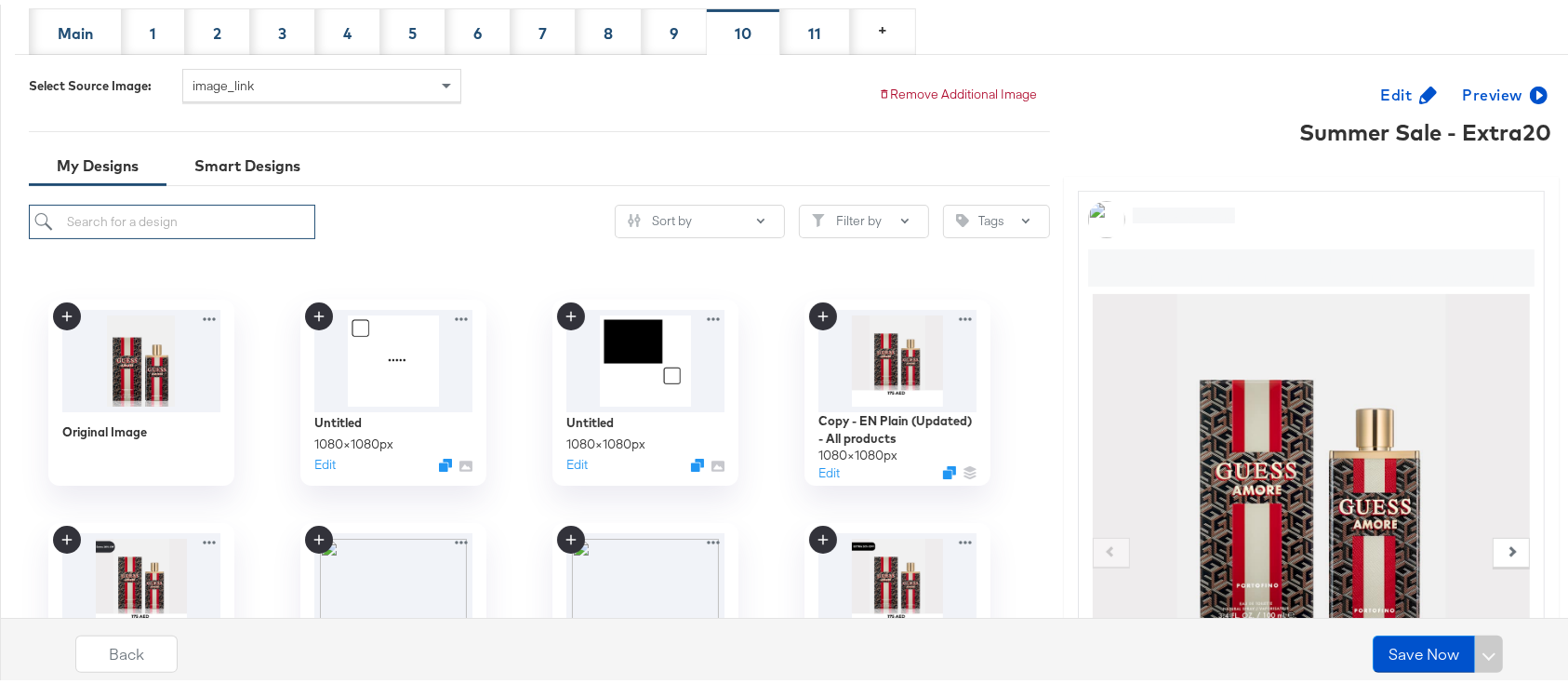 click at bounding box center [172, 217] 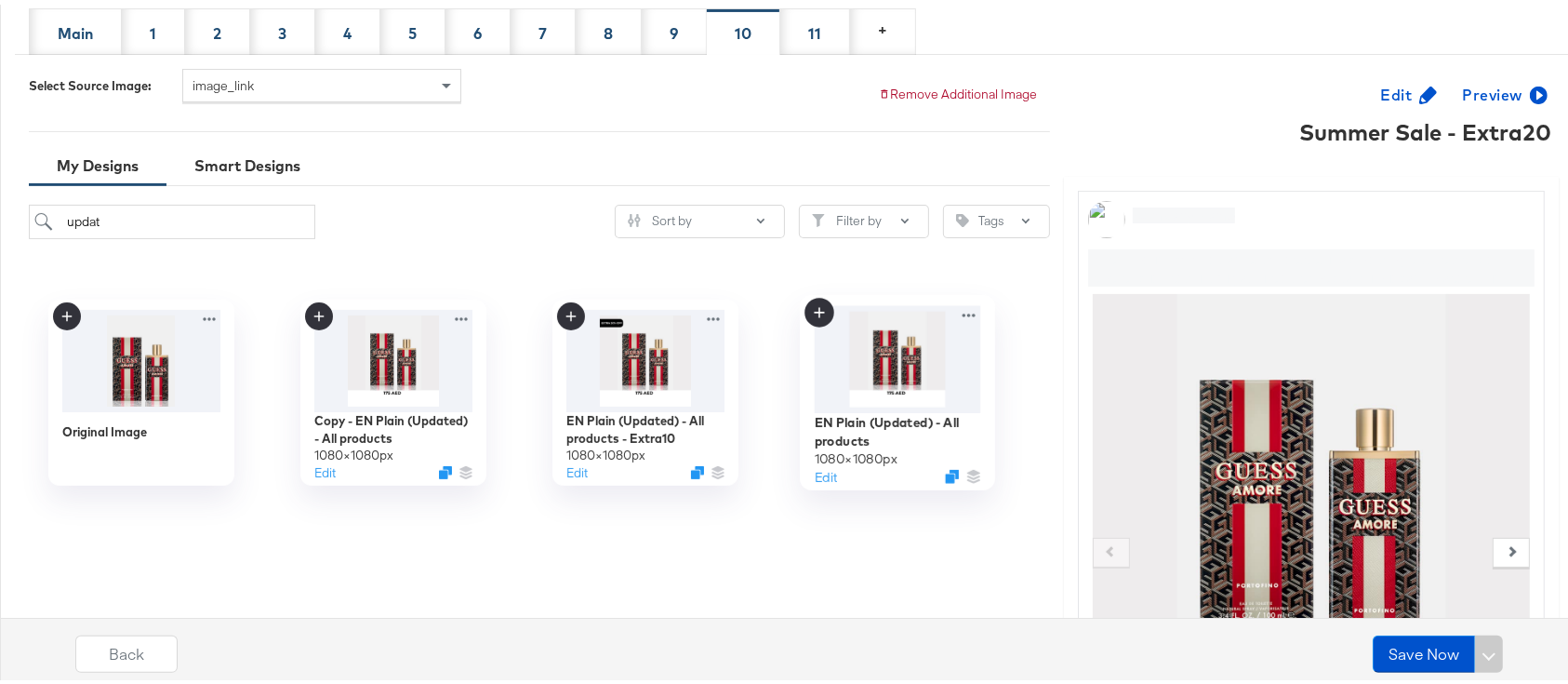 click 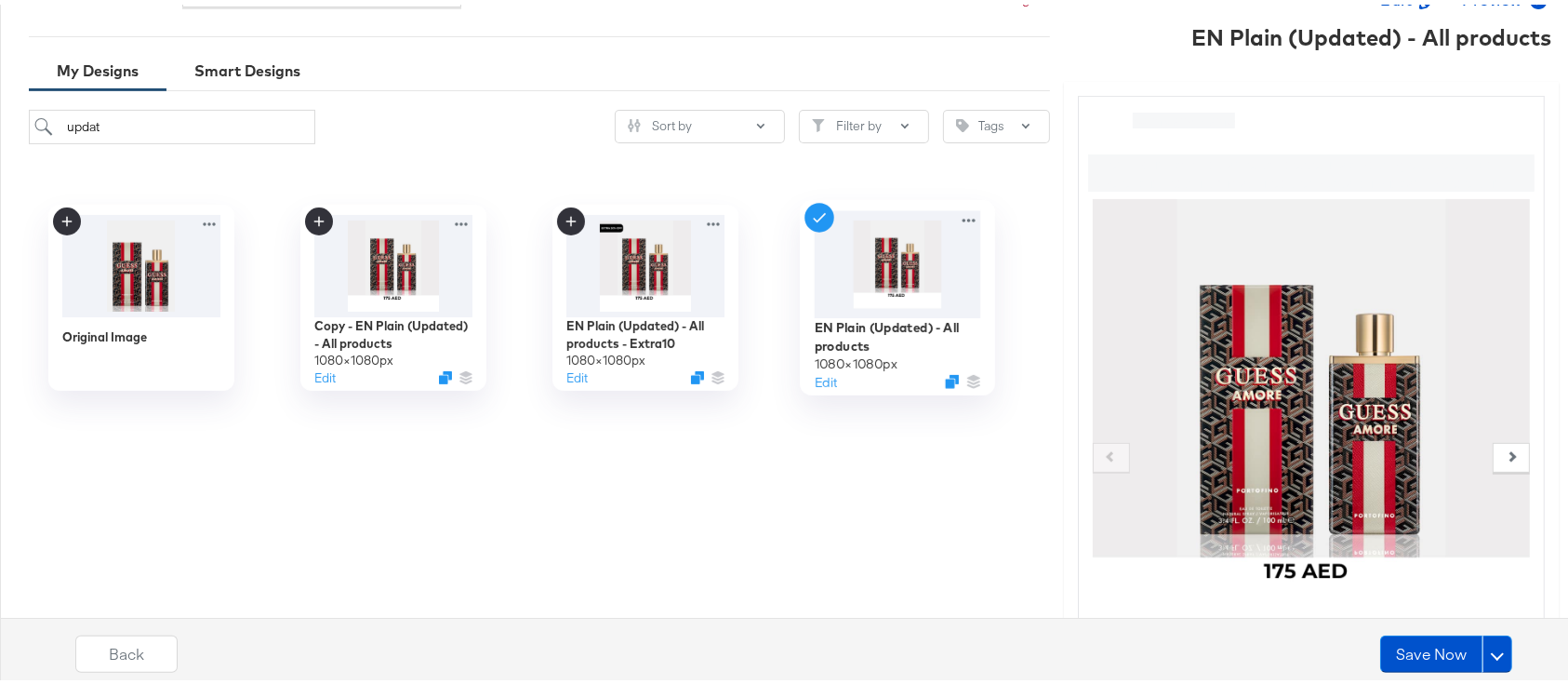 scroll, scrollTop: 511, scrollLeft: 0, axis: vertical 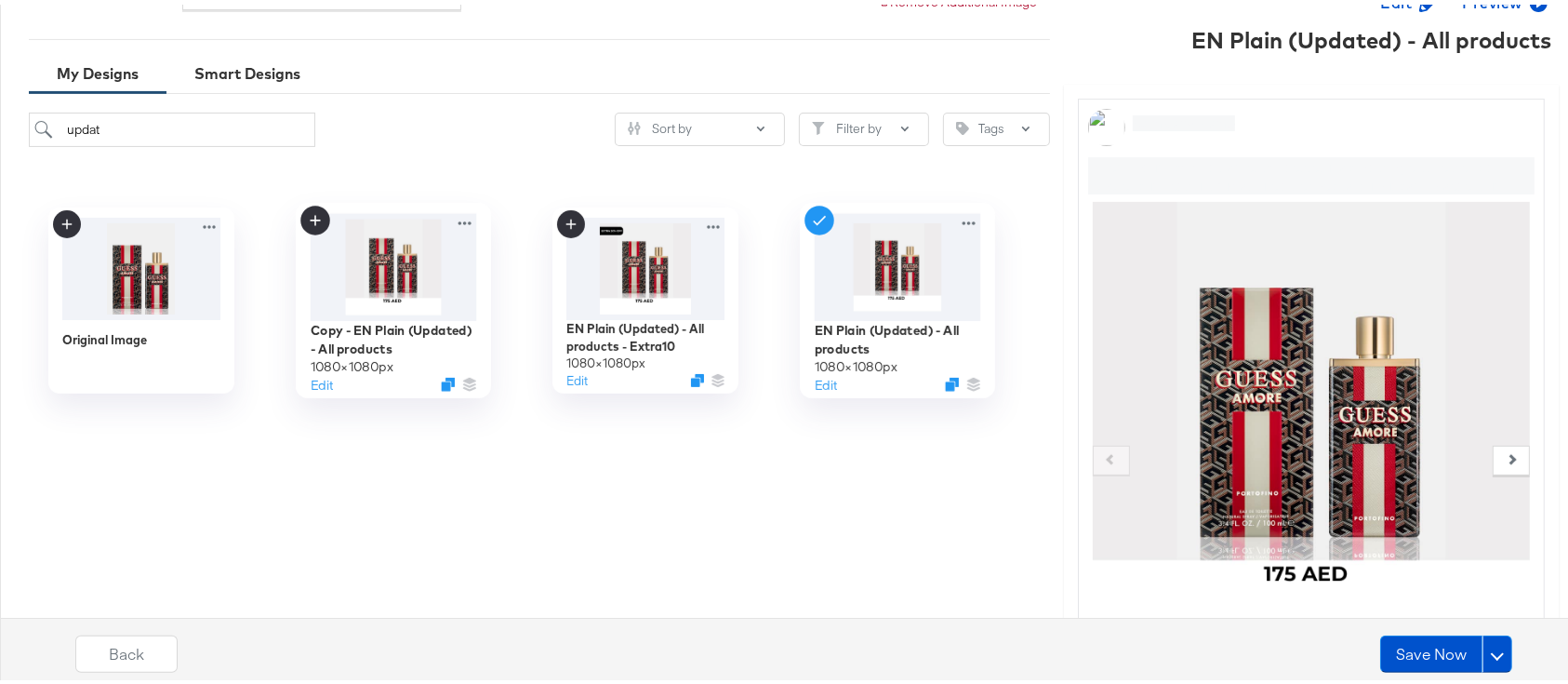 click at bounding box center (392, 262) 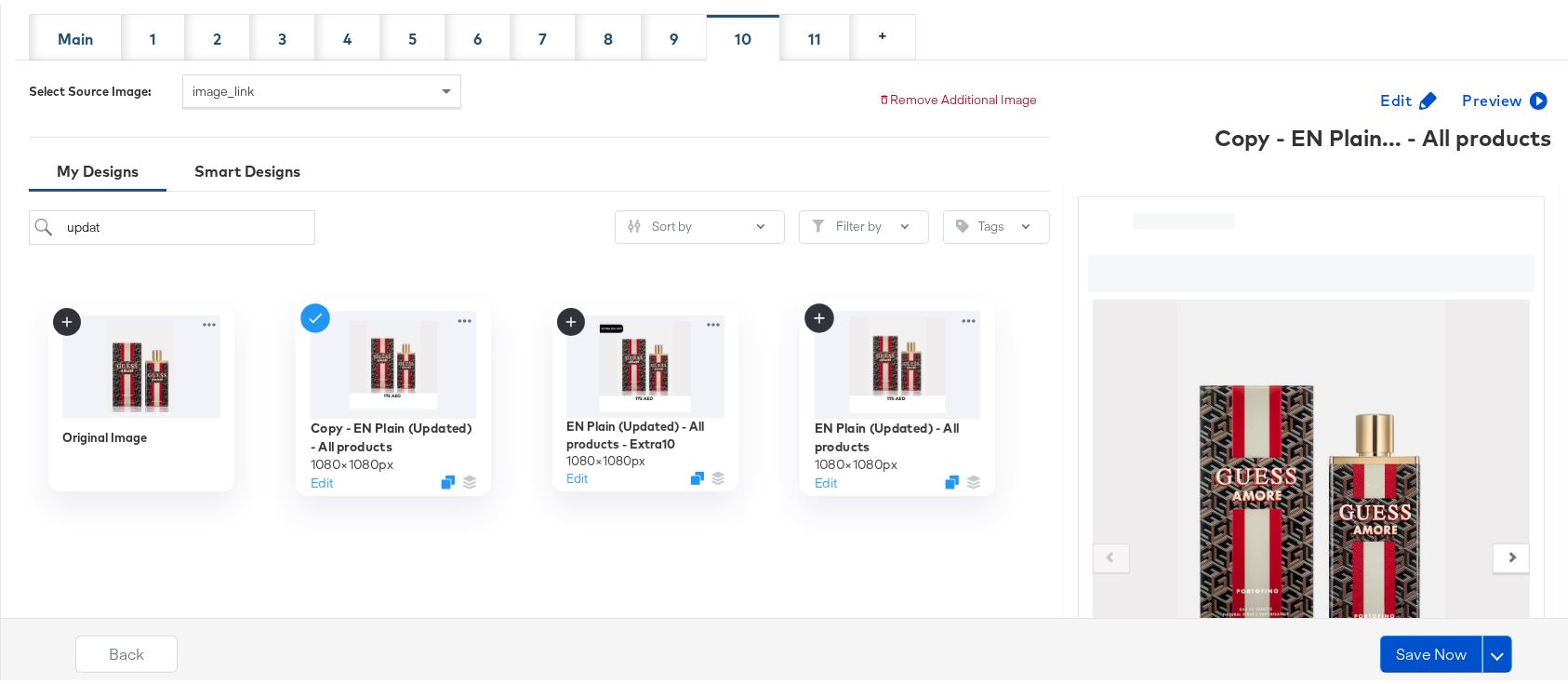 scroll, scrollTop: 436, scrollLeft: 0, axis: vertical 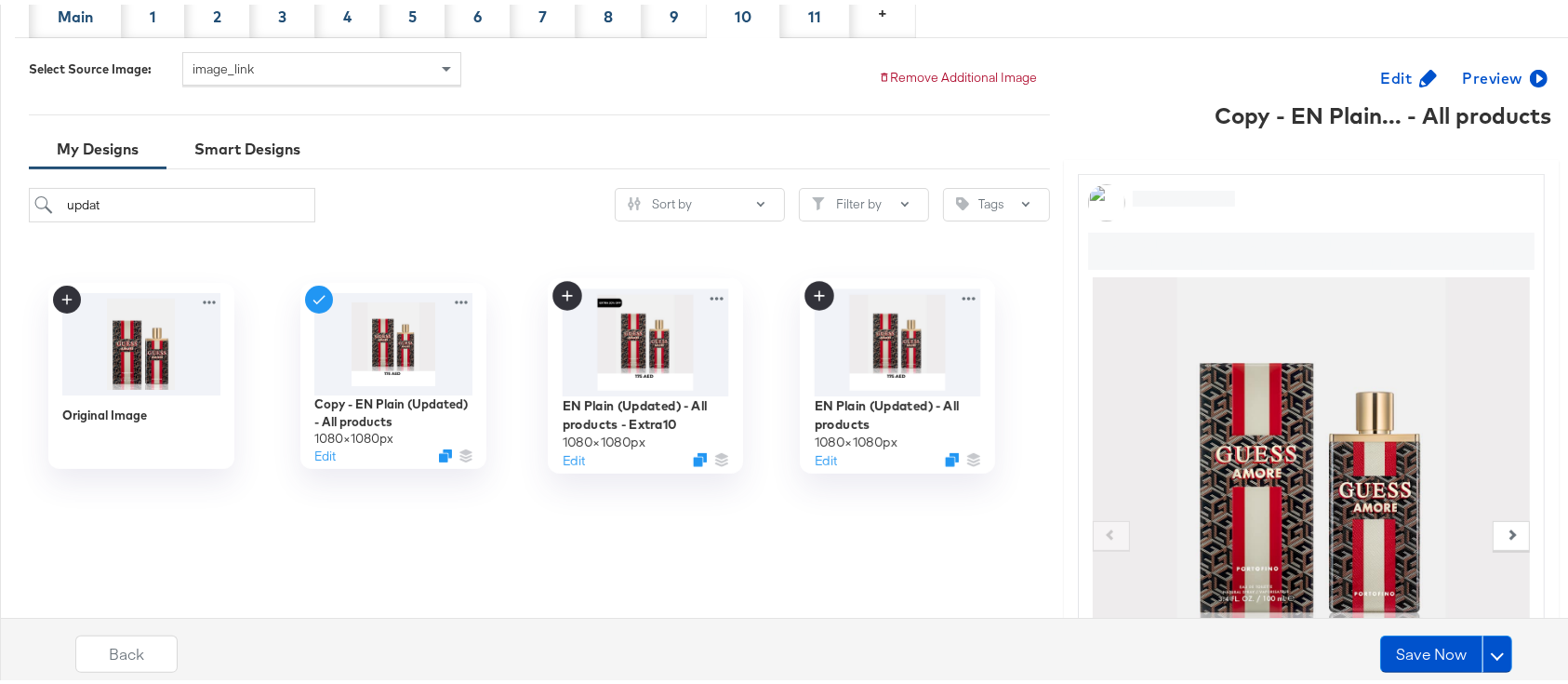 click at bounding box center (644, 337) 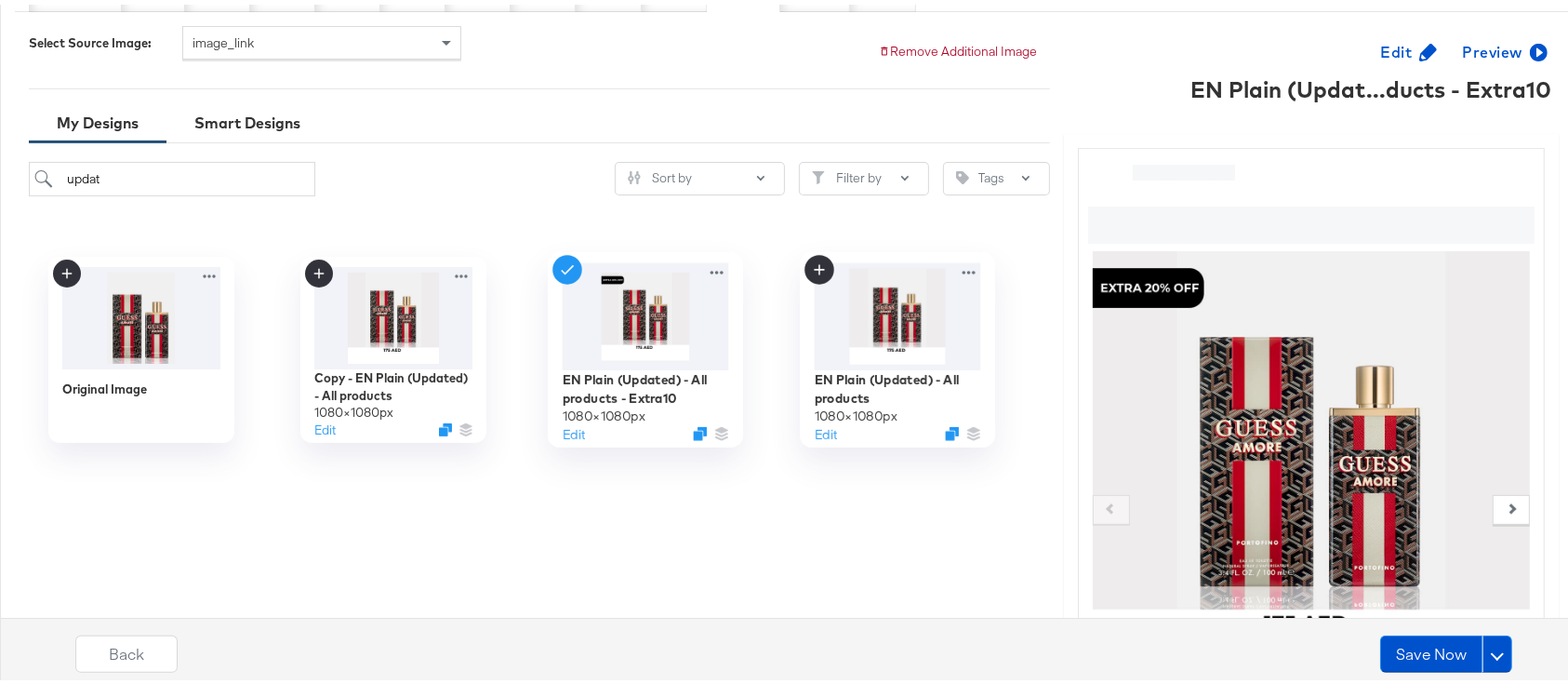 scroll, scrollTop: 463, scrollLeft: 0, axis: vertical 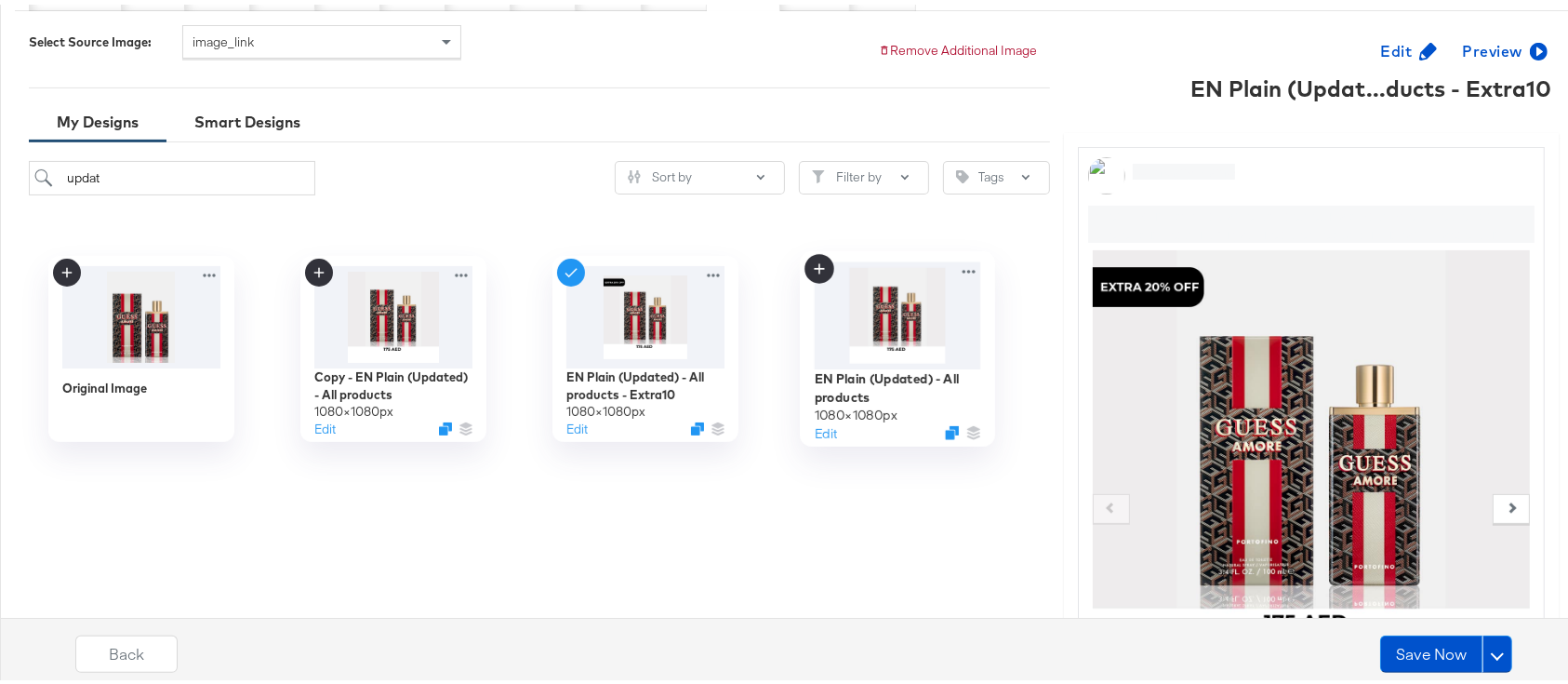 click at bounding box center (897, 310) 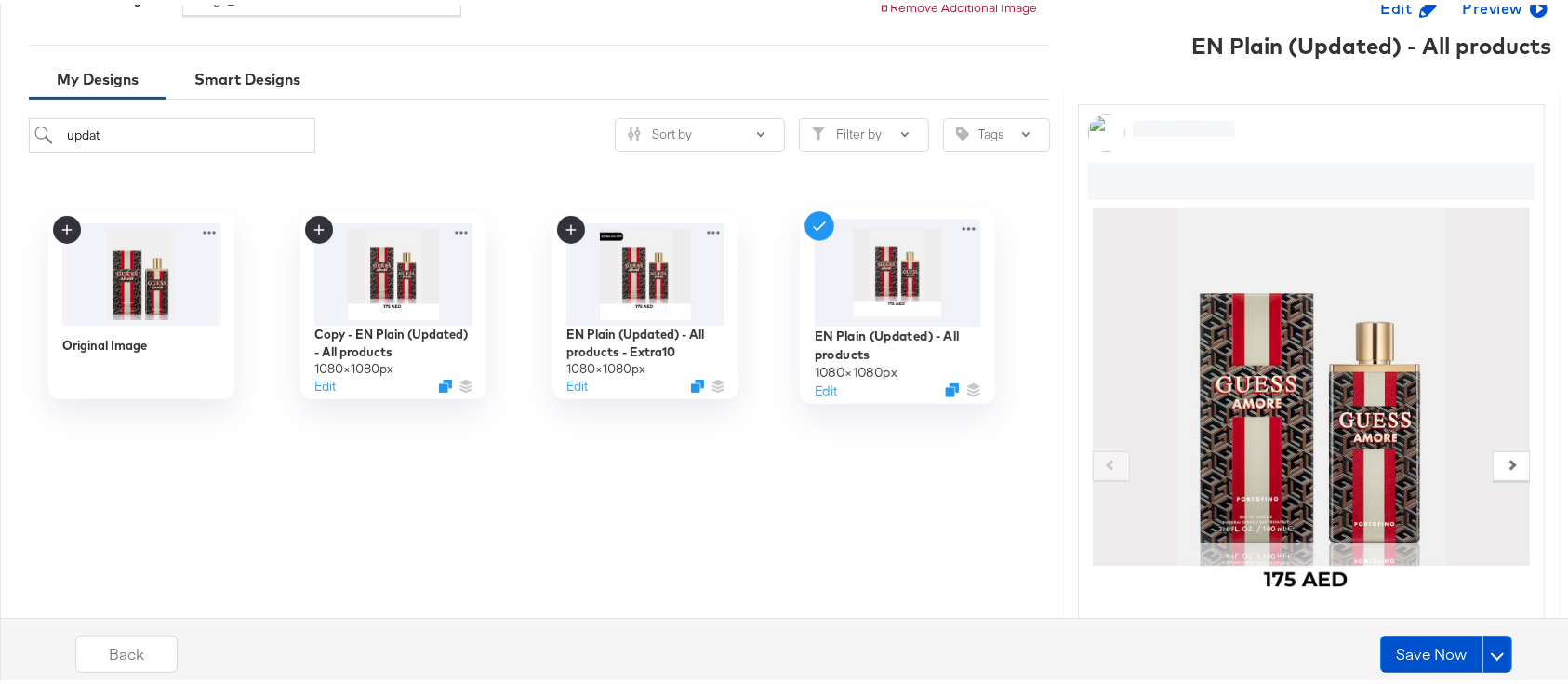 scroll, scrollTop: 501, scrollLeft: 0, axis: vertical 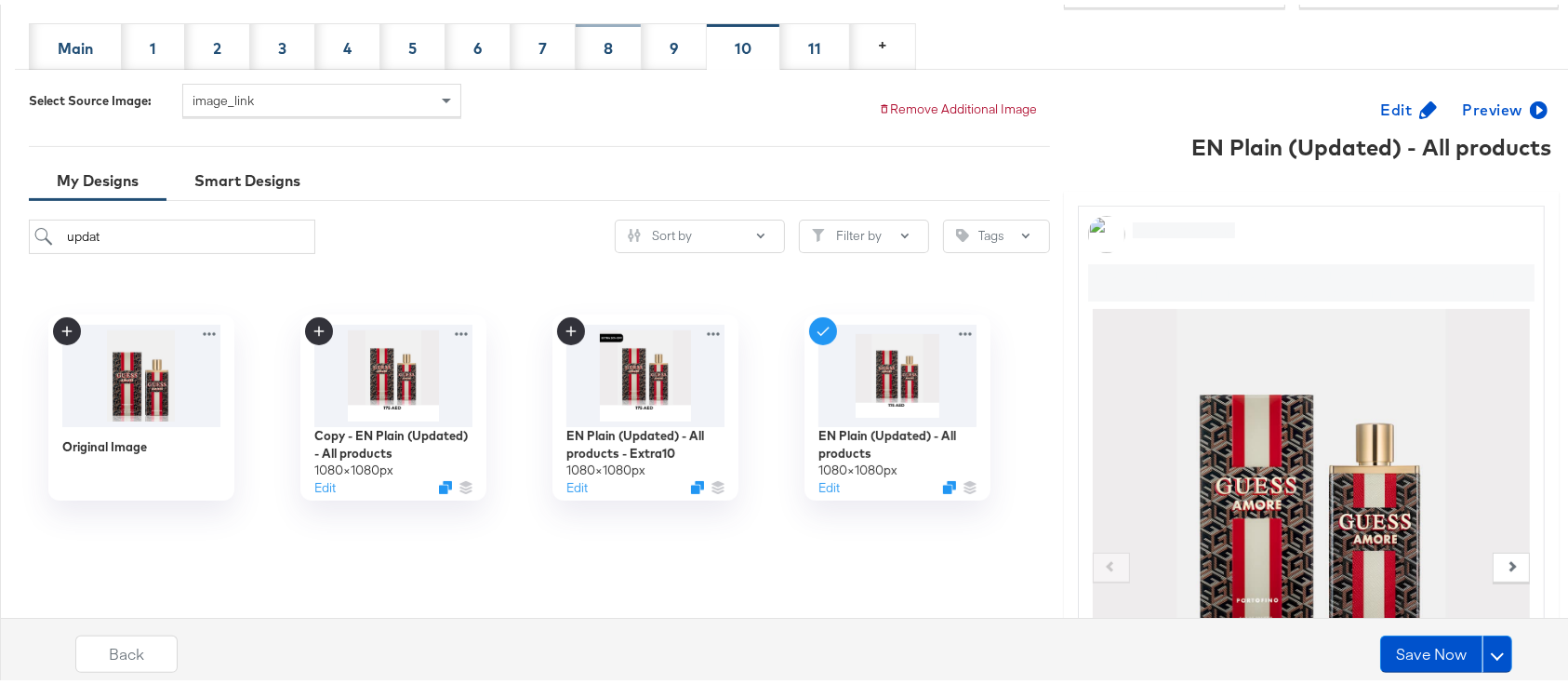 click on "8" at bounding box center [608, 42] 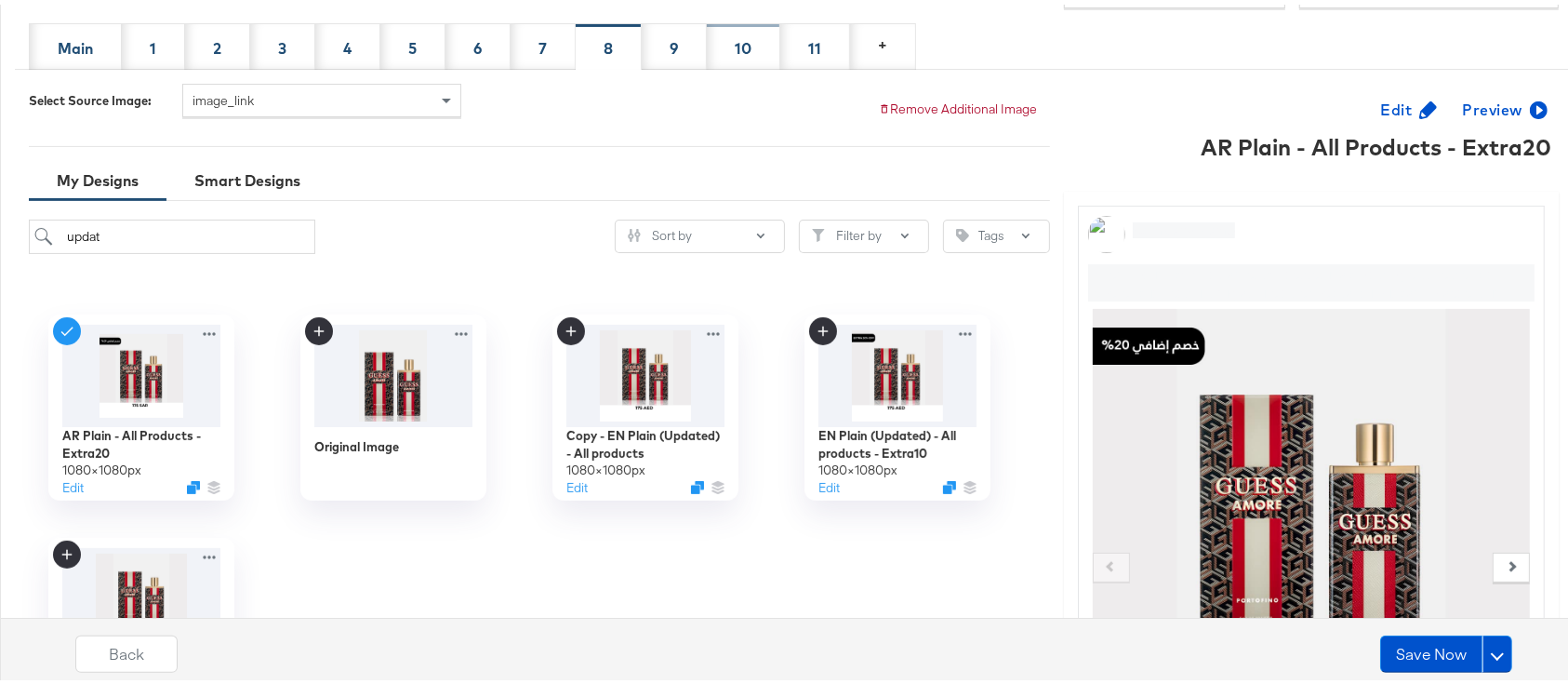 click on "10" at bounding box center [743, 42] 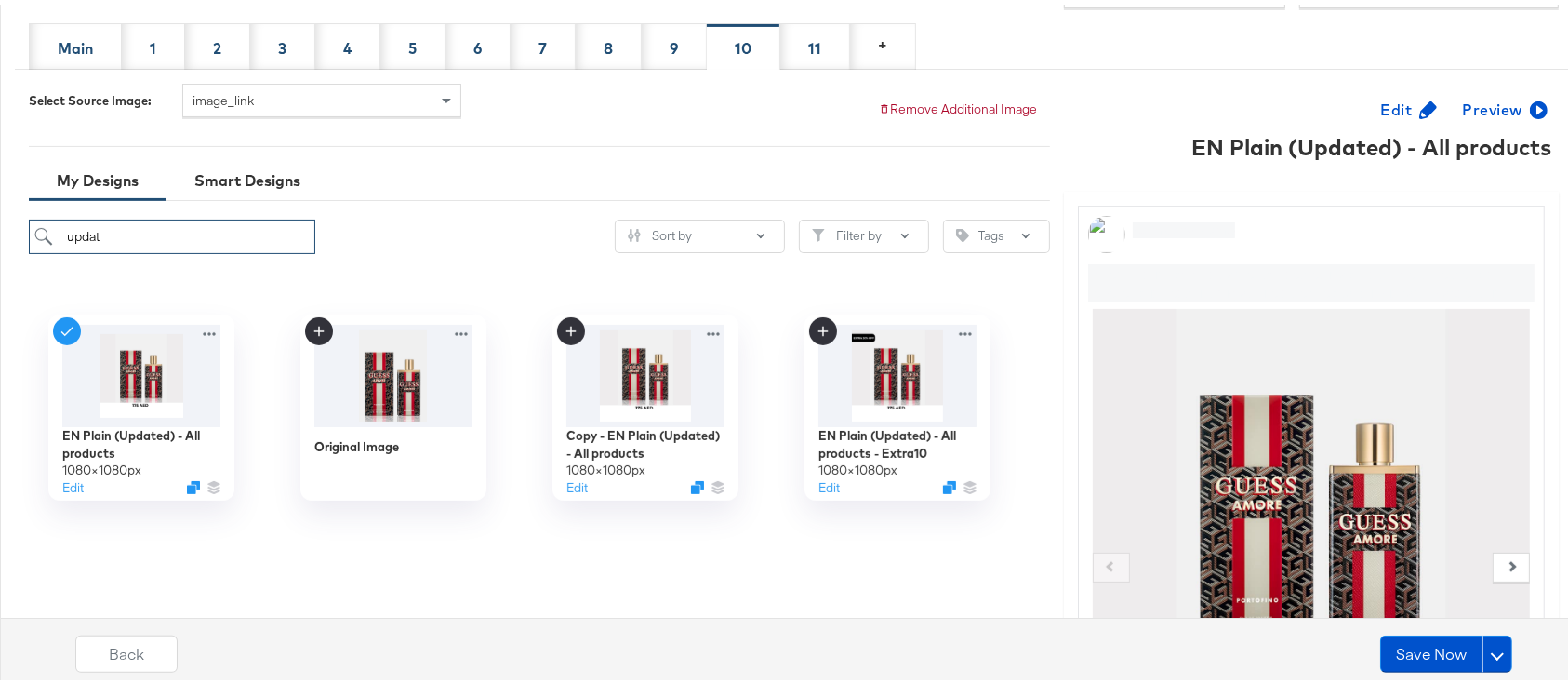 drag, startPoint x: 169, startPoint y: 235, endPoint x: 3, endPoint y: 196, distance: 170.51979 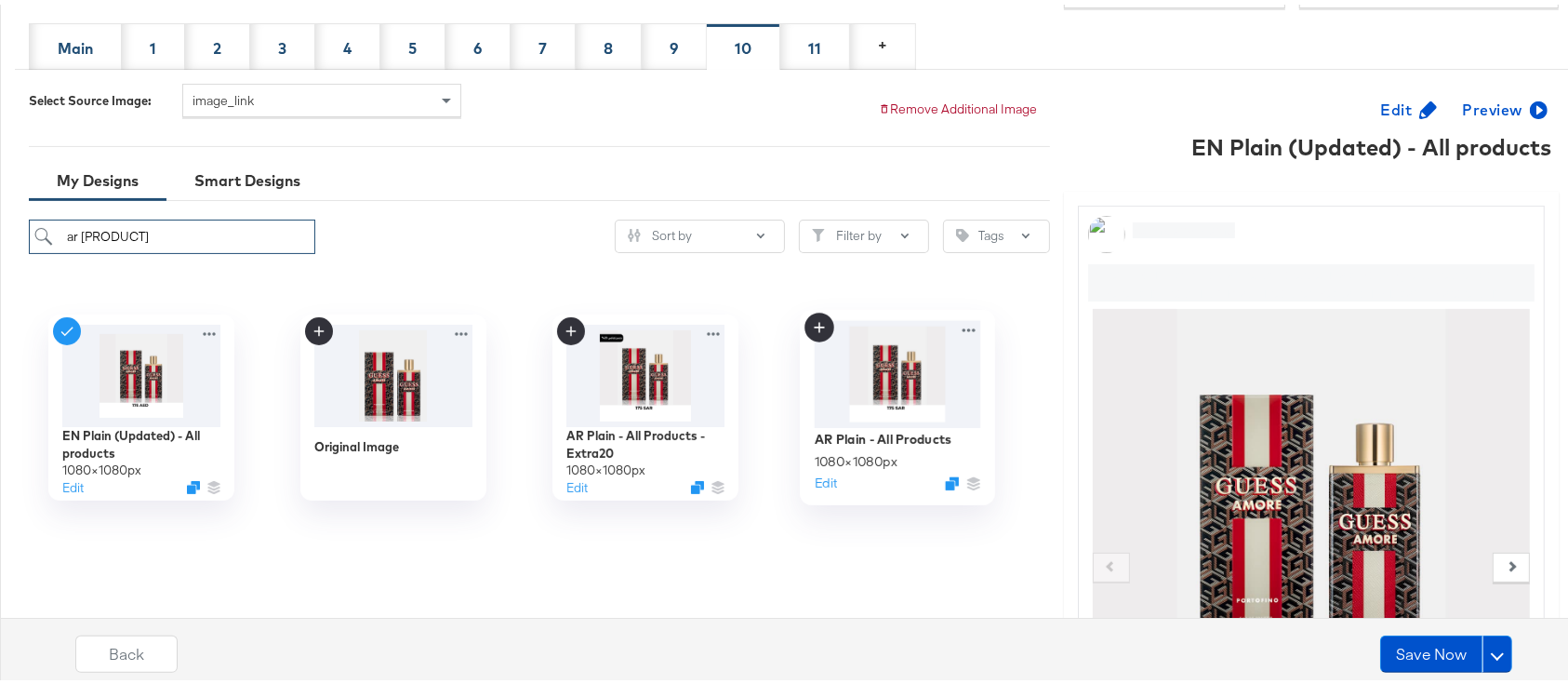 type on "ar pl" 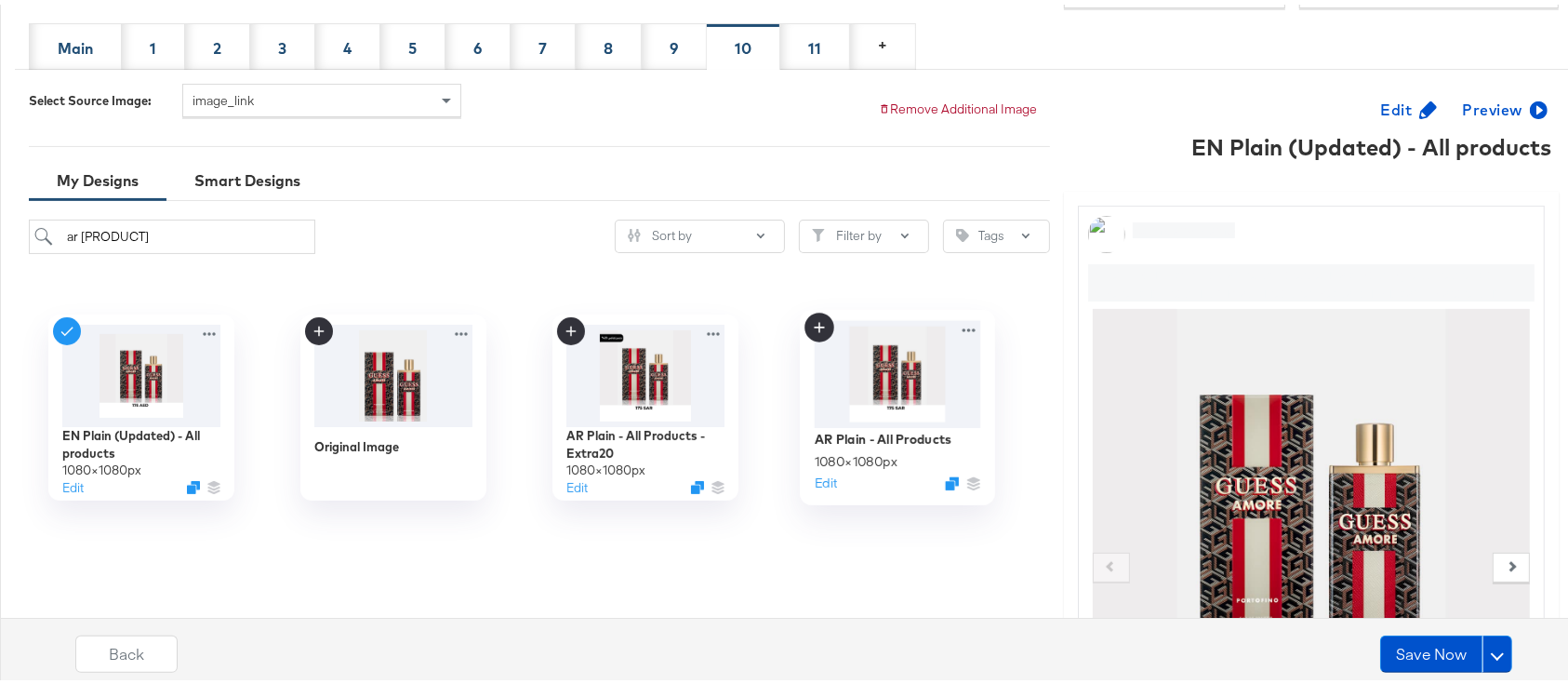 click at bounding box center [897, 369] 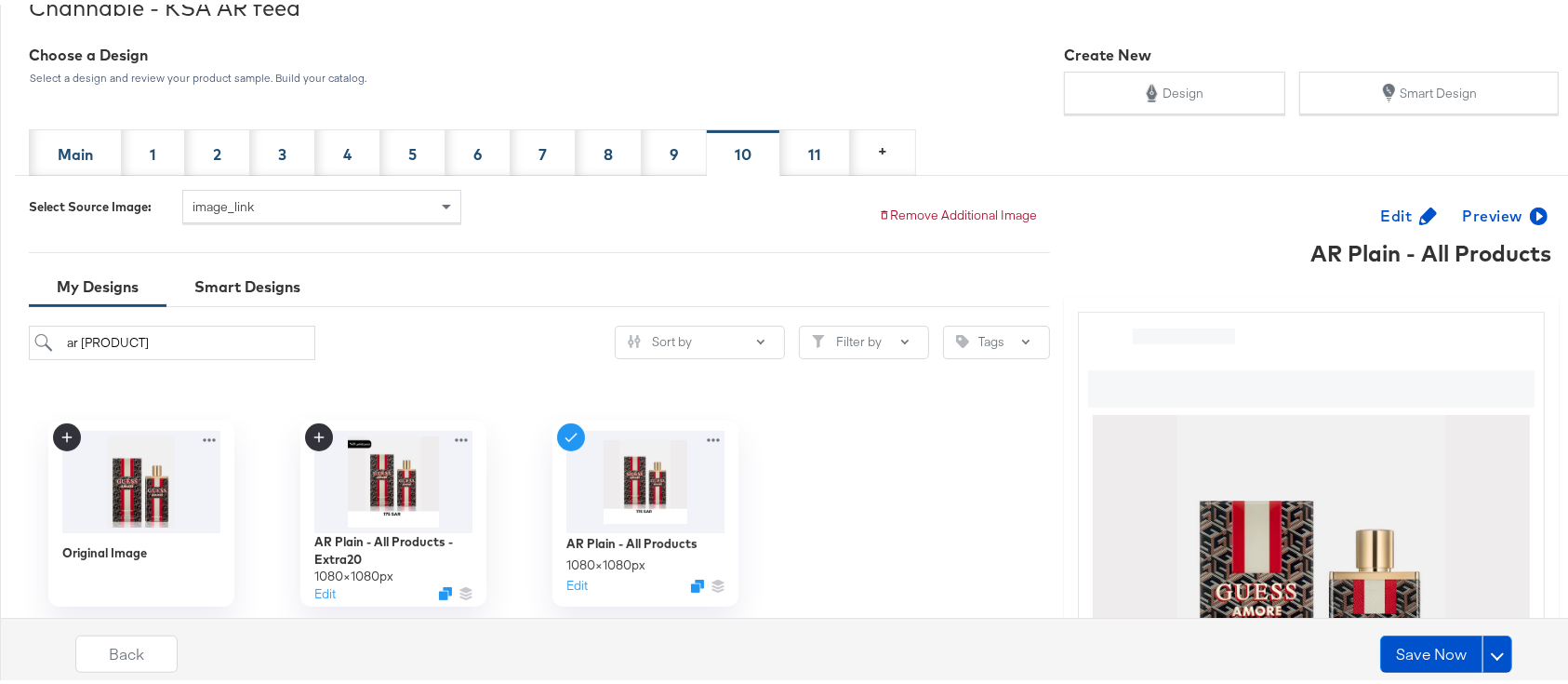 scroll, scrollTop: 304, scrollLeft: 0, axis: vertical 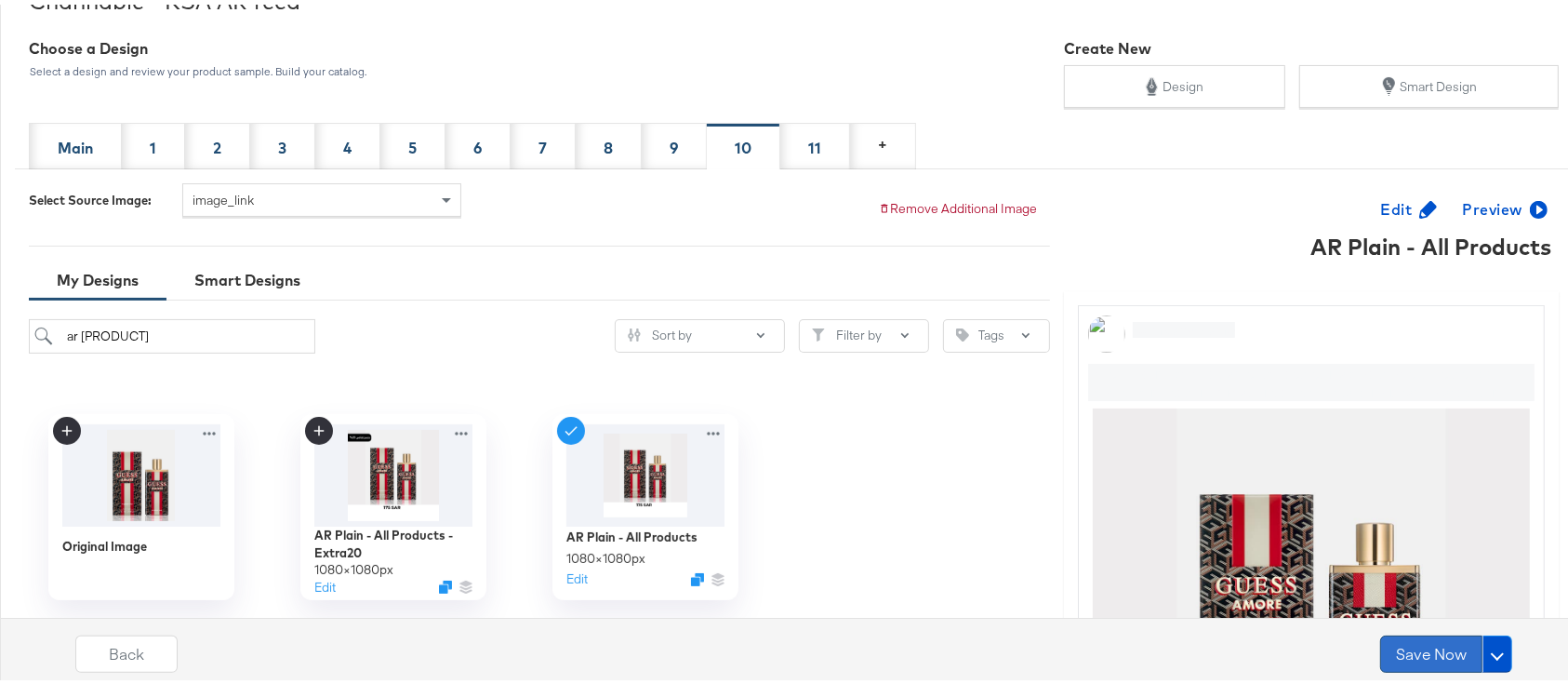 click on "Save Now" at bounding box center (1431, 650) 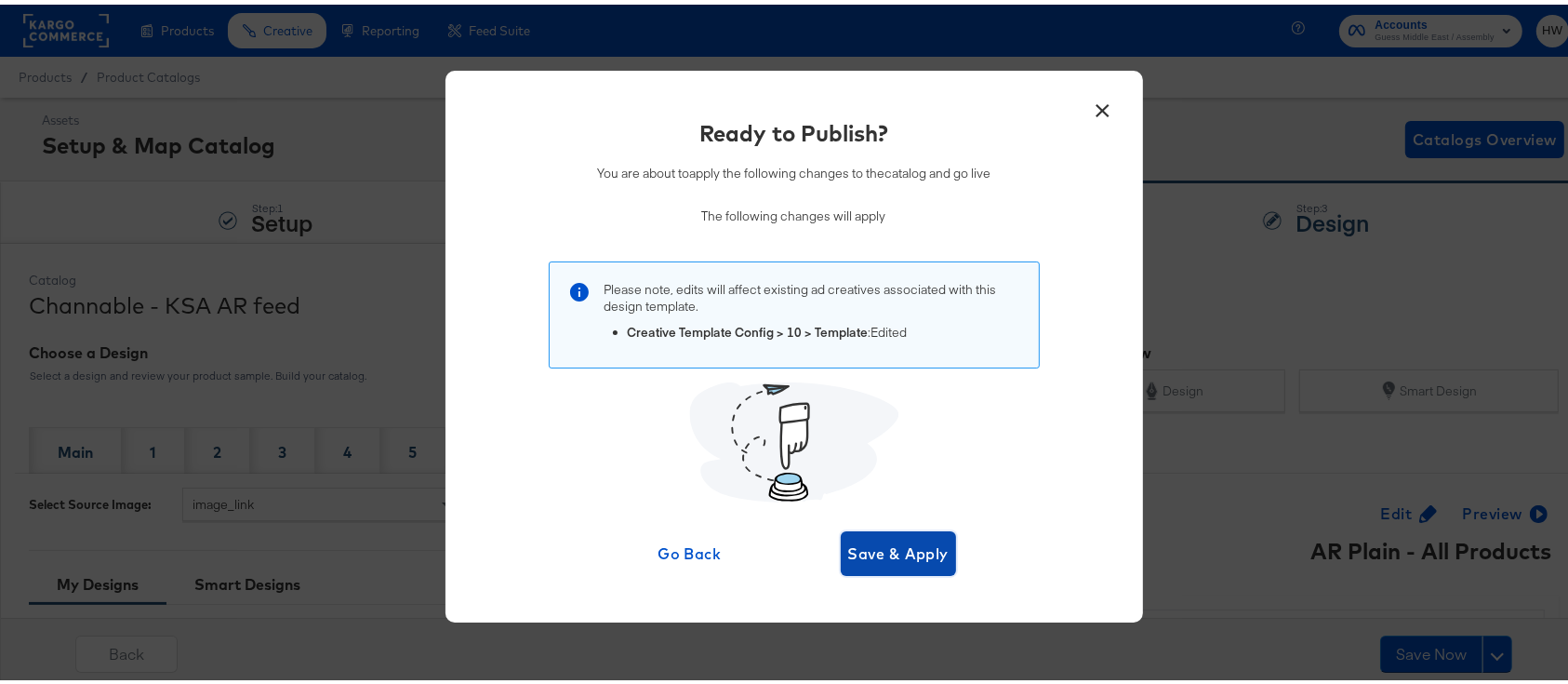 click on "Save & Apply" at bounding box center [898, 549] 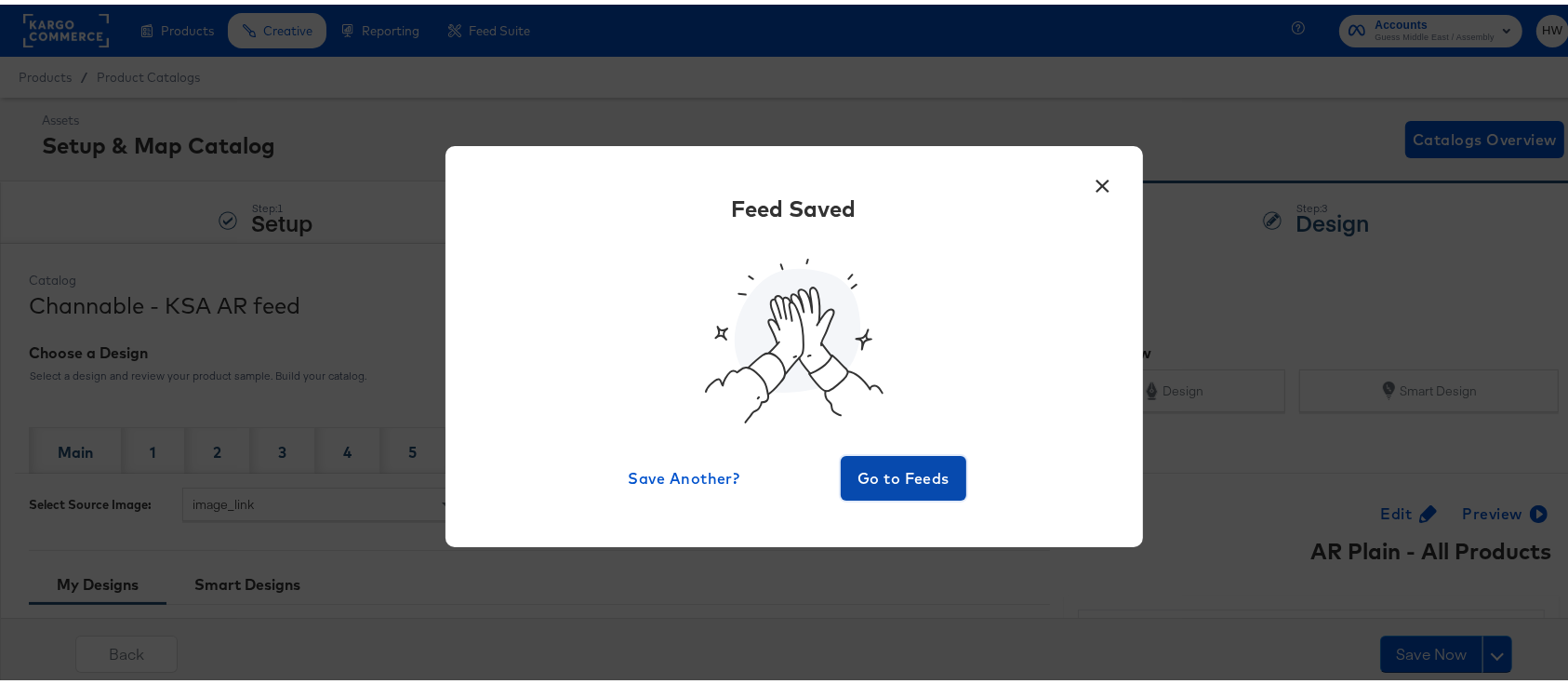 click on "Go to Feeds" at bounding box center (904, 474) 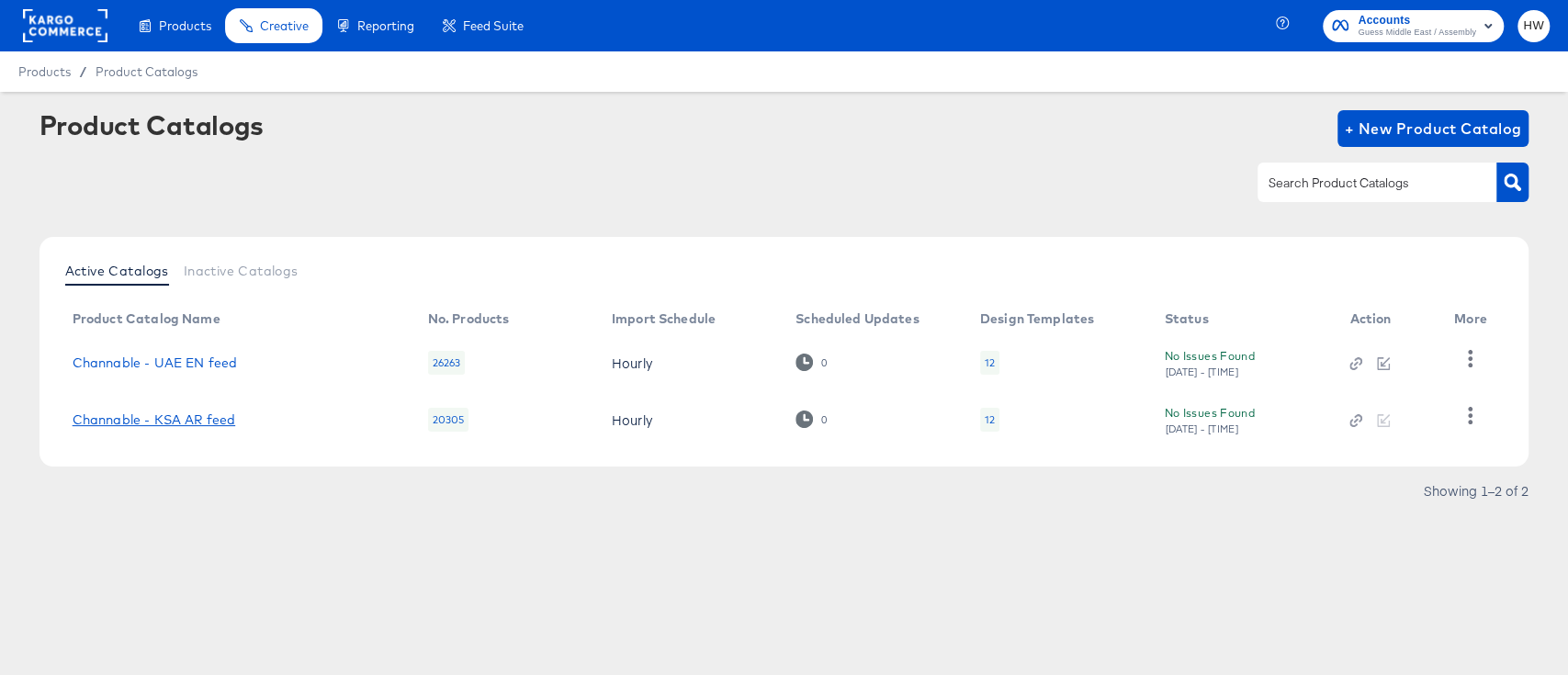 click on "Channable - KSA AR feed" at bounding box center [153, 420] 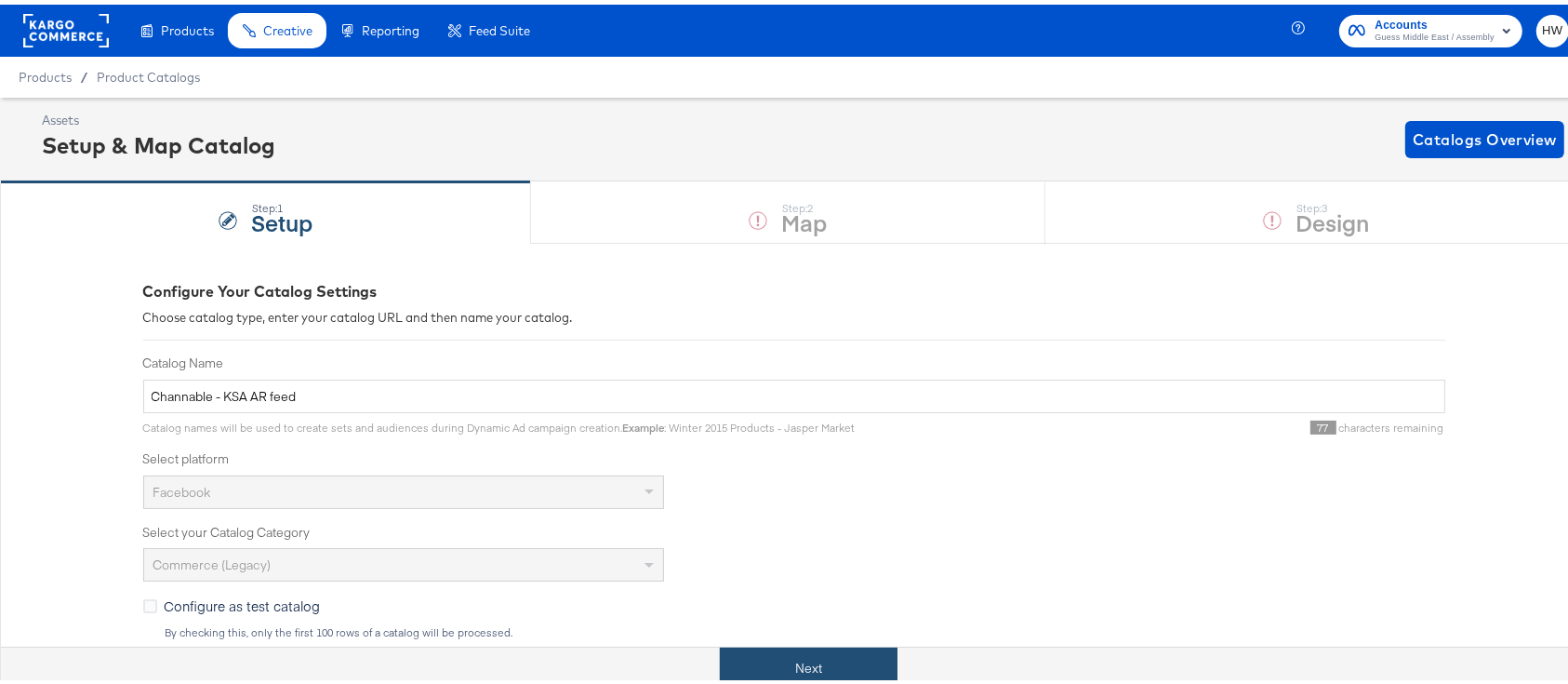 click on "Next" at bounding box center [808, 664] 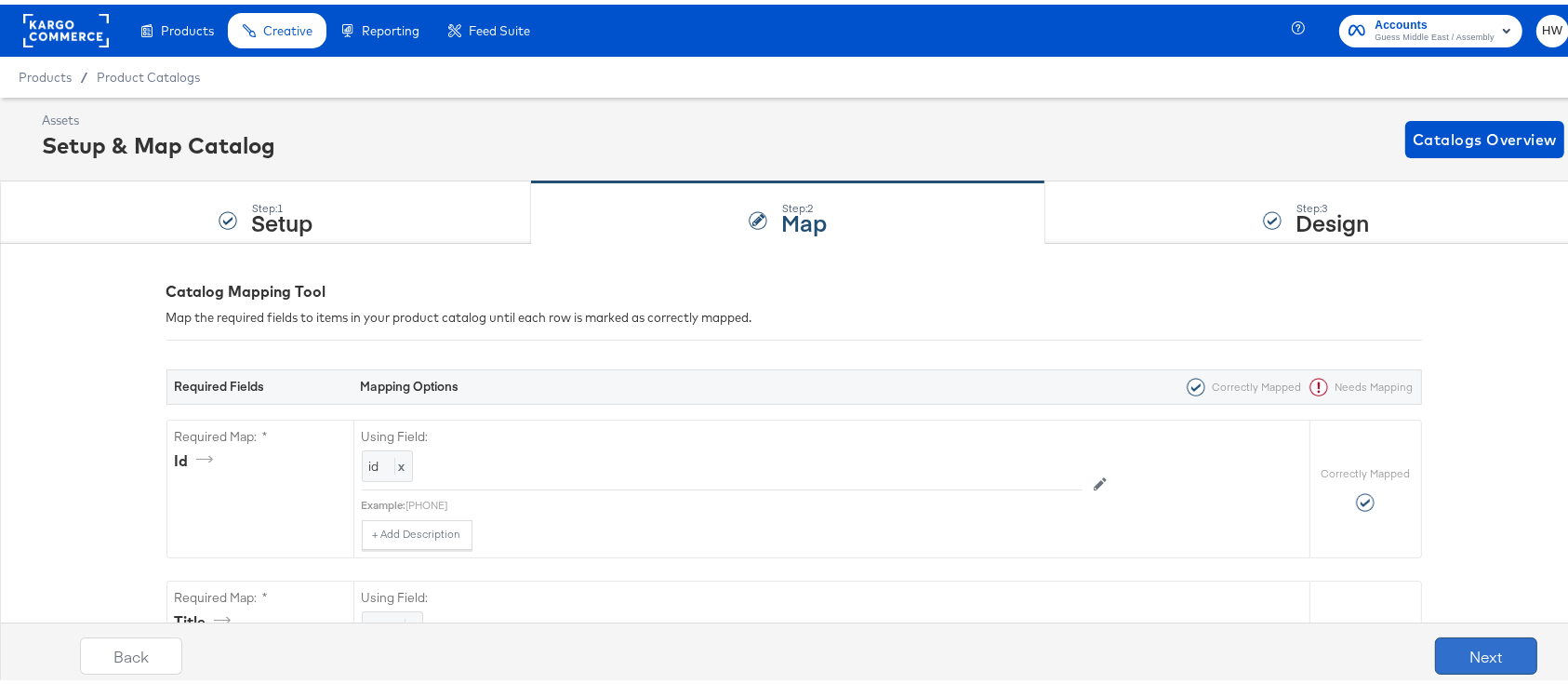 click on "Next" at bounding box center (1486, 651) 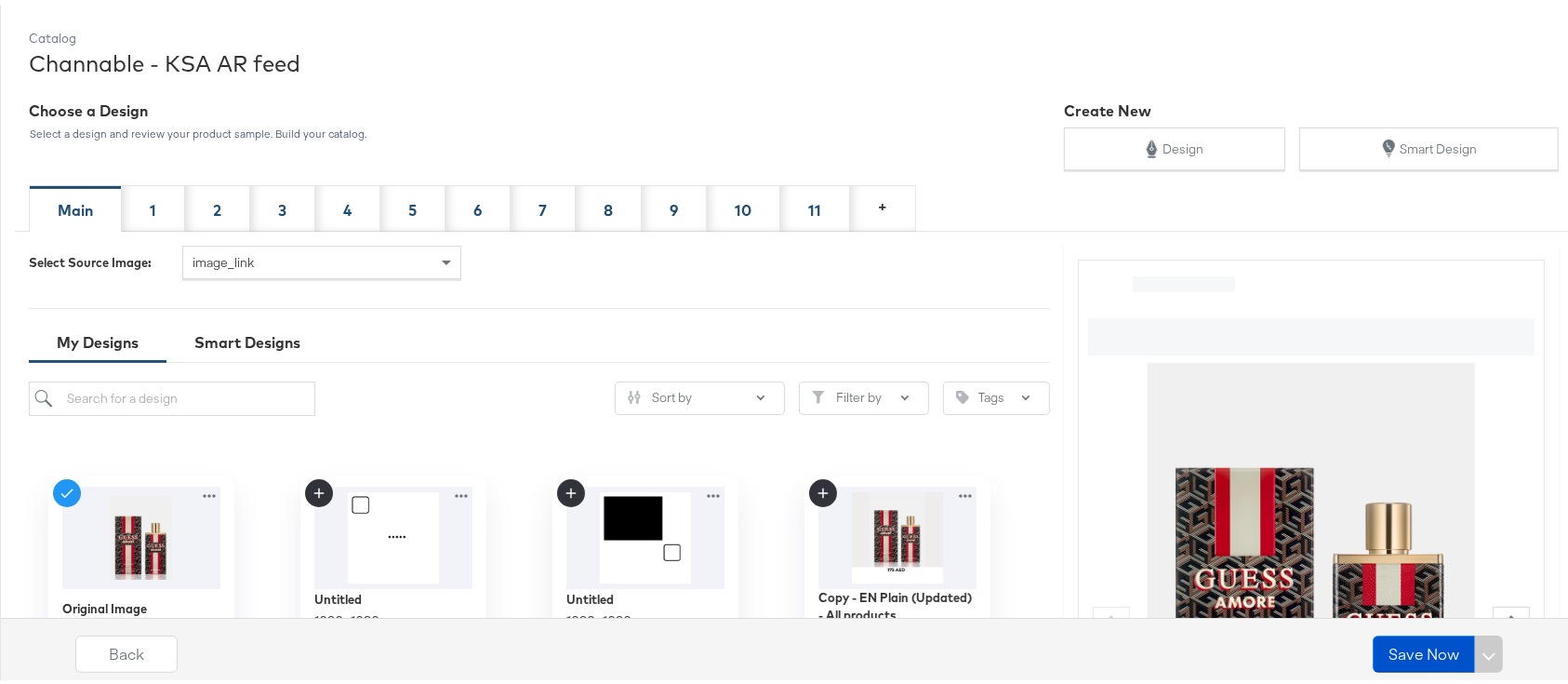 scroll, scrollTop: 279, scrollLeft: 0, axis: vertical 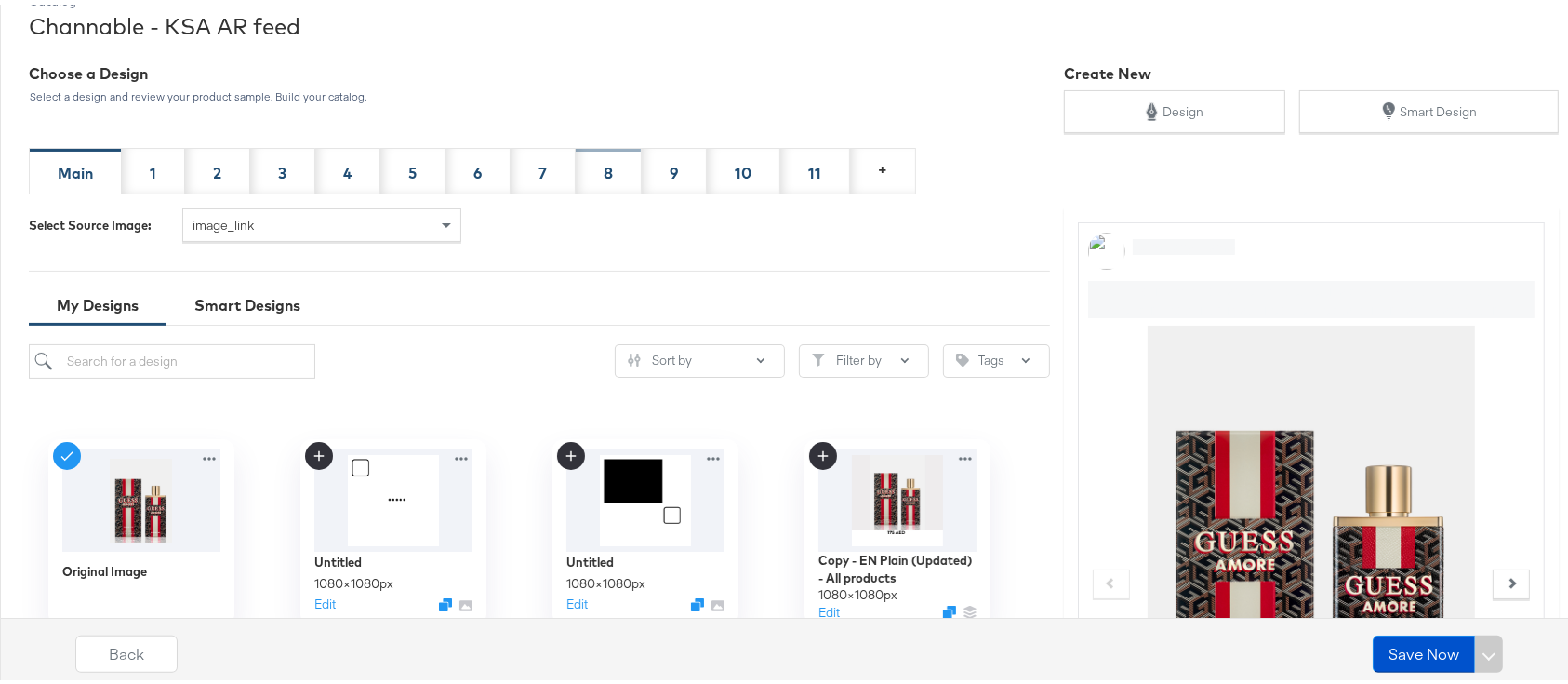 click on "8" at bounding box center (608, 167) 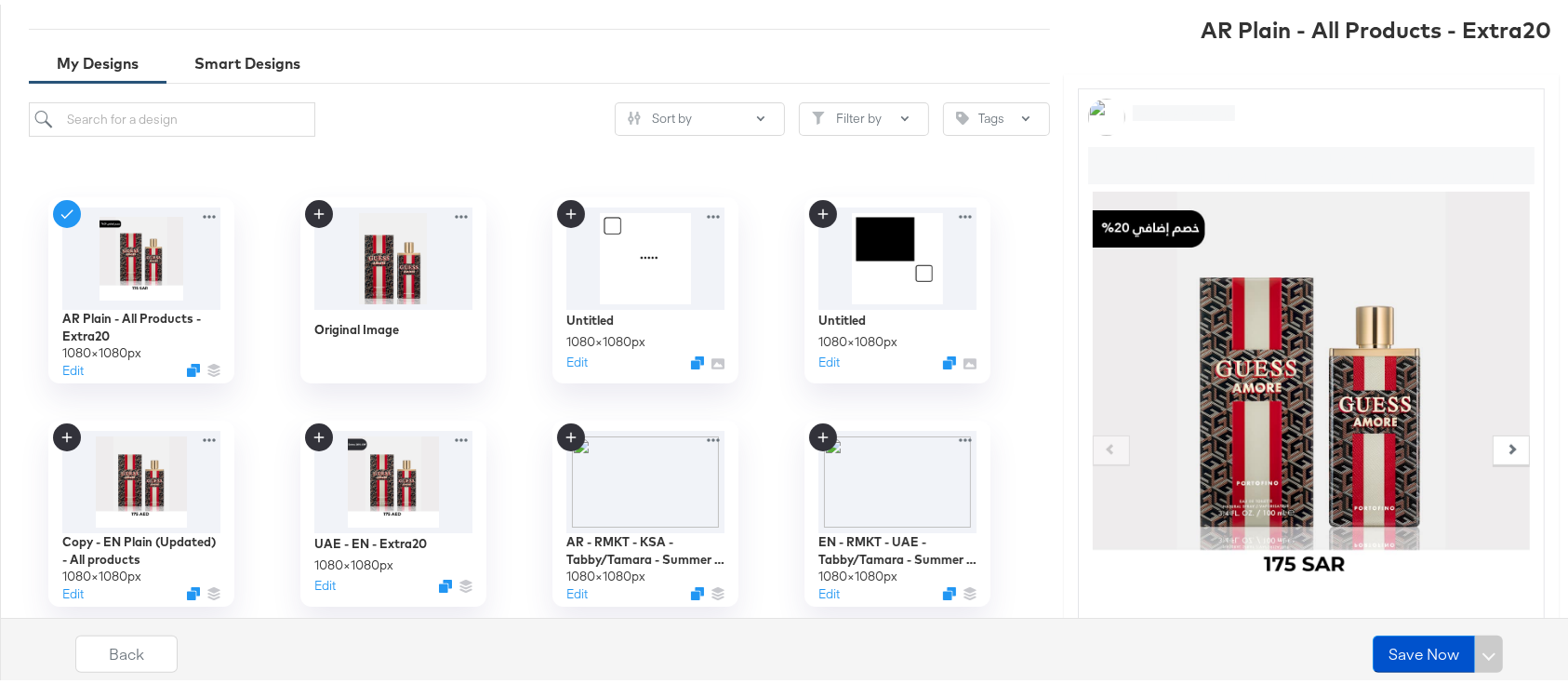 scroll, scrollTop: 533, scrollLeft: 0, axis: vertical 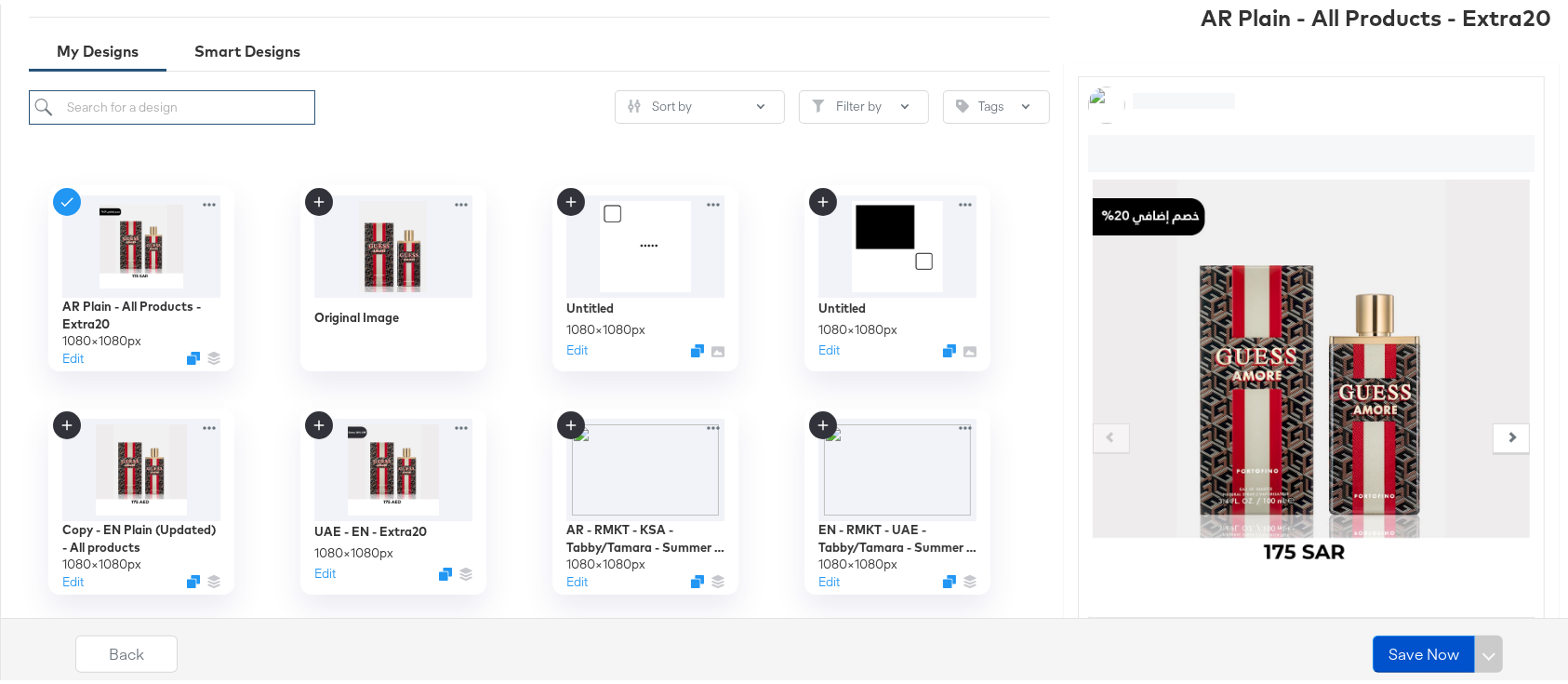 click at bounding box center [172, 102] 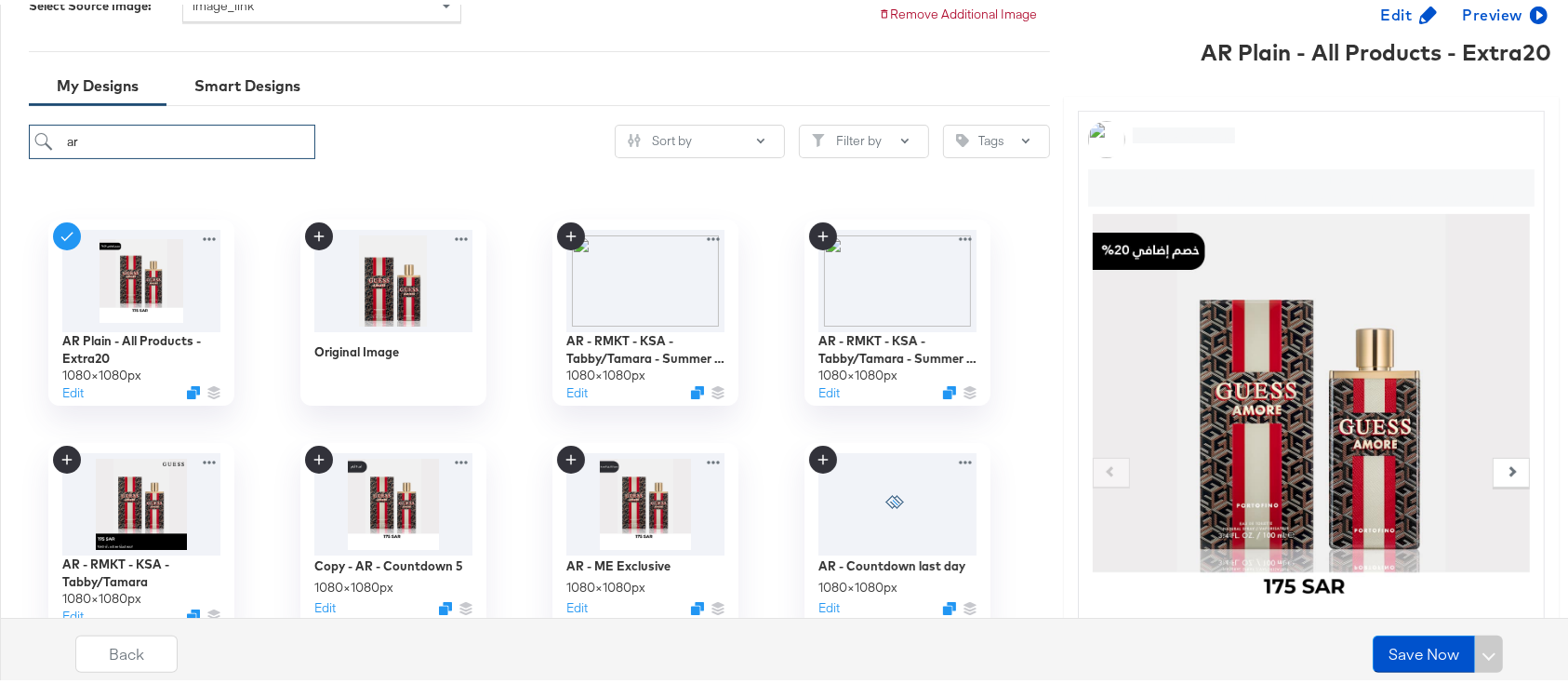 scroll, scrollTop: 501, scrollLeft: 0, axis: vertical 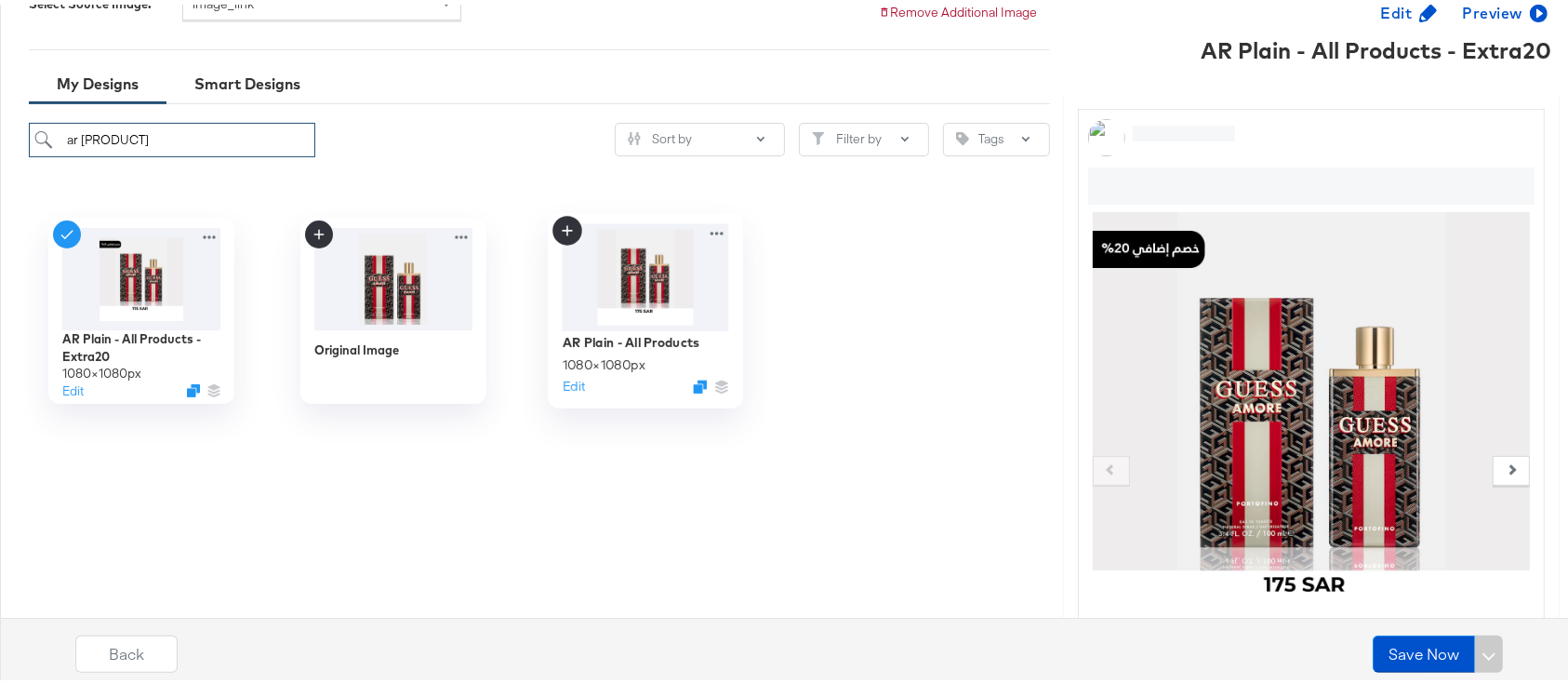 type on "ar pla" 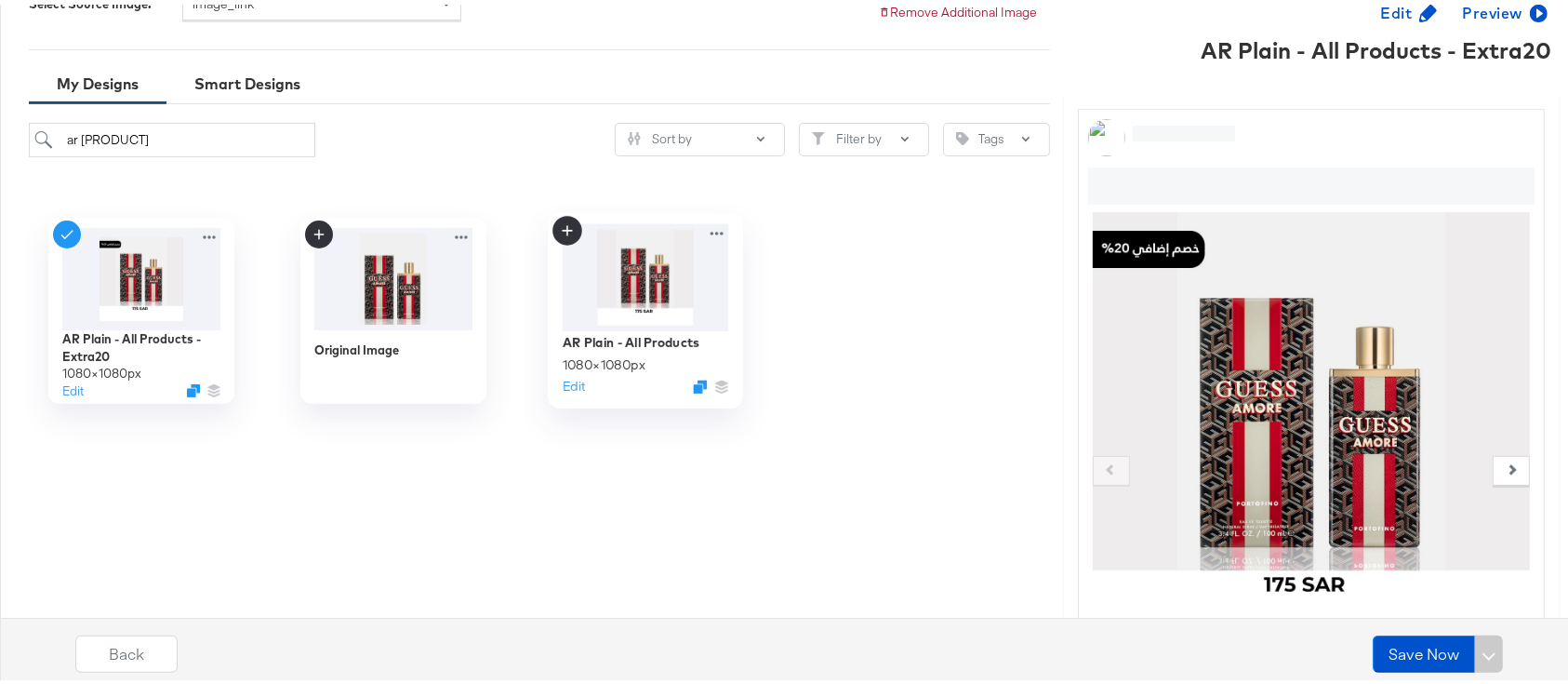click 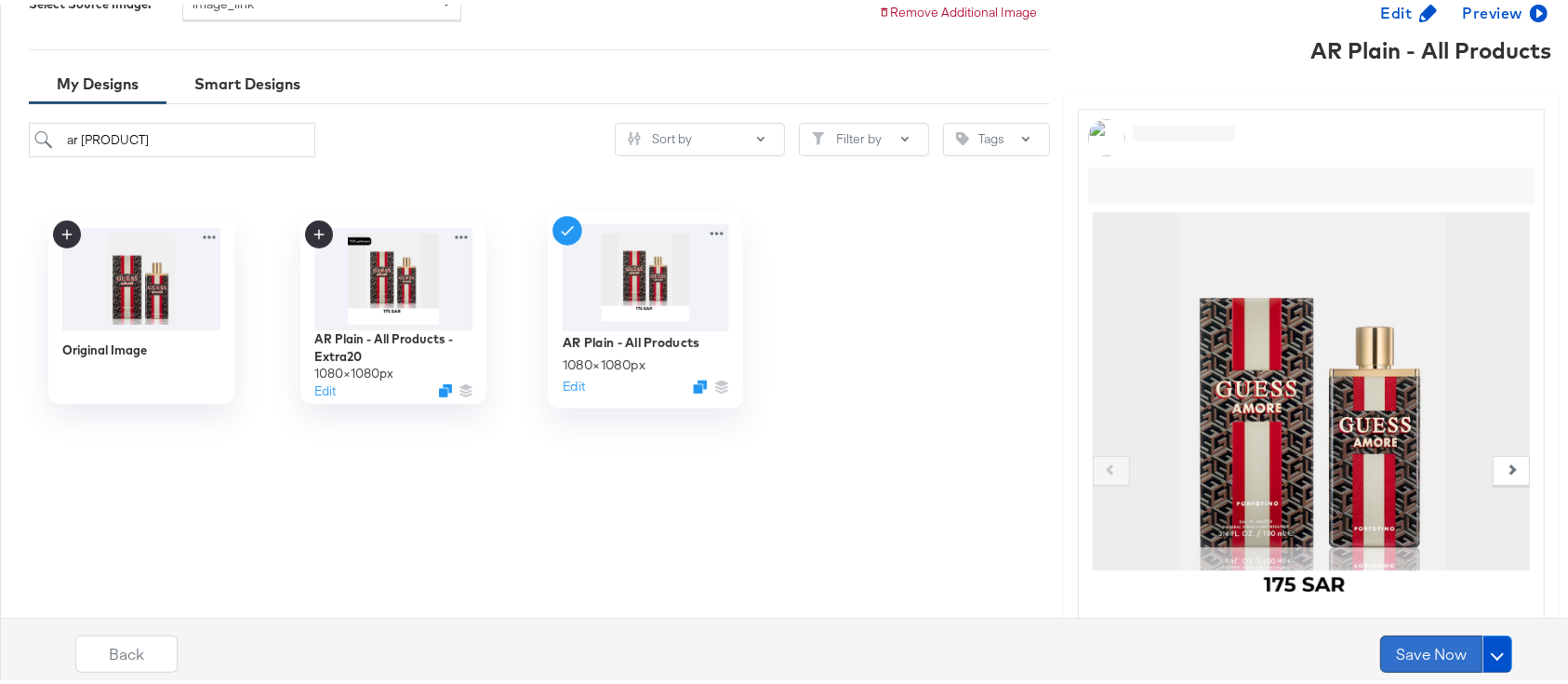 click on "Save Now" at bounding box center [1431, 650] 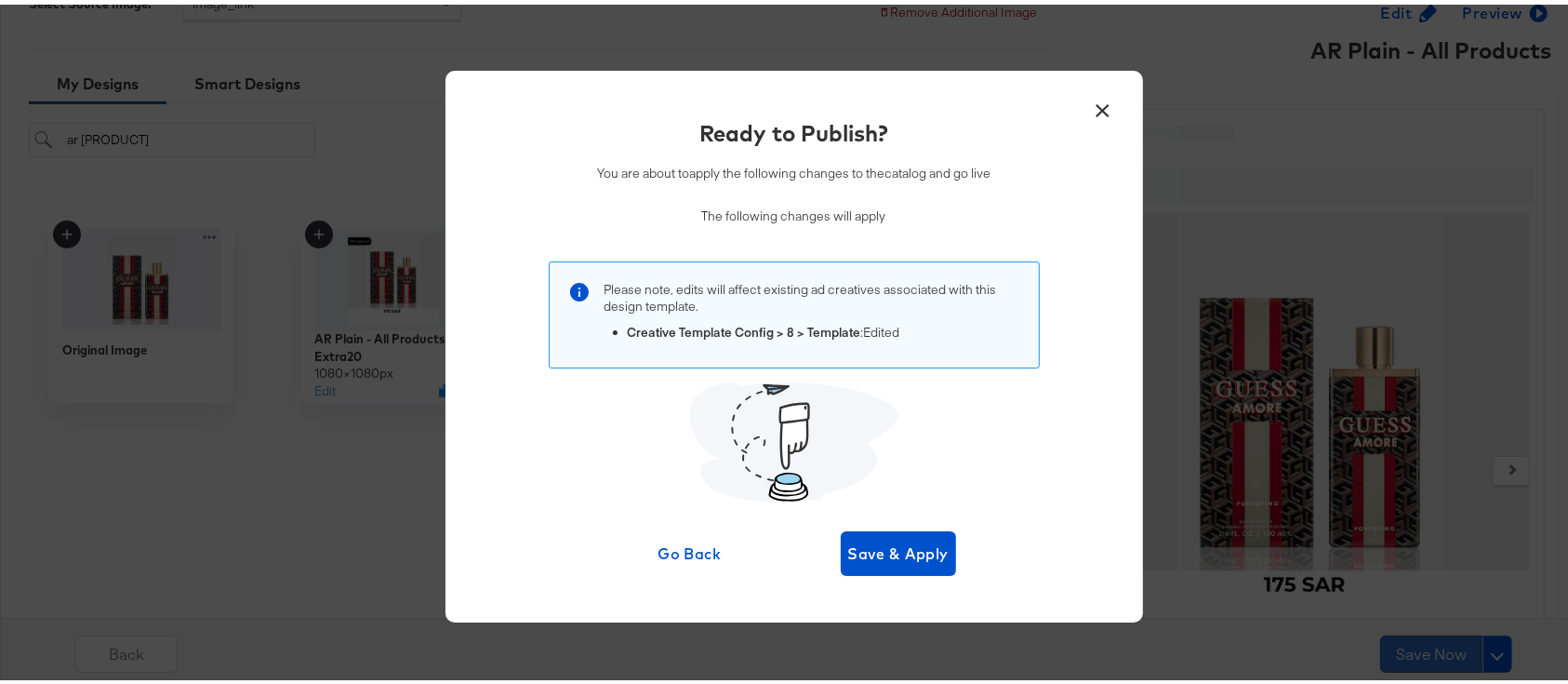 scroll, scrollTop: 0, scrollLeft: 0, axis: both 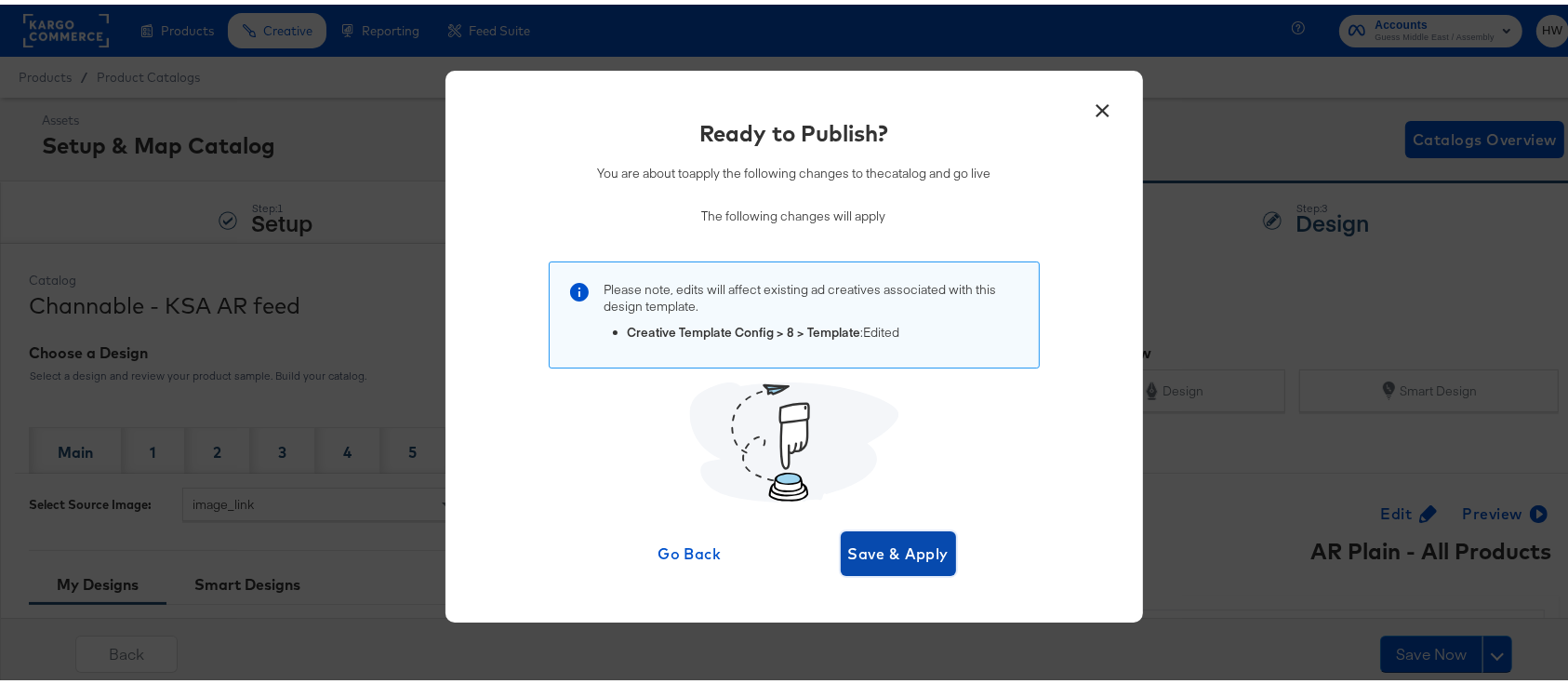click on "Save & Apply" at bounding box center [898, 549] 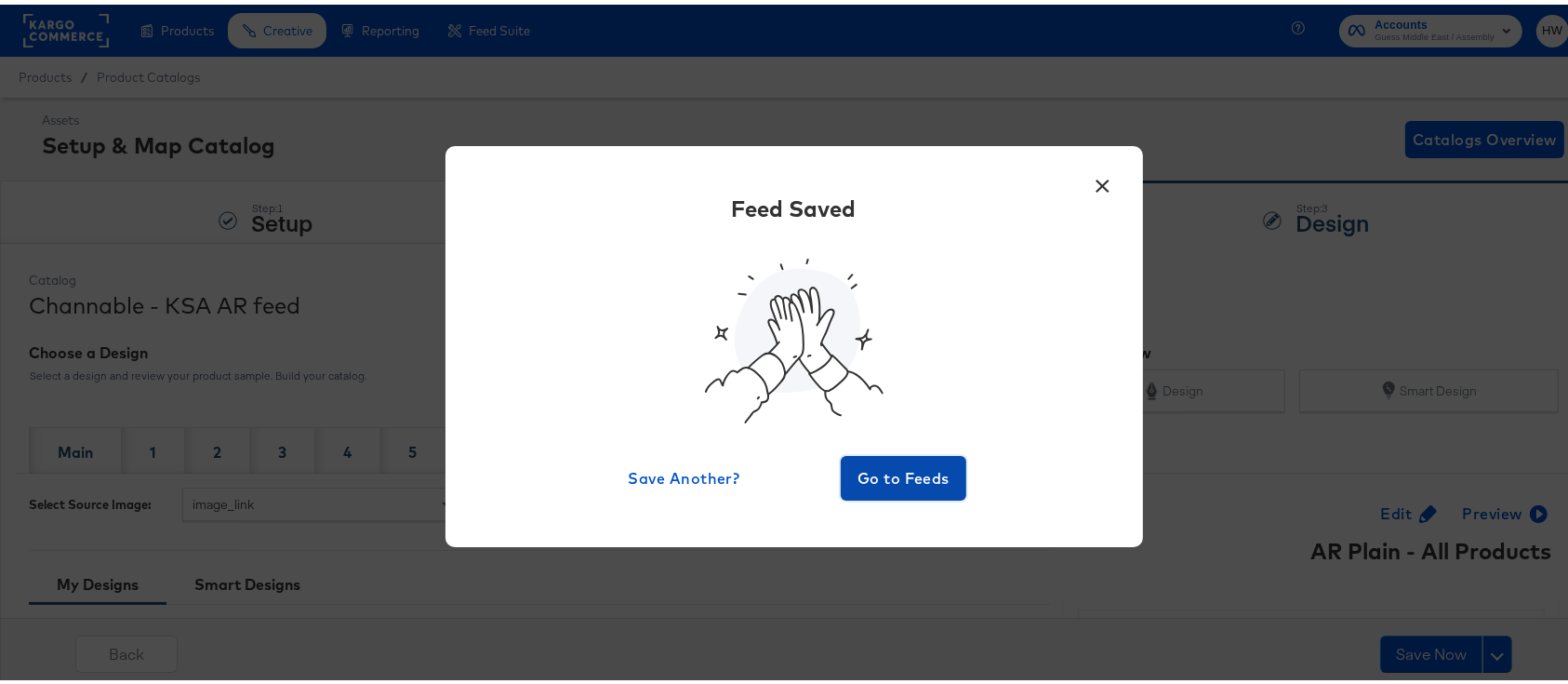 click on "Go to Feeds" at bounding box center (904, 474) 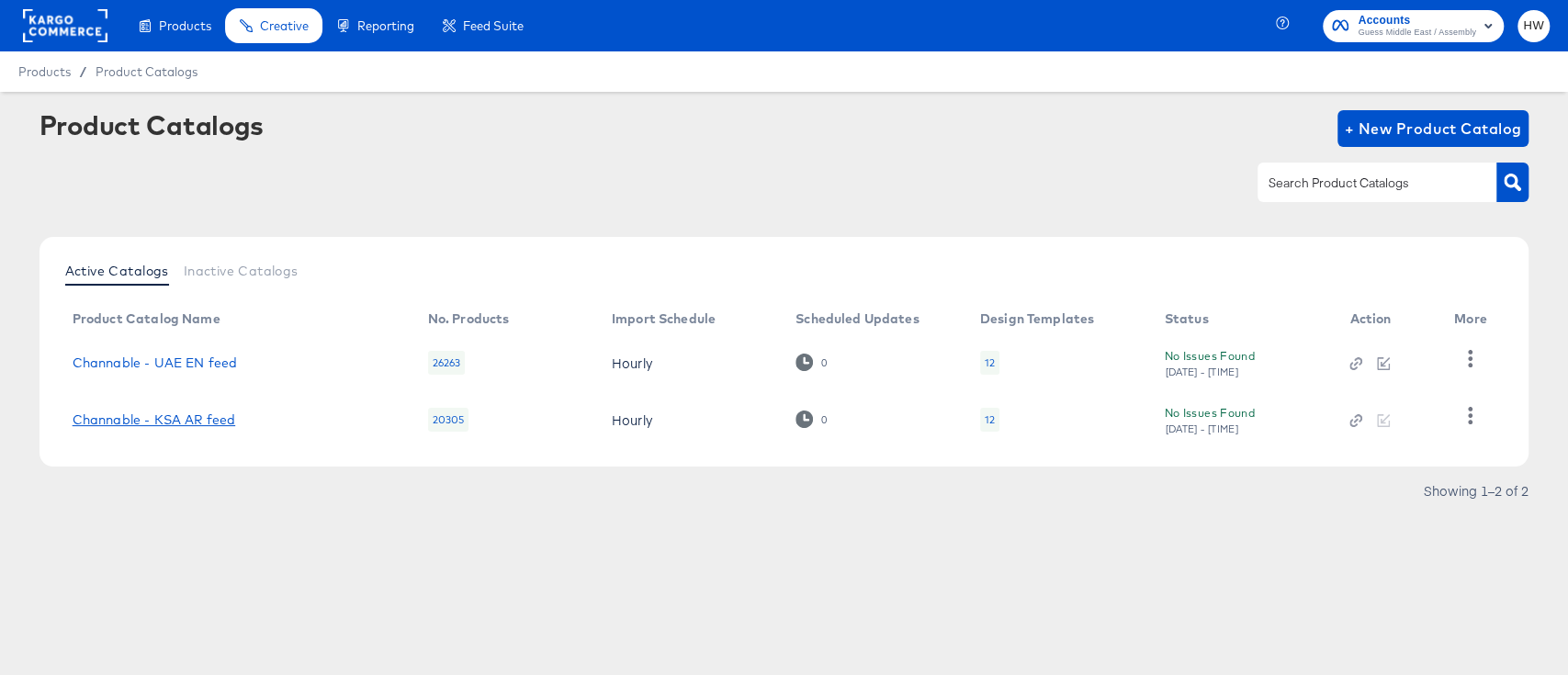 click on "Channable - KSA AR feed" at bounding box center [153, 420] 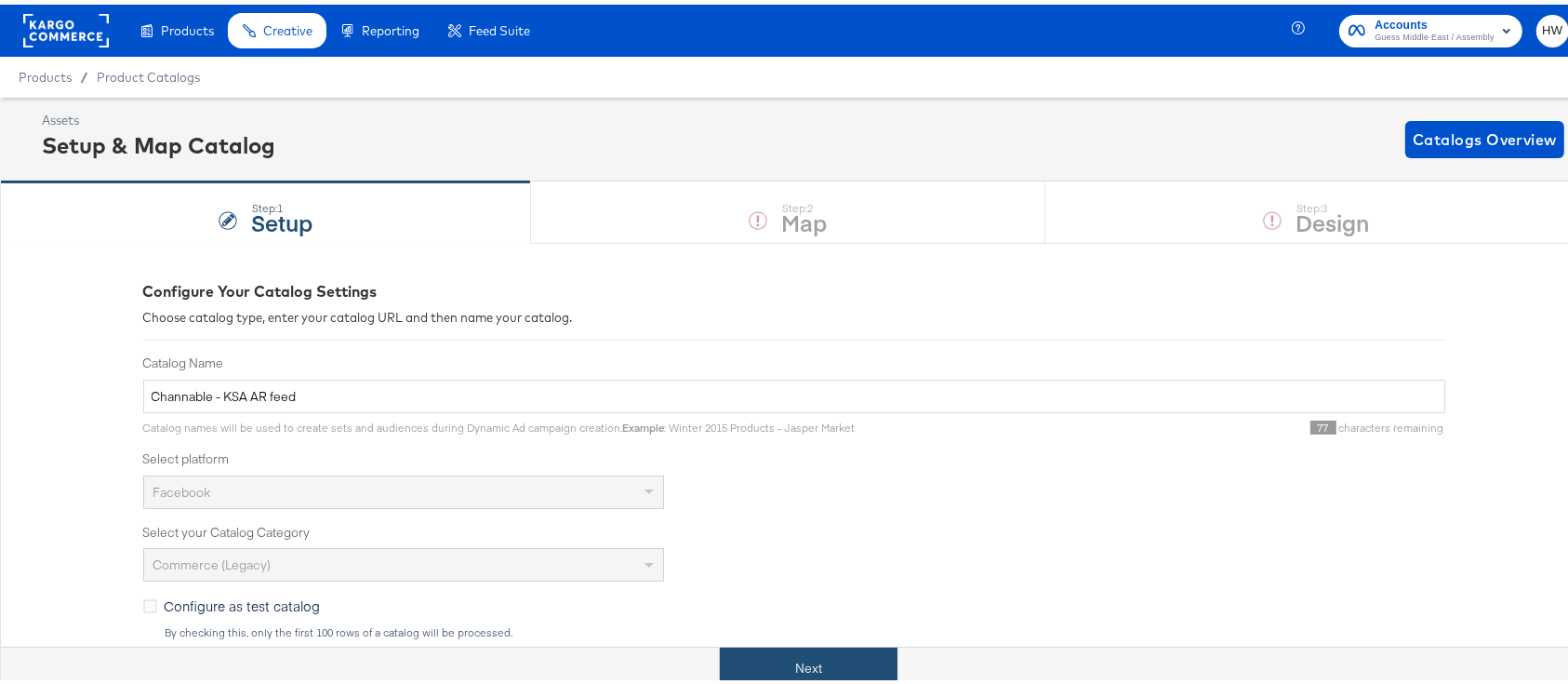click on "Next" at bounding box center [808, 664] 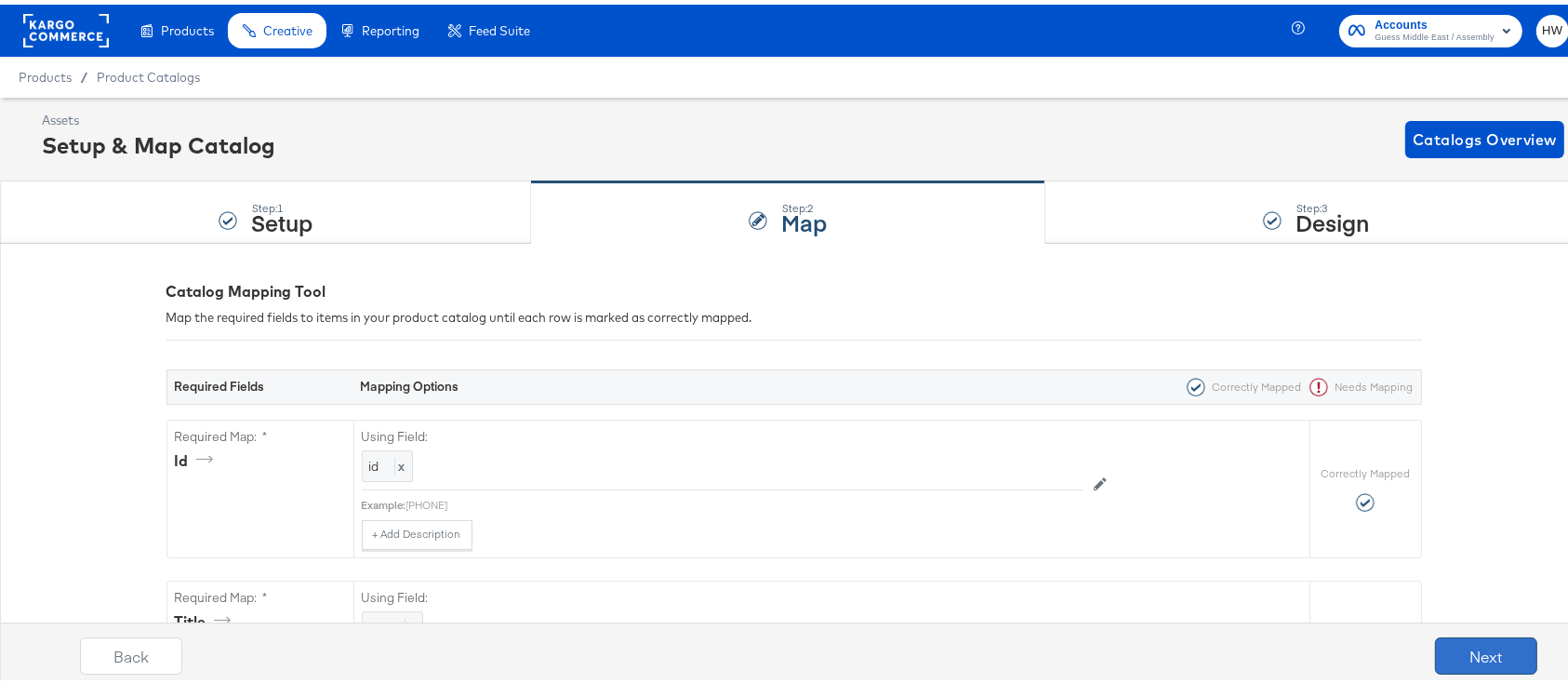 click on "Next" at bounding box center (1486, 651) 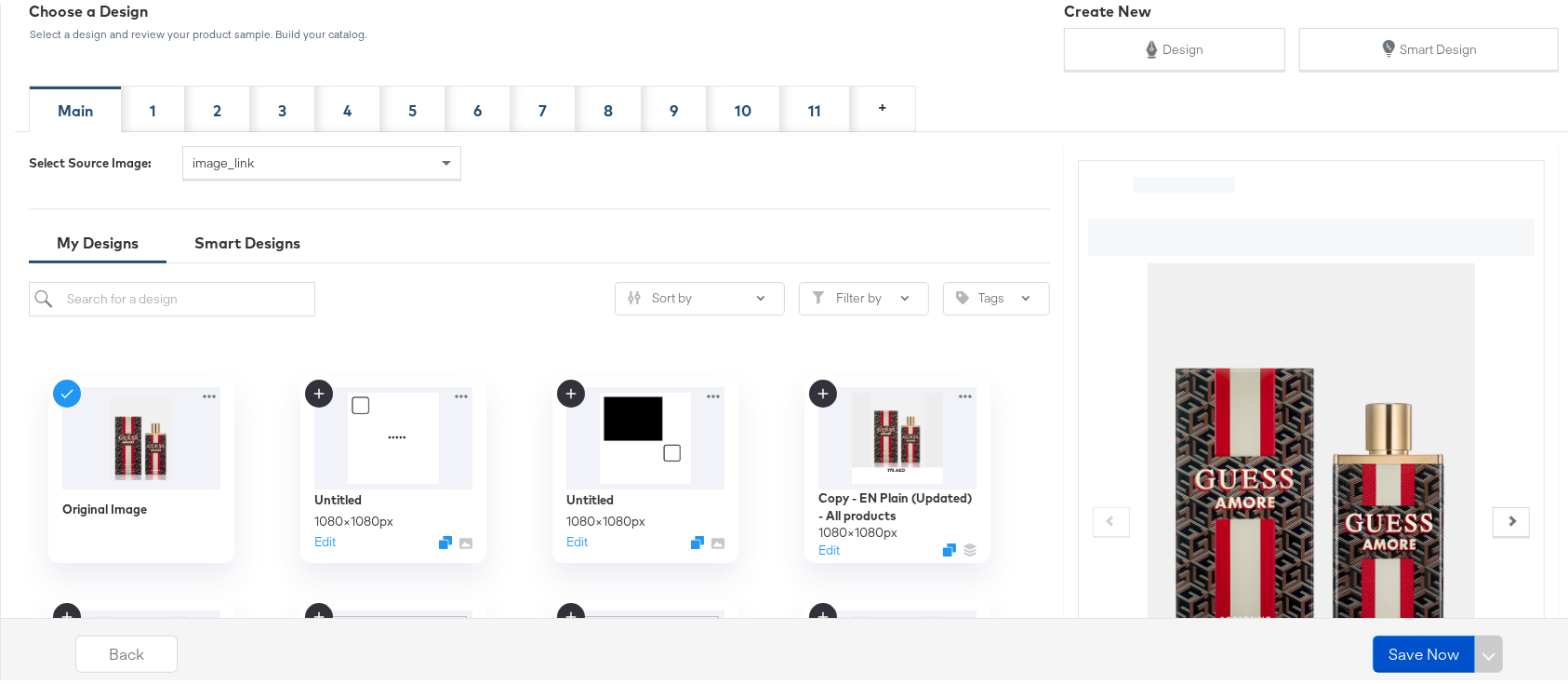 scroll, scrollTop: 349, scrollLeft: 0, axis: vertical 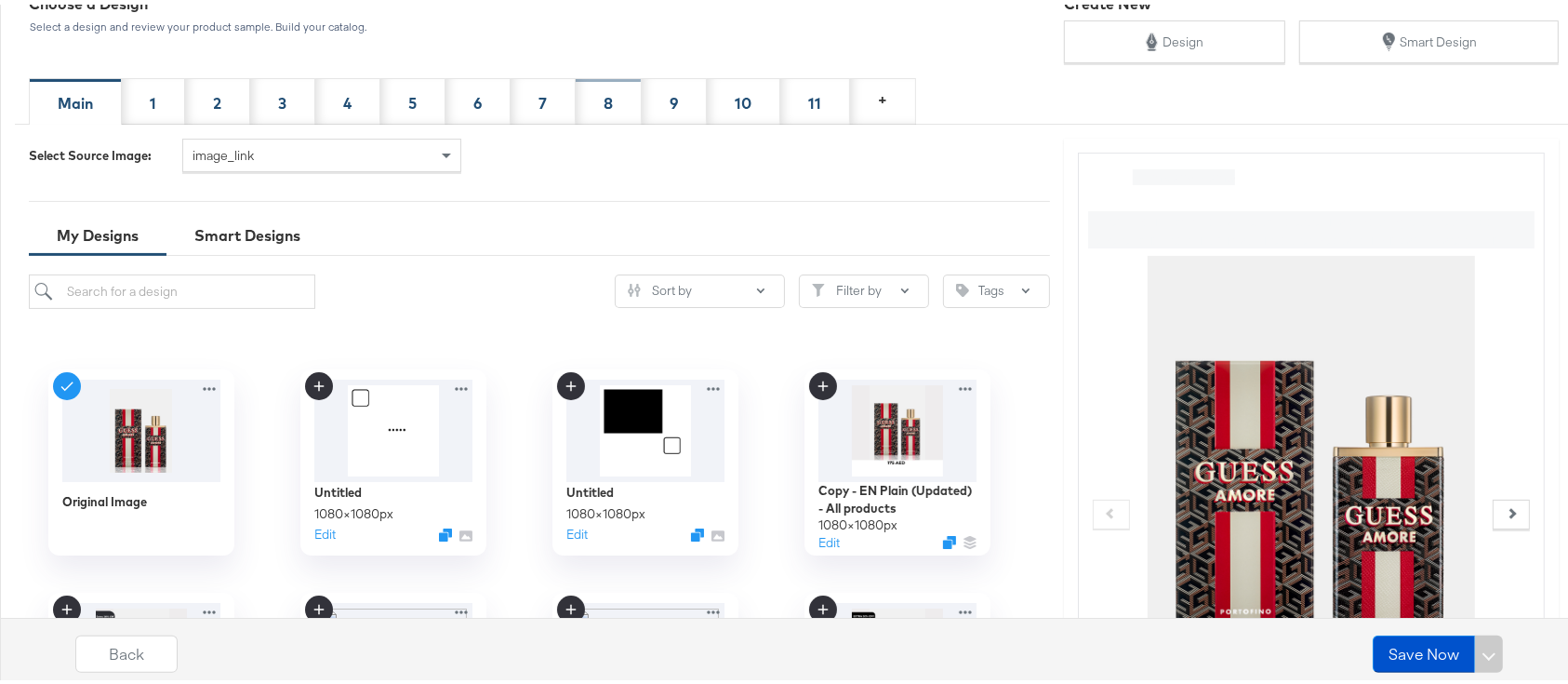 click on "8" at bounding box center [608, 99] 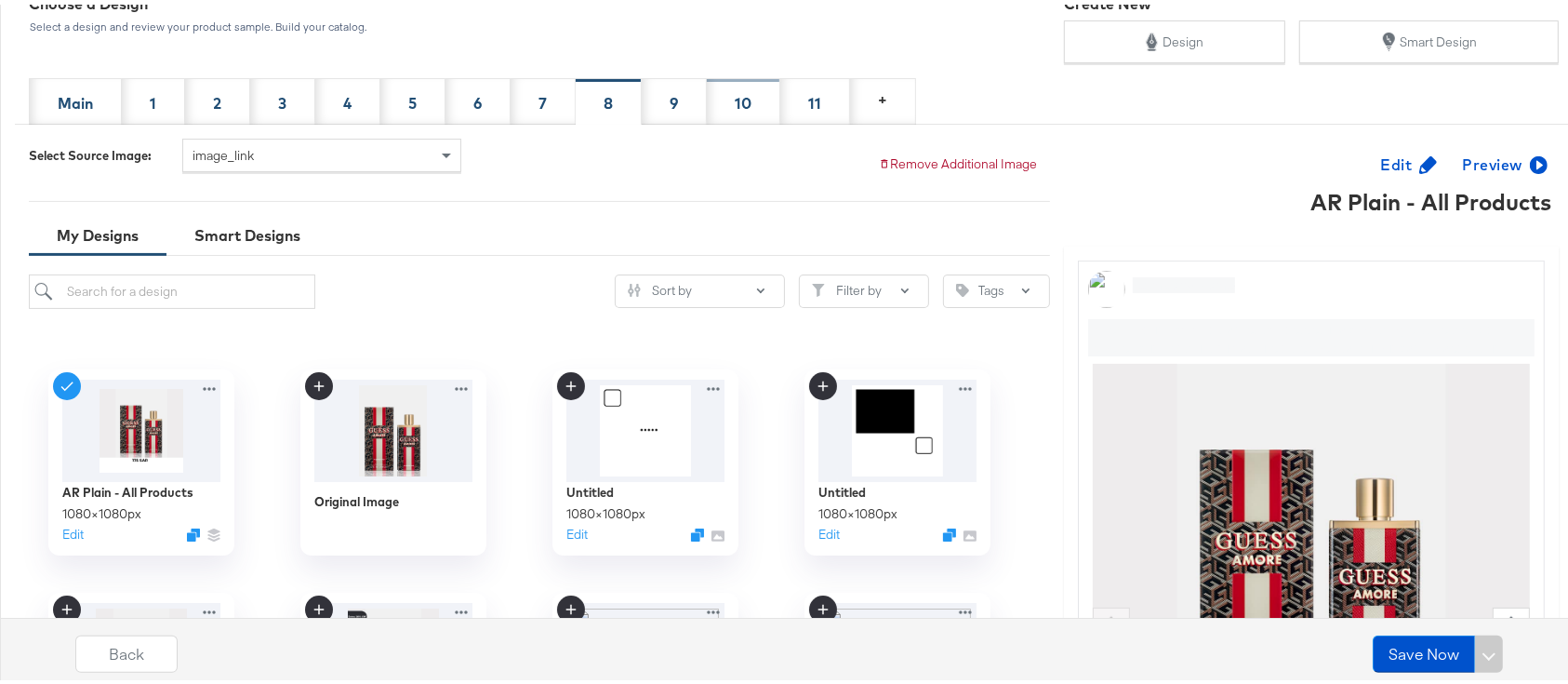 click on "10" at bounding box center [743, 99] 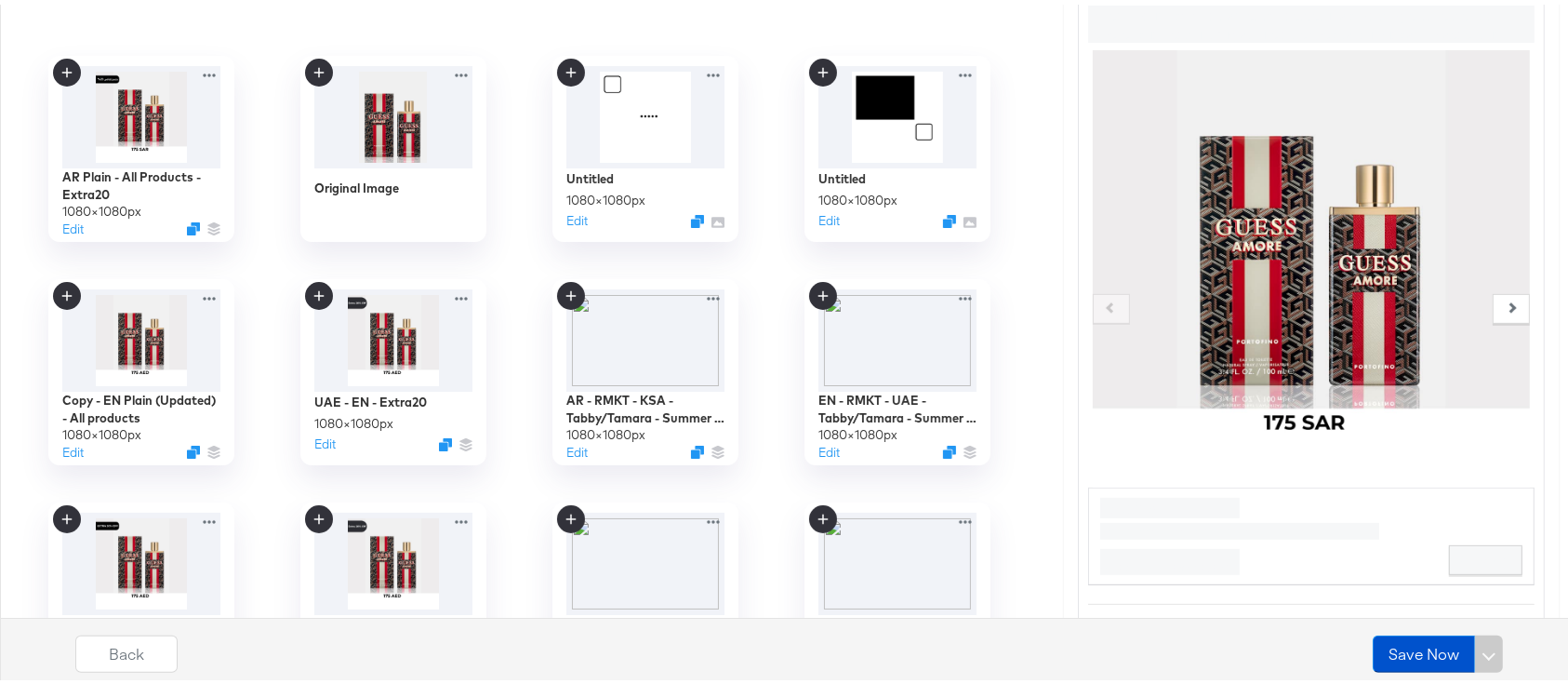 scroll, scrollTop: 727, scrollLeft: 0, axis: vertical 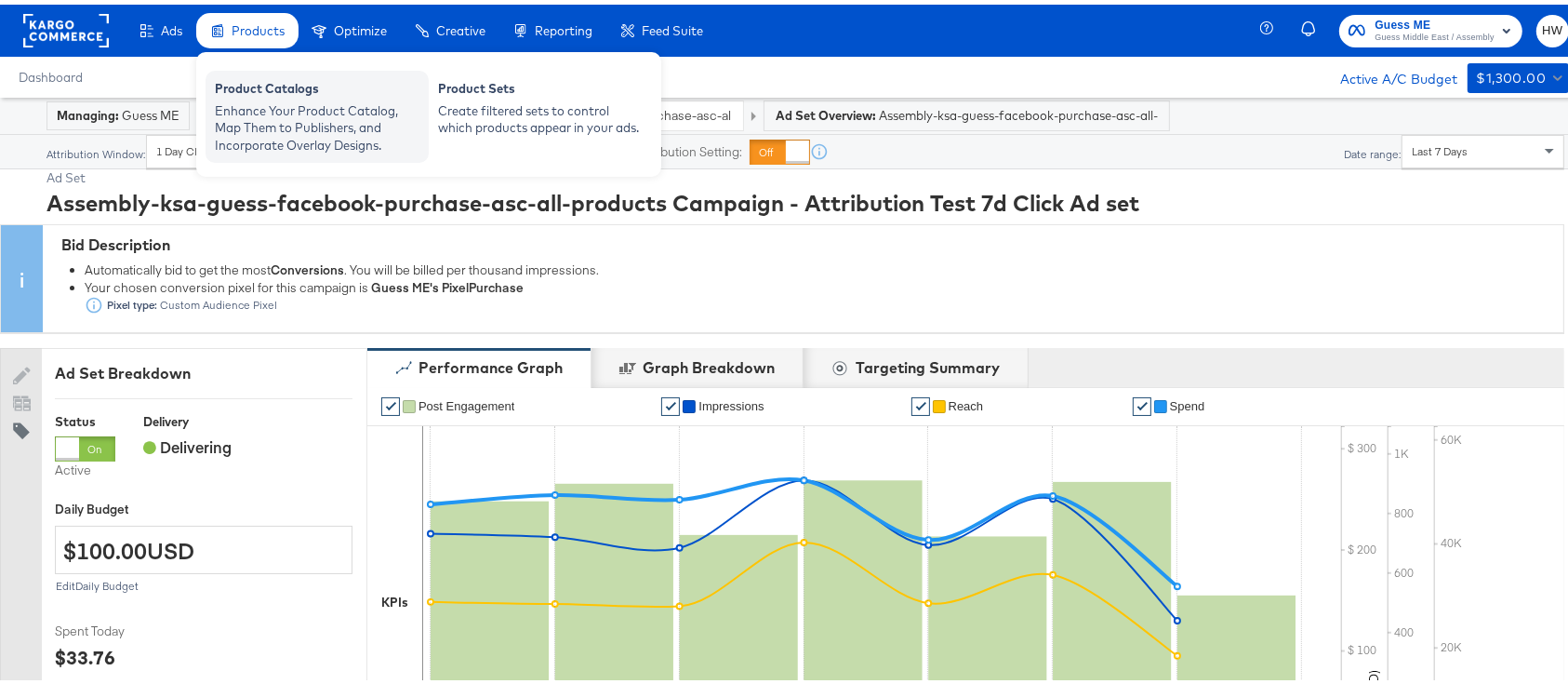 click on "Product Catalogs" at bounding box center [317, 87] 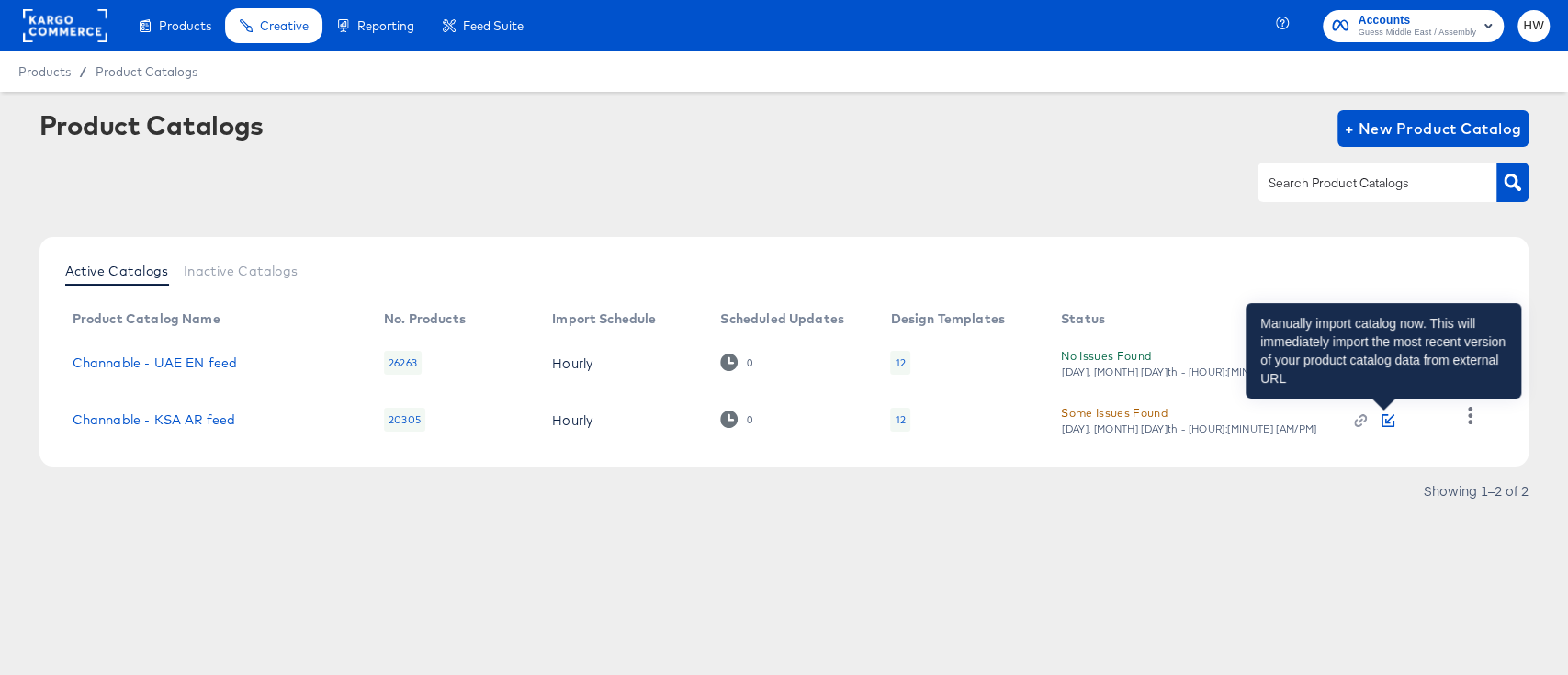 click 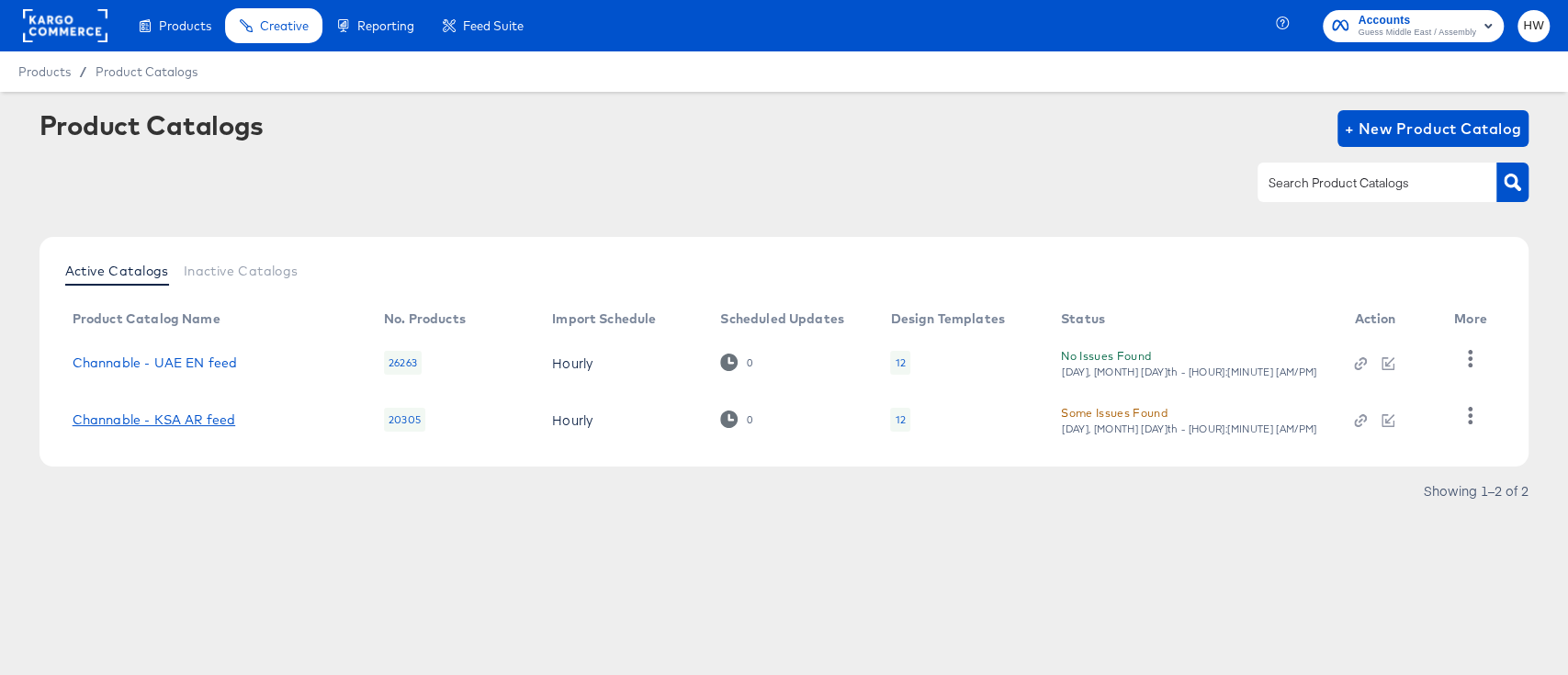 click on "Channable - KSA AR feed" at bounding box center (153, 420) 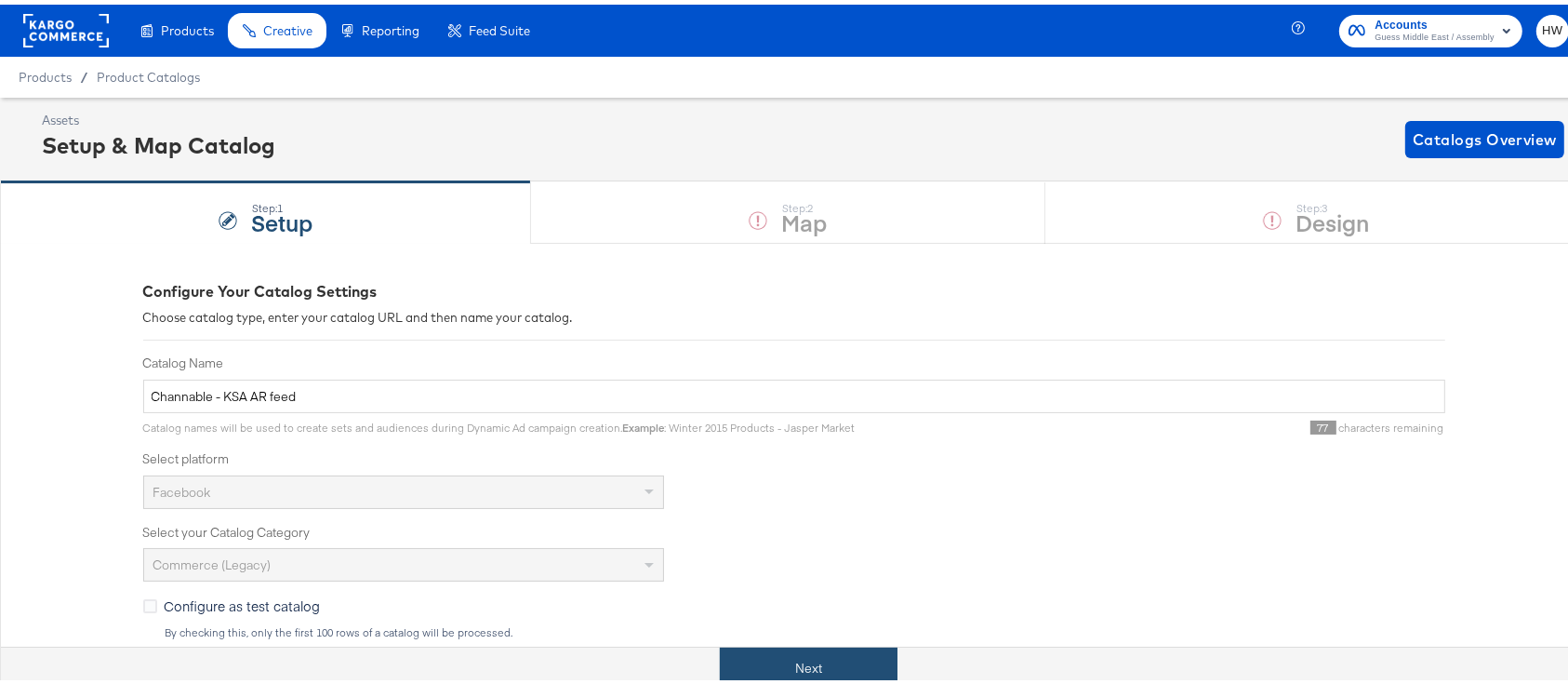 click on "Next" at bounding box center (808, 664) 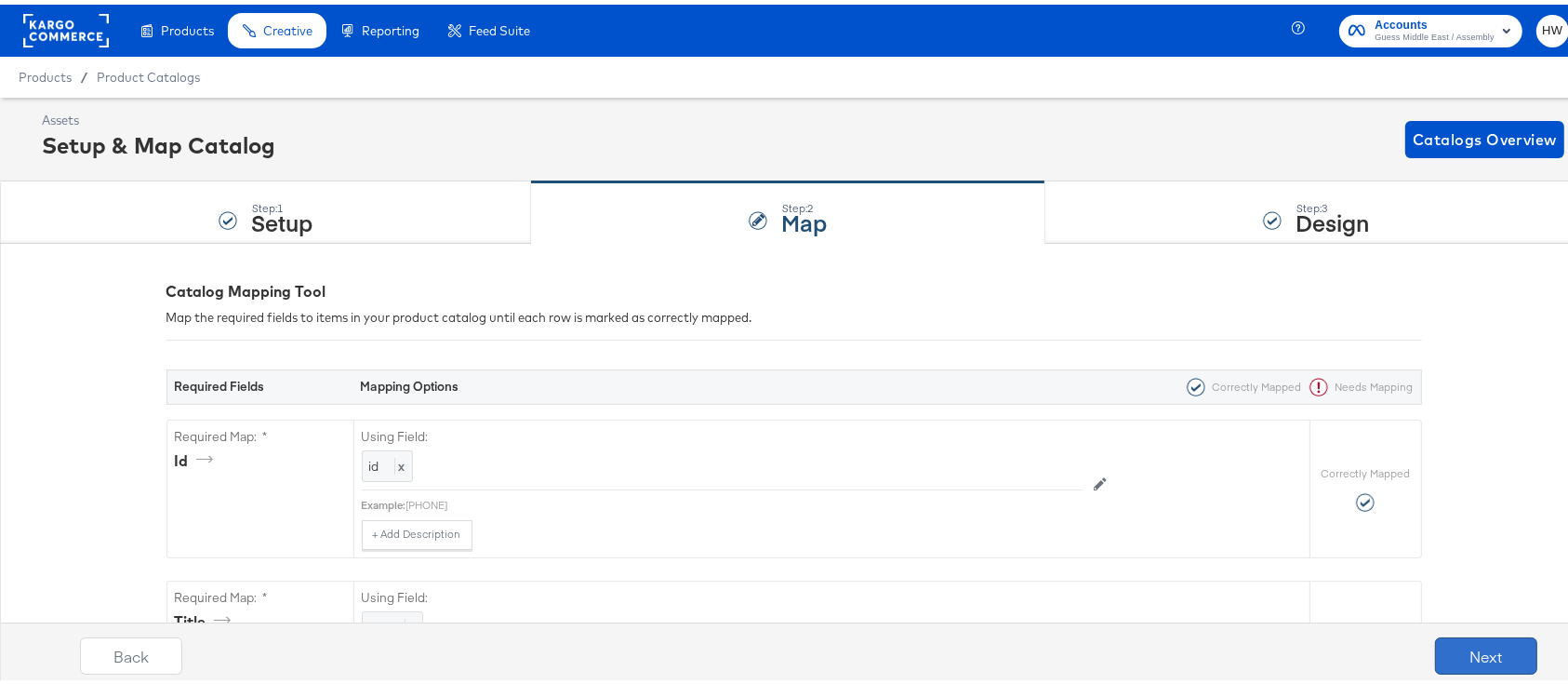 click on "Next" at bounding box center (1486, 651) 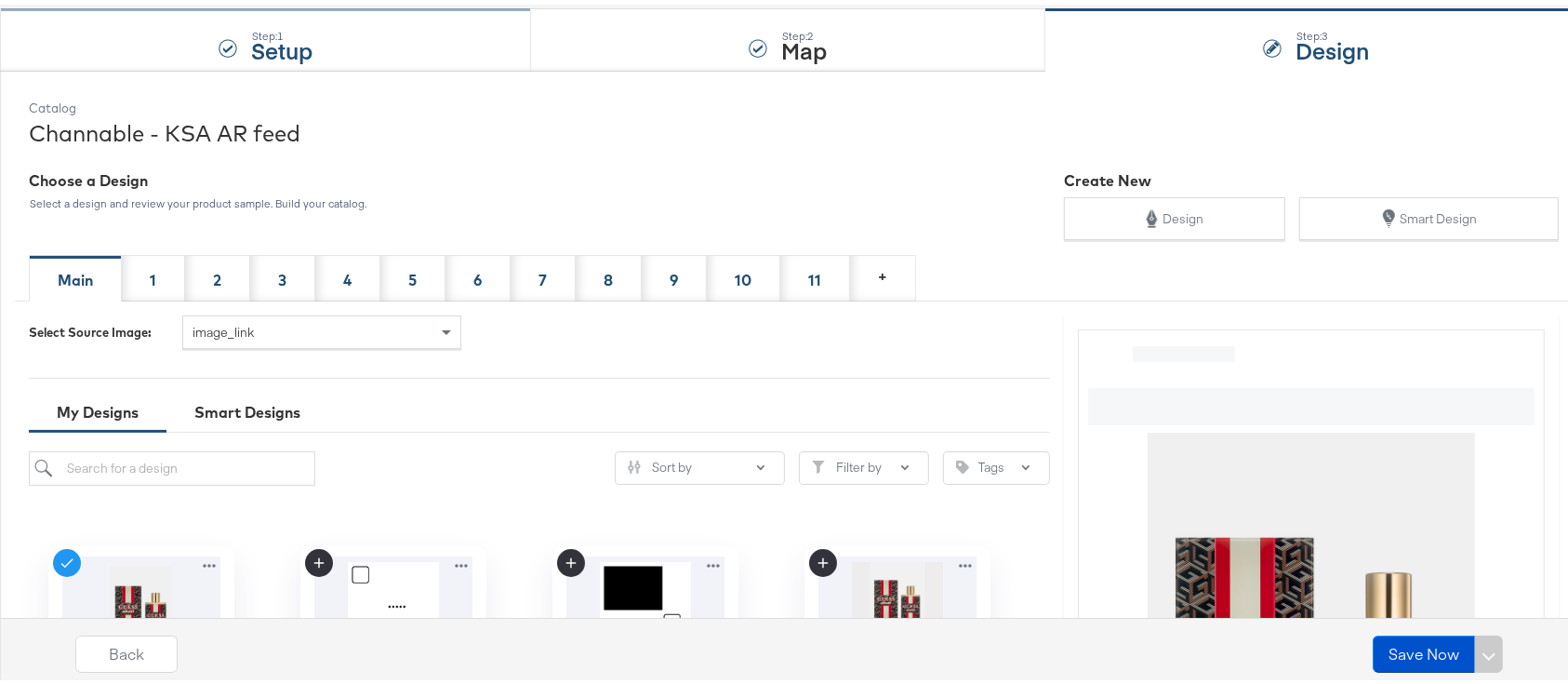 scroll, scrollTop: 171, scrollLeft: 0, axis: vertical 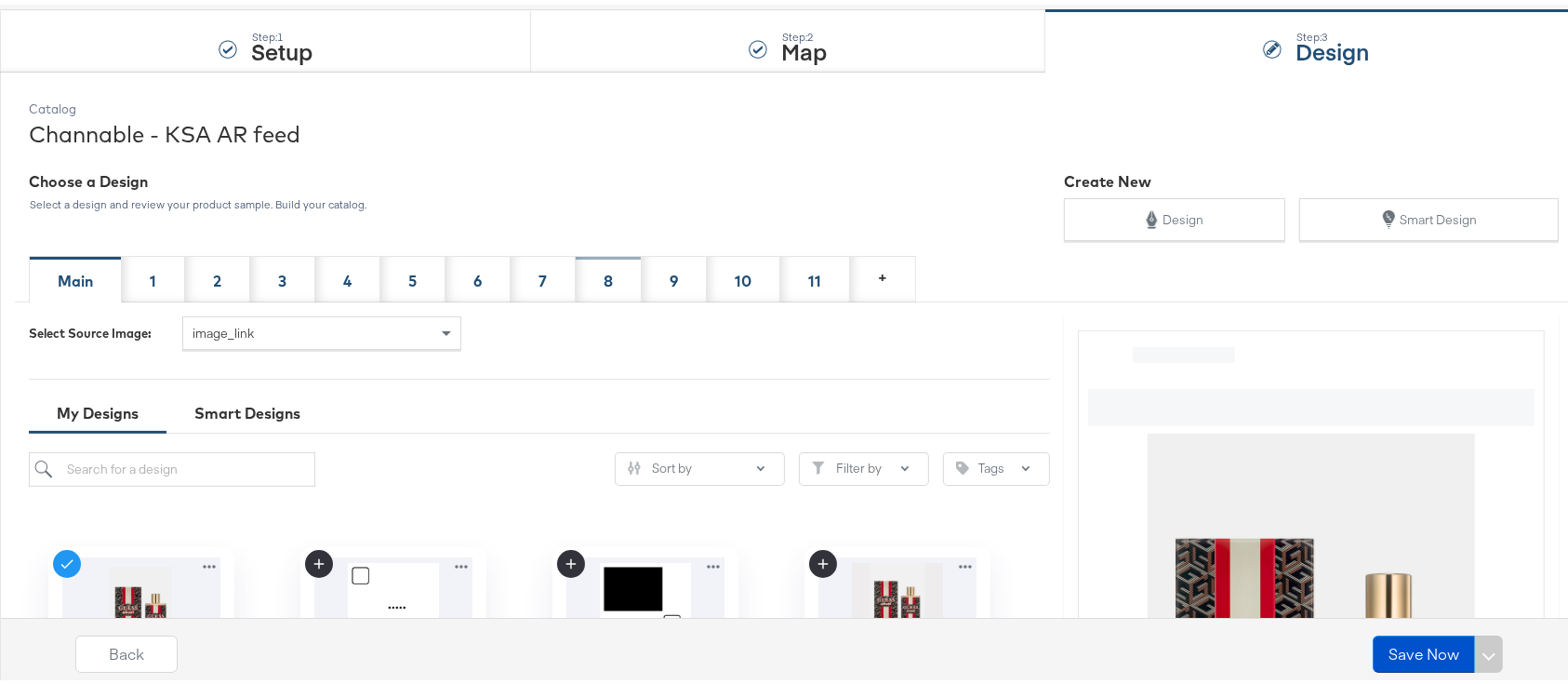 click on "8" at bounding box center [608, 275] 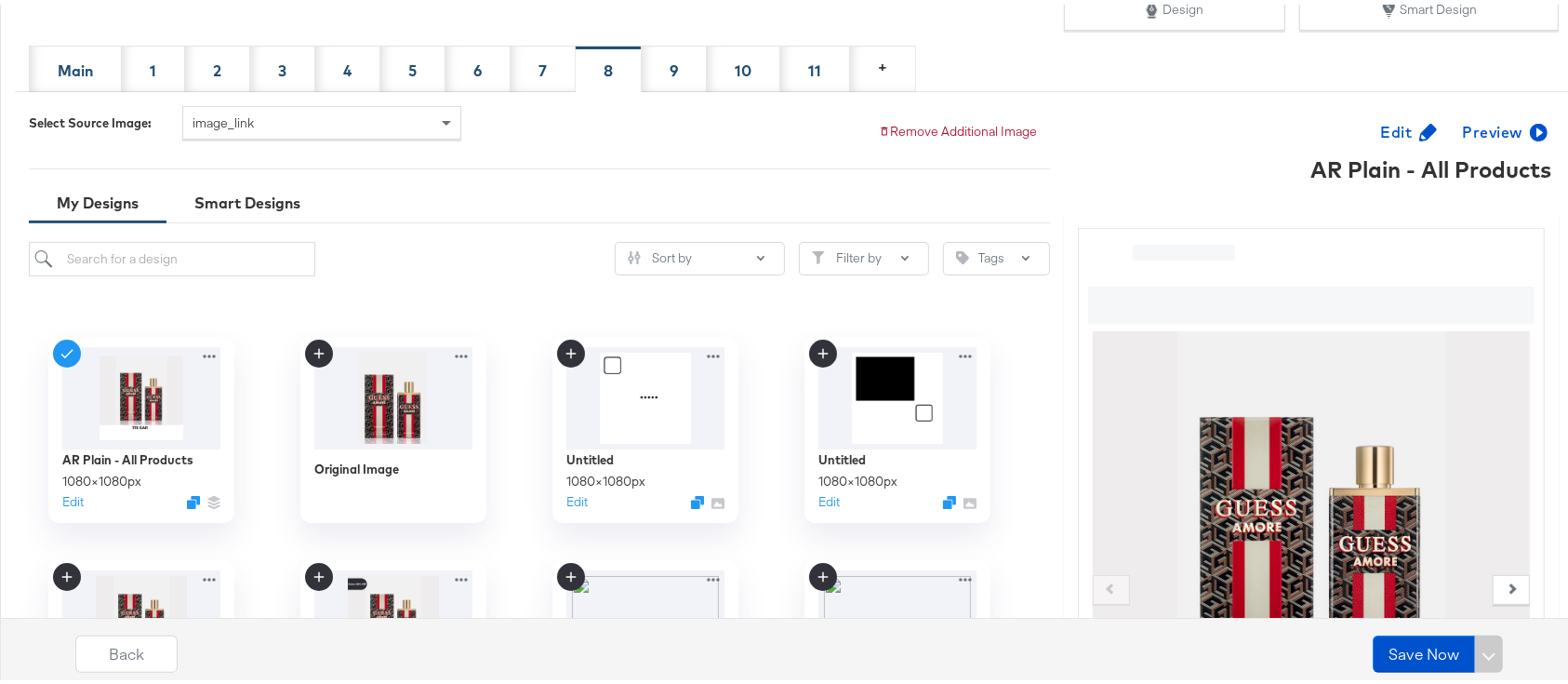 scroll, scrollTop: 380, scrollLeft: 0, axis: vertical 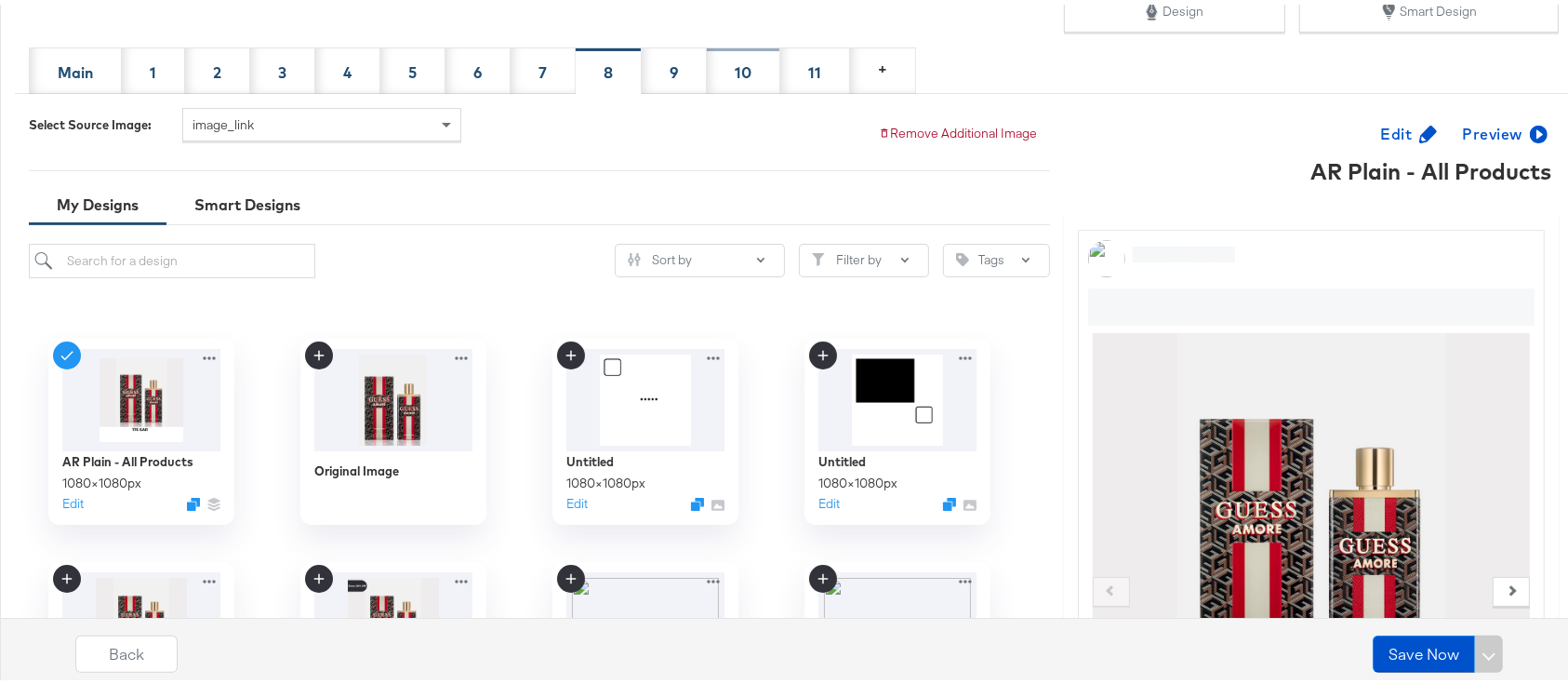 click on "10" at bounding box center (743, 66) 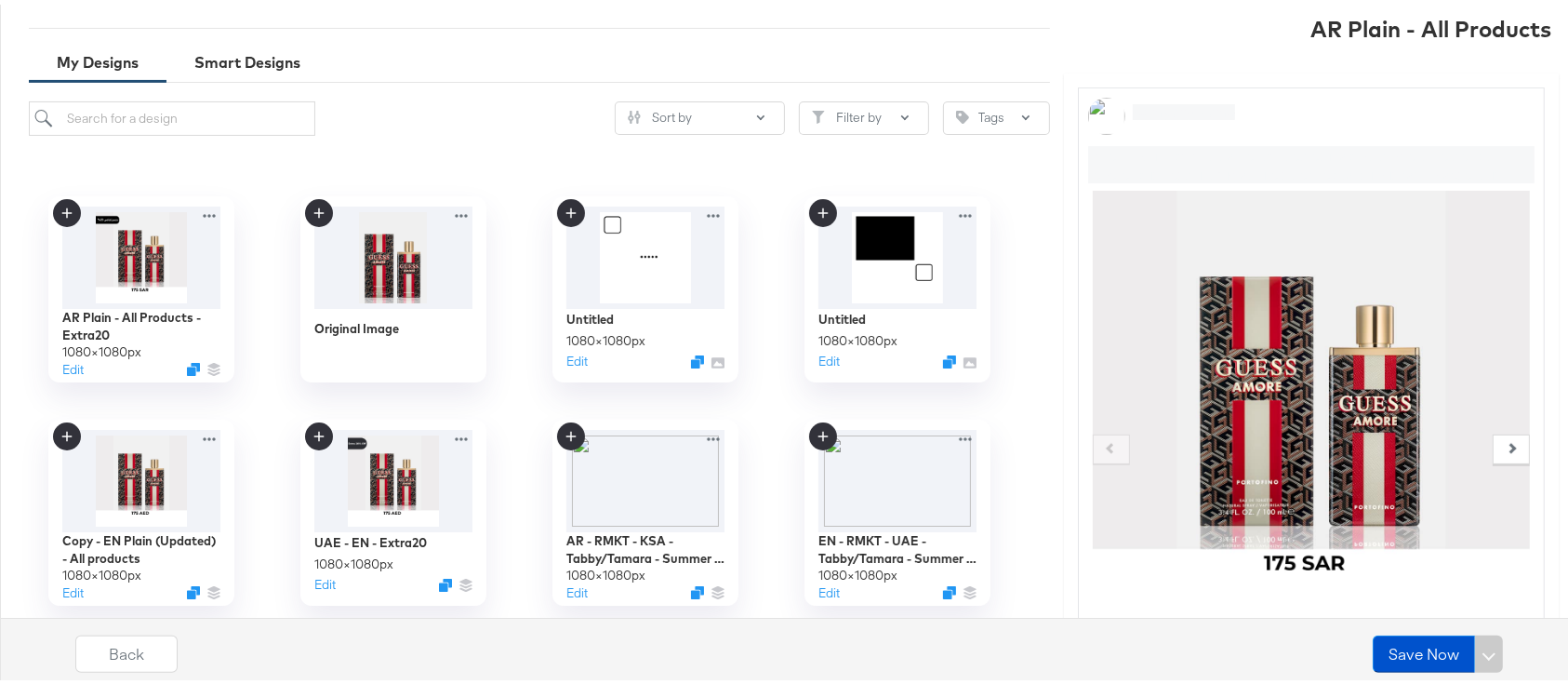 scroll, scrollTop: 599, scrollLeft: 0, axis: vertical 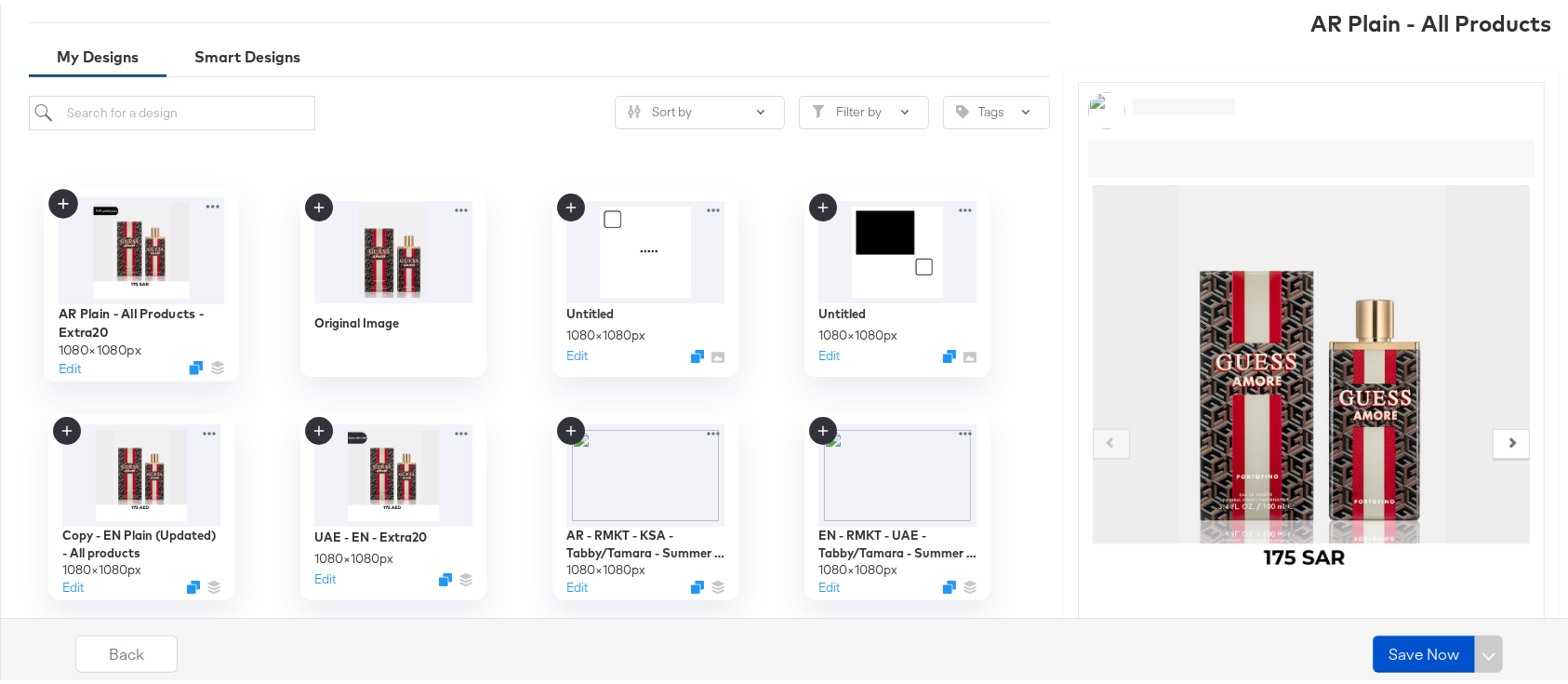 click 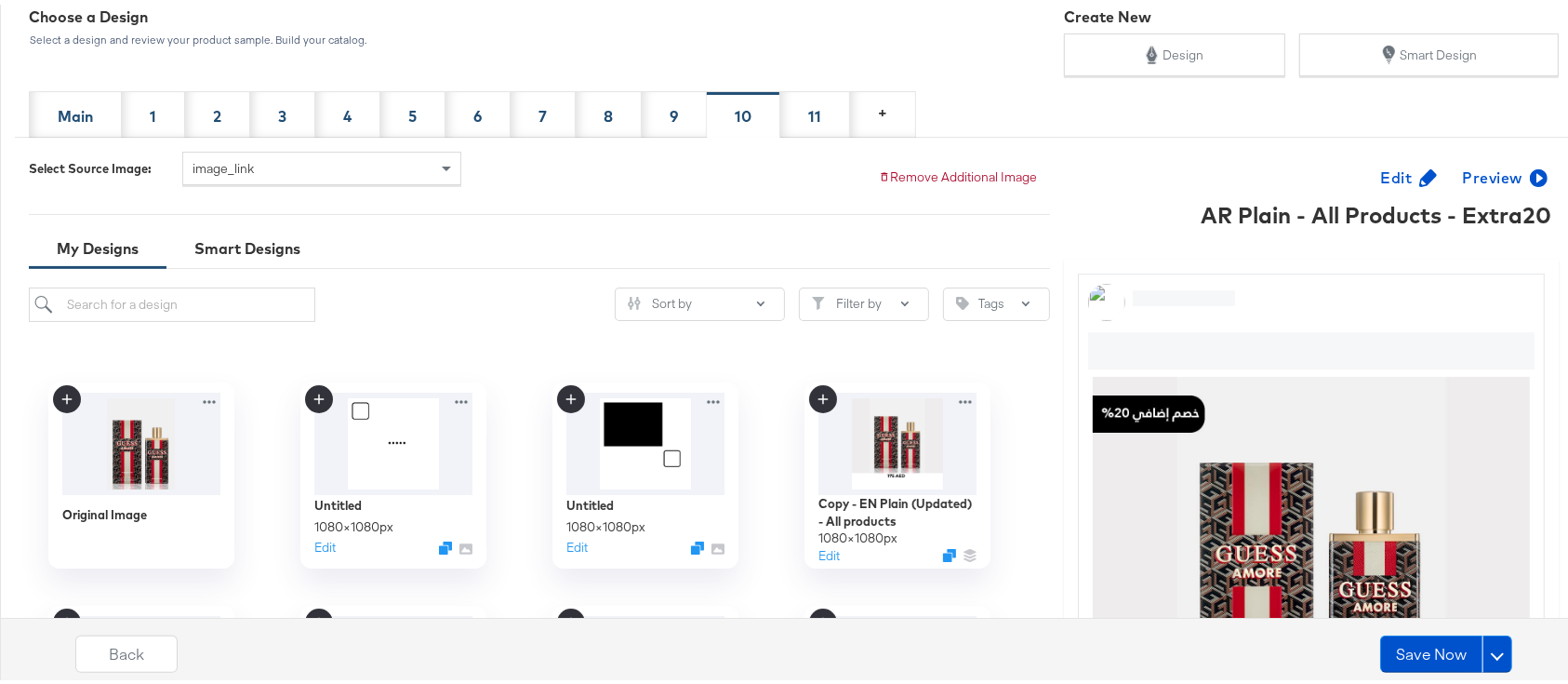 scroll, scrollTop: 321, scrollLeft: 0, axis: vertical 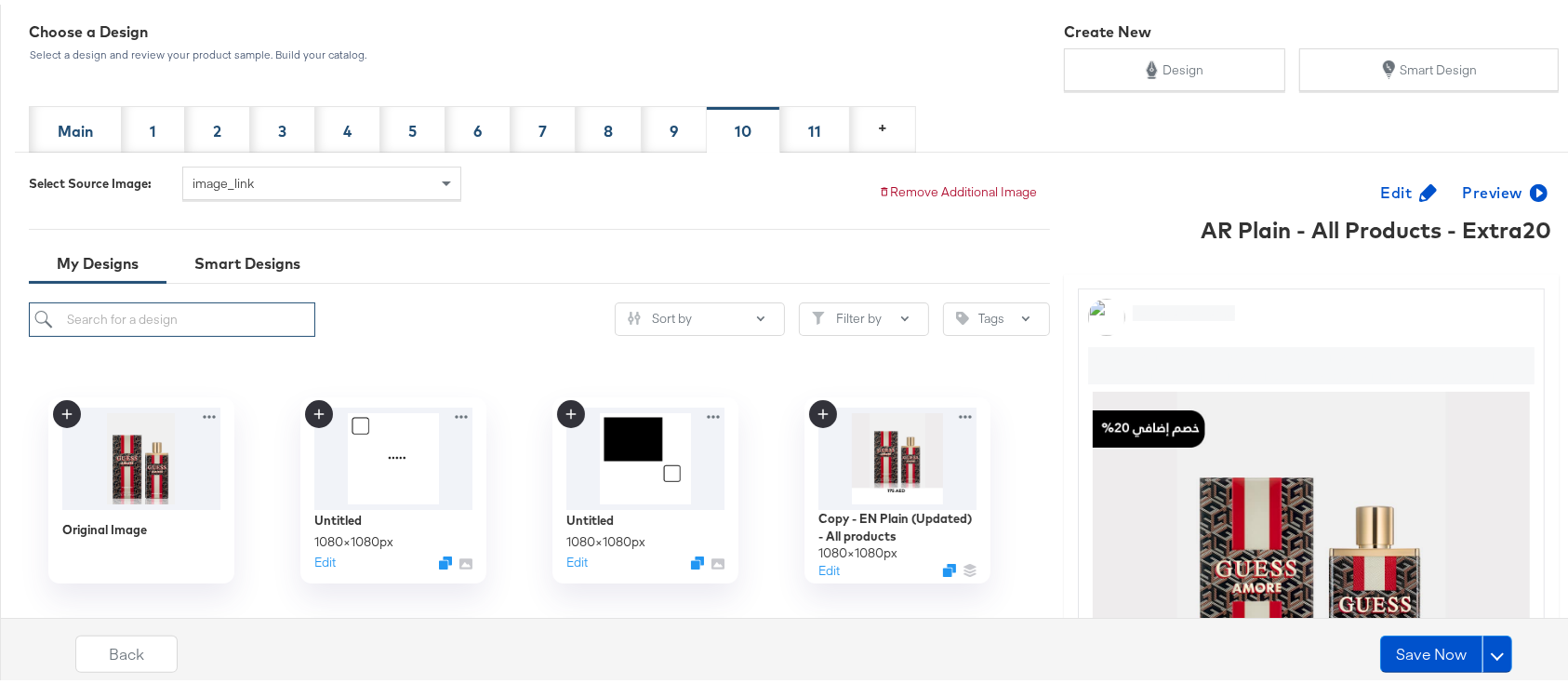 click at bounding box center [172, 315] 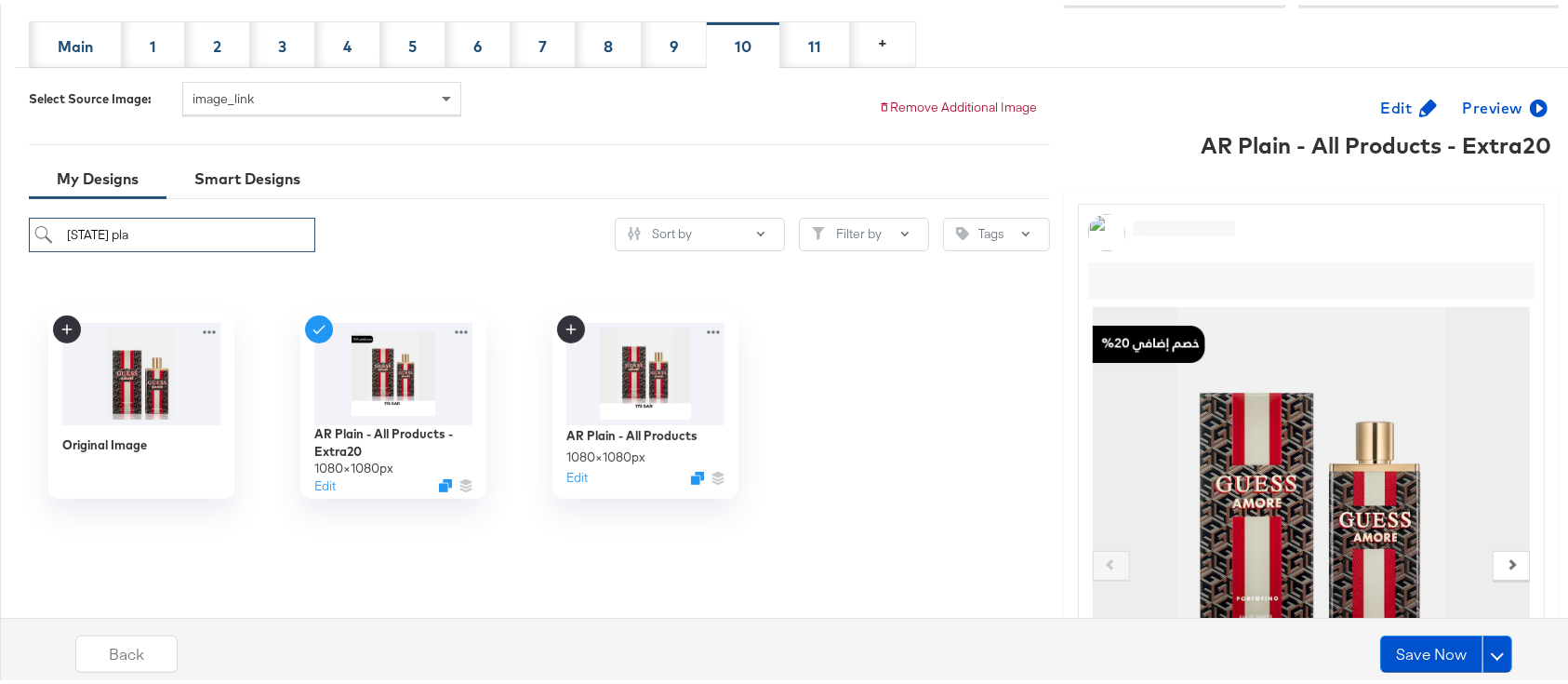 scroll, scrollTop: 407, scrollLeft: 0, axis: vertical 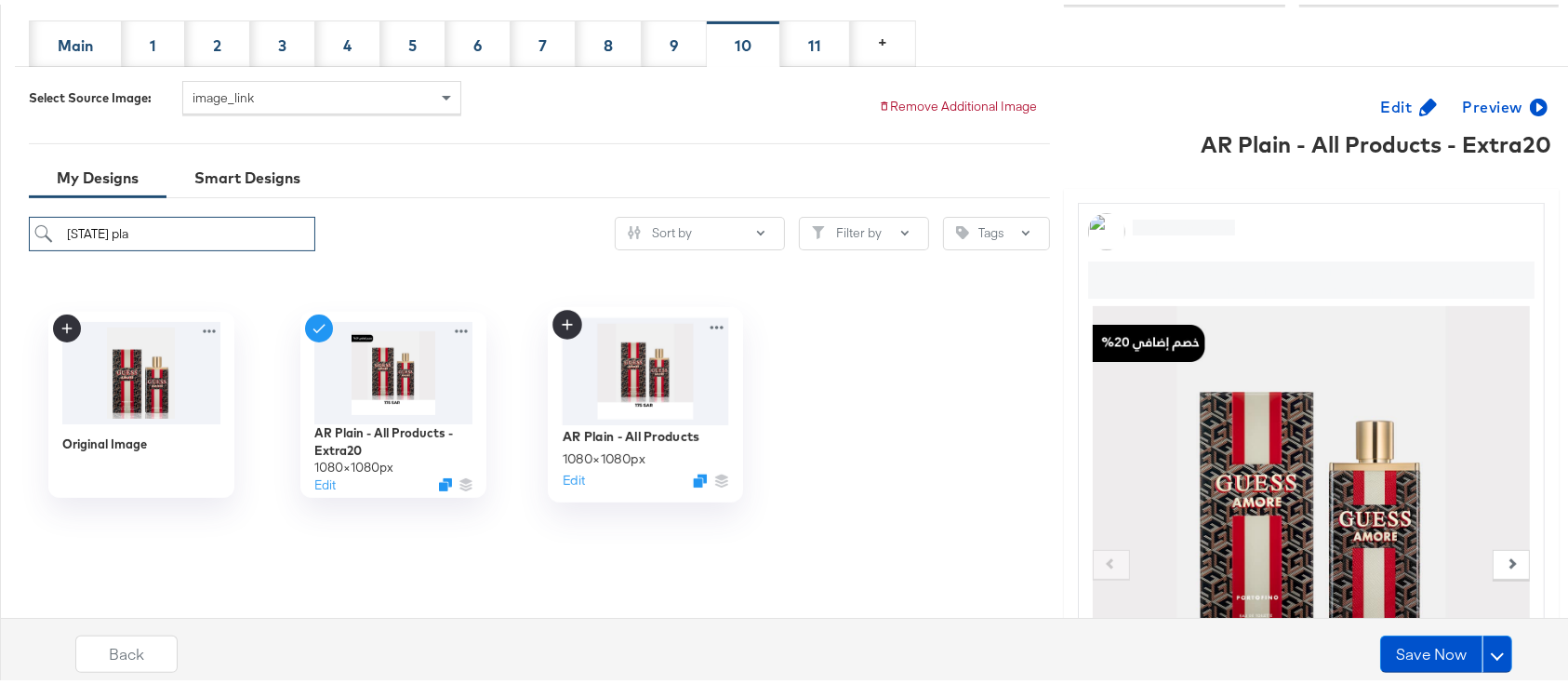 type on "ar pla" 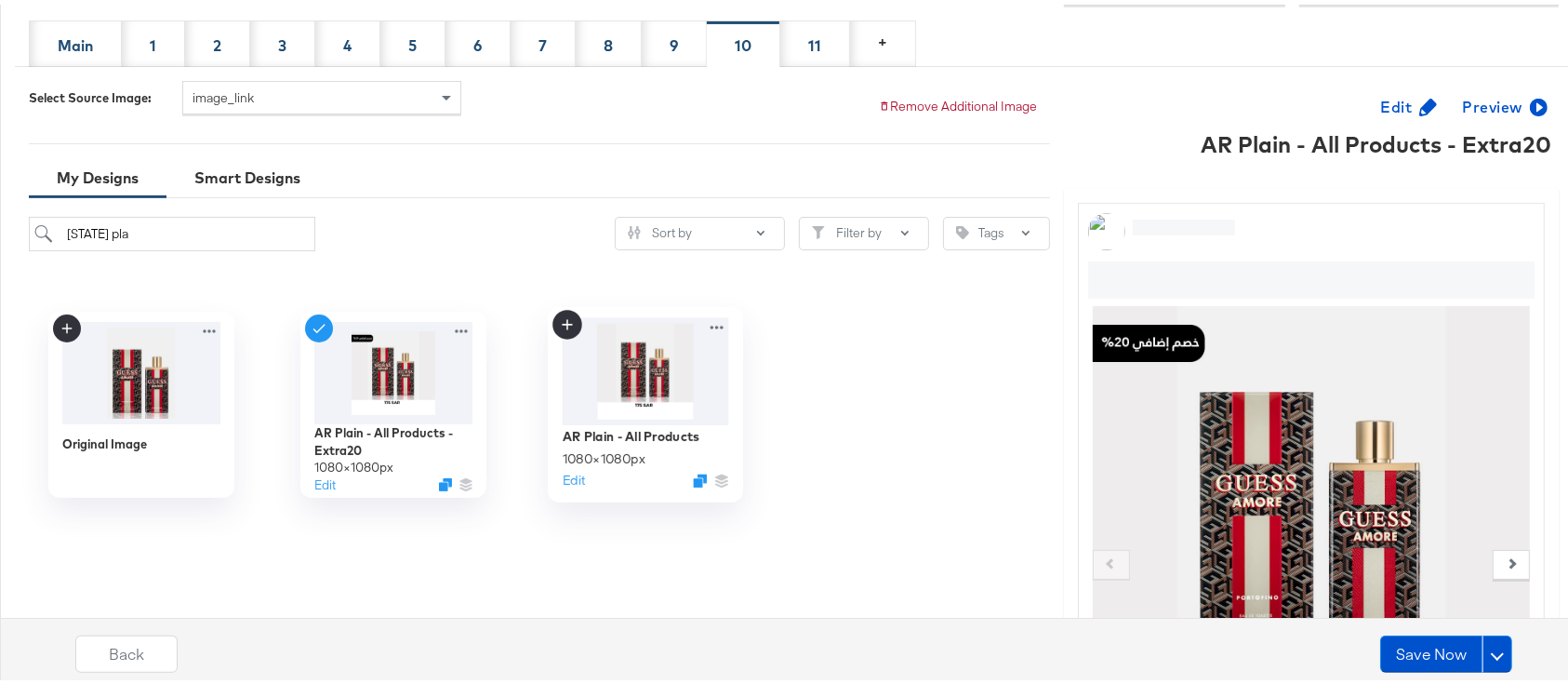 click at bounding box center (644, 366) 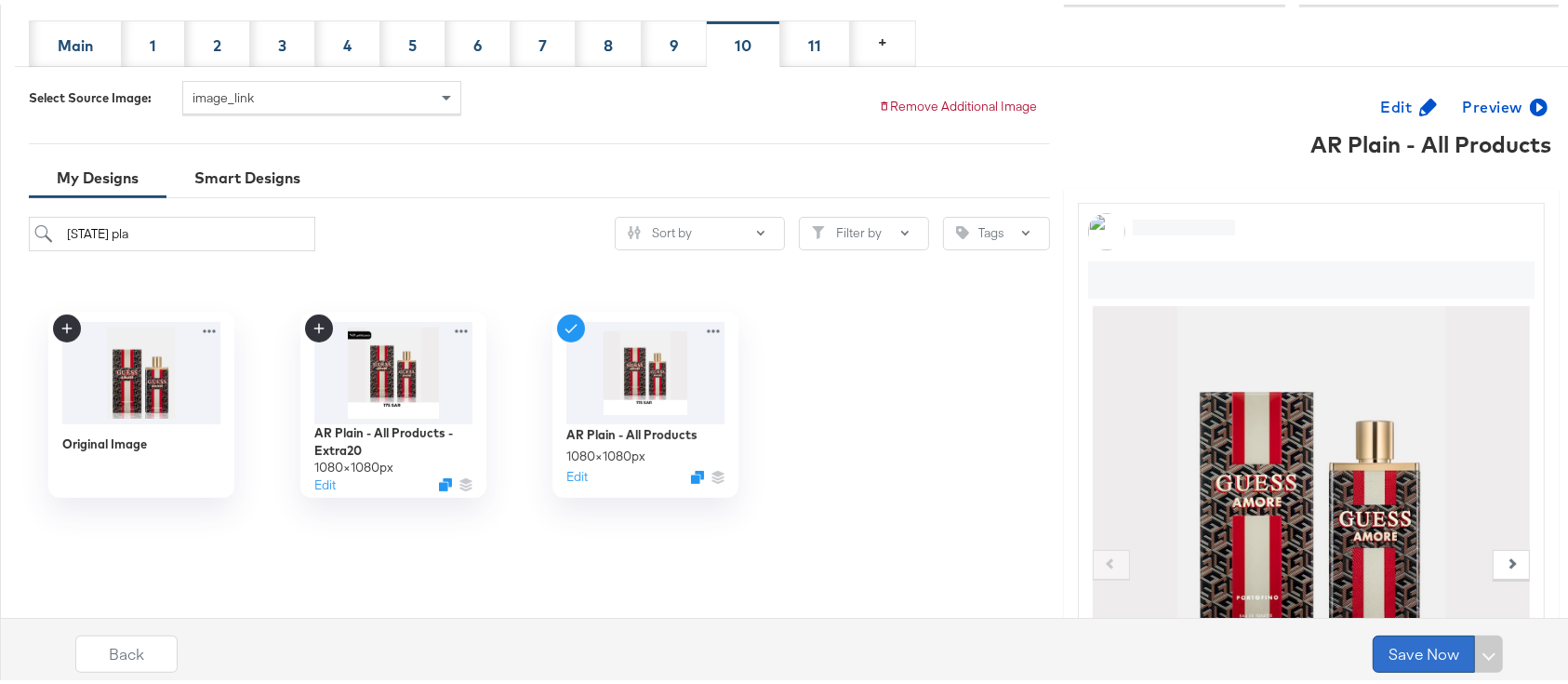 click on "Save Now" at bounding box center (1424, 650) 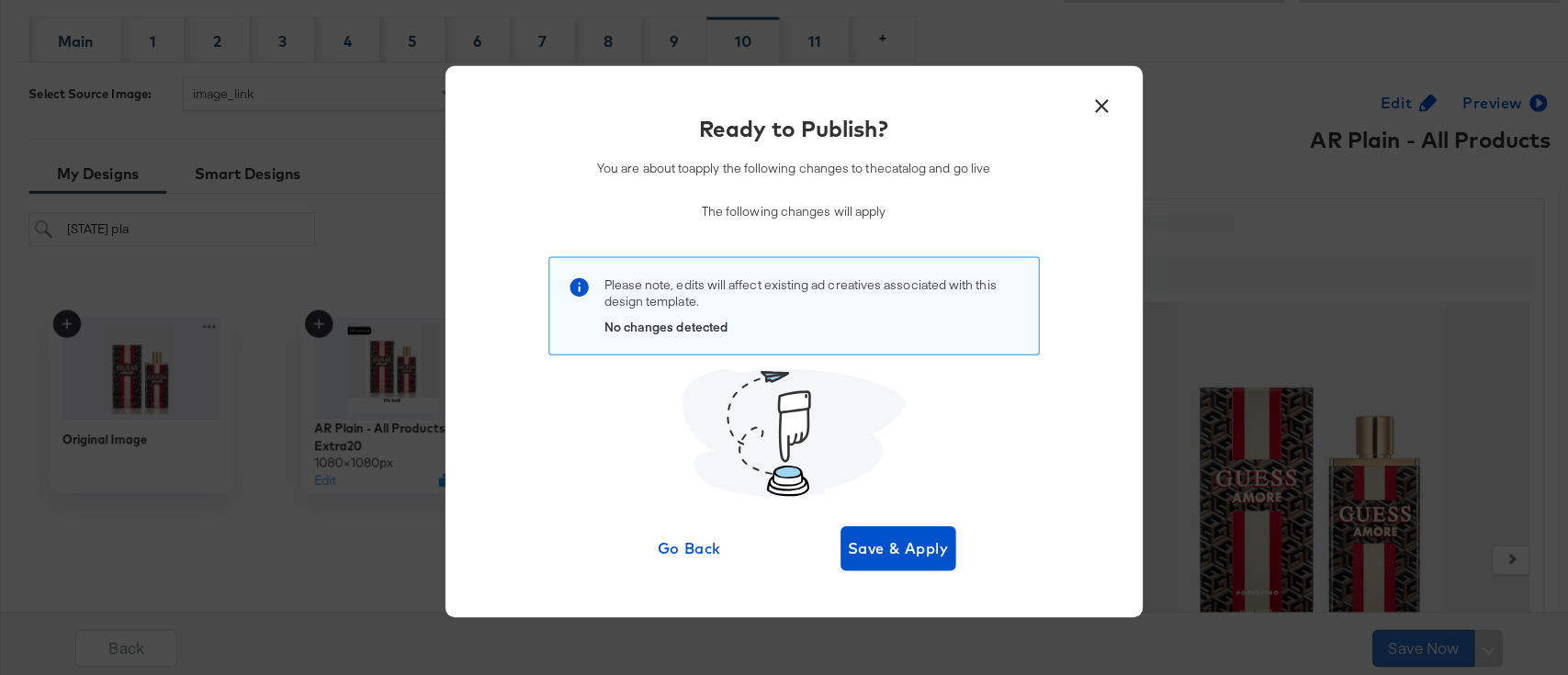 scroll, scrollTop: 0, scrollLeft: 0, axis: both 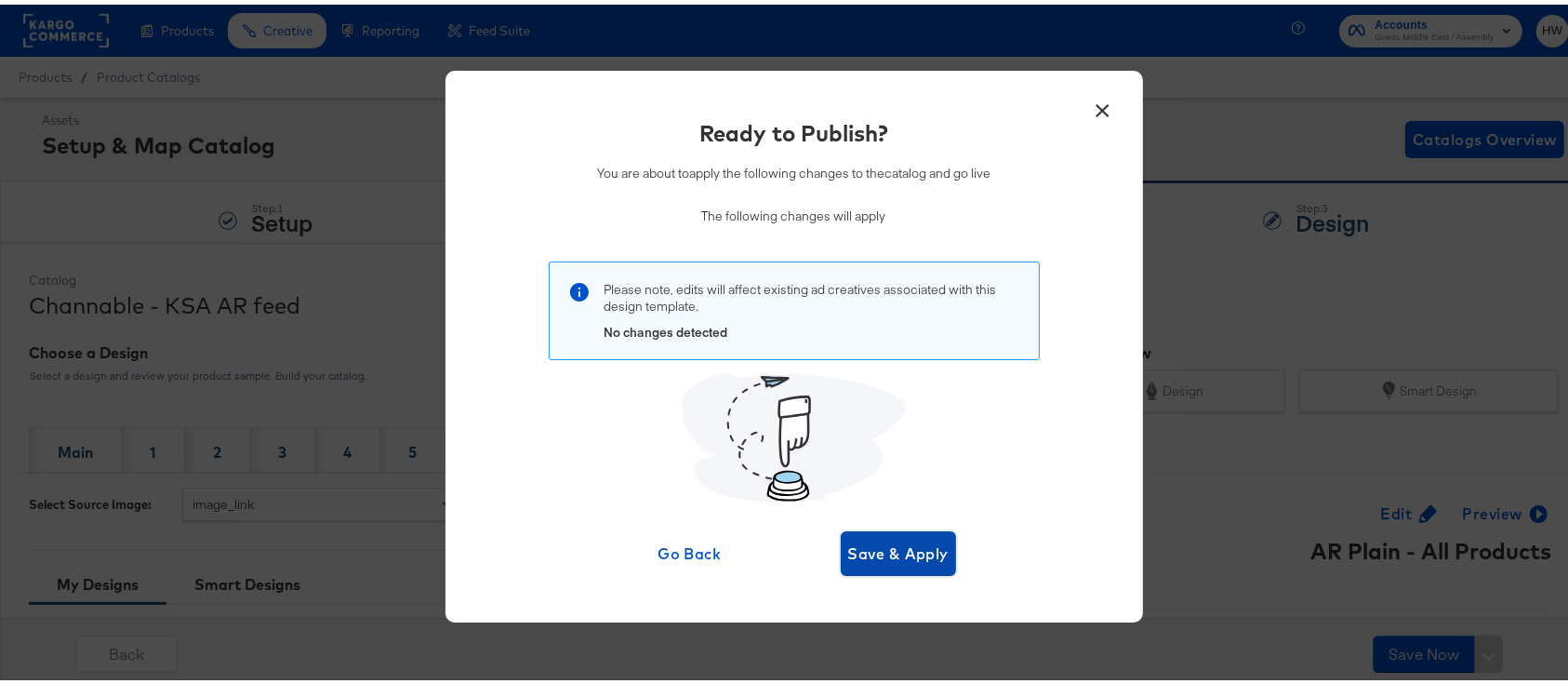 click on "Save & Apply" at bounding box center [898, 549] 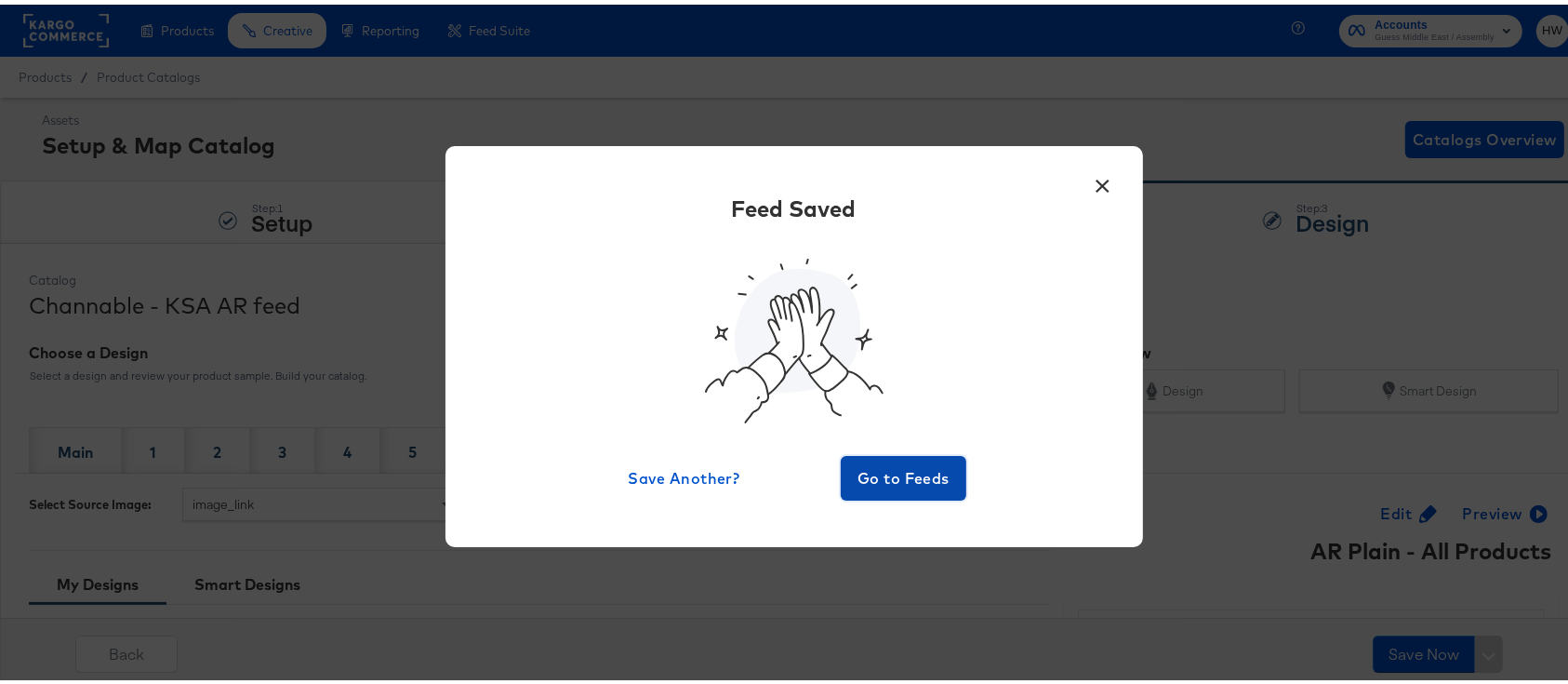 click on "Go to Feeds" at bounding box center [904, 474] 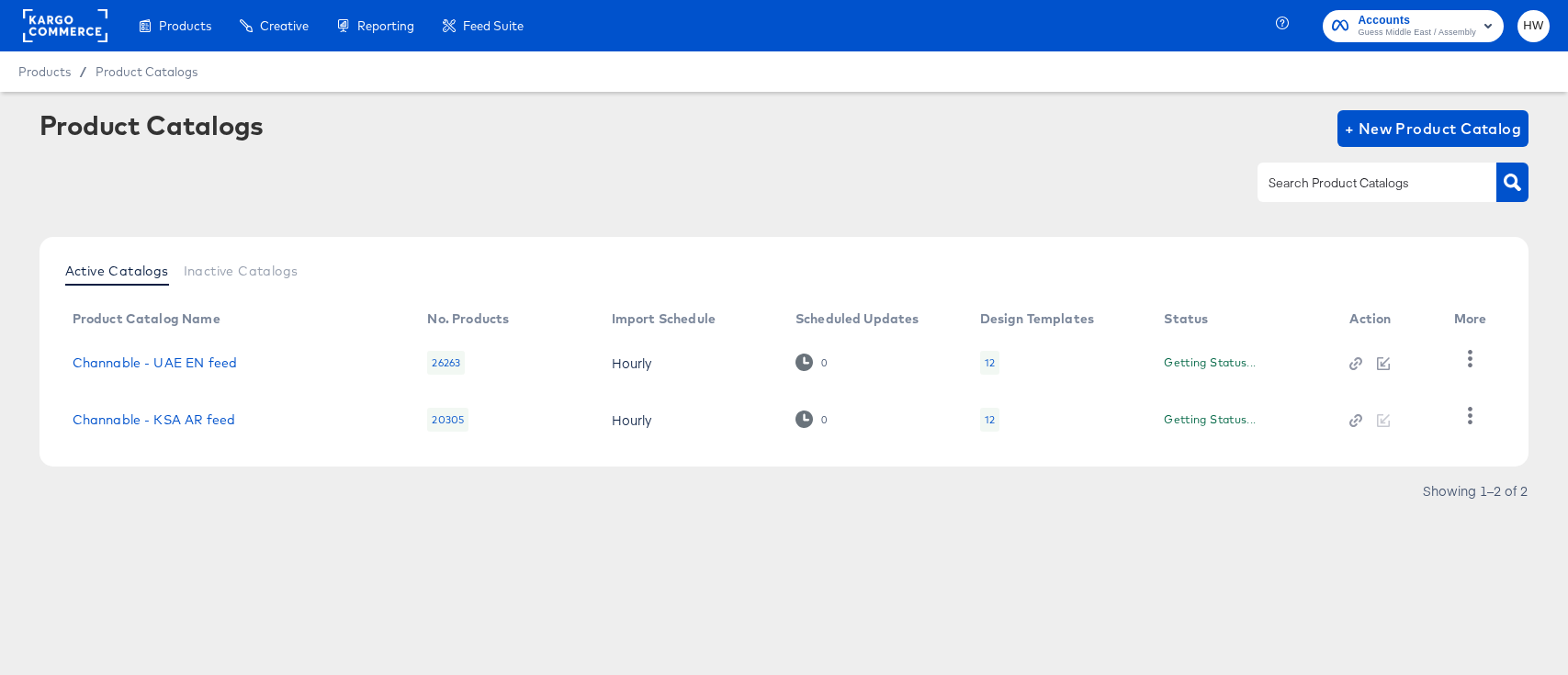 scroll, scrollTop: 0, scrollLeft: 0, axis: both 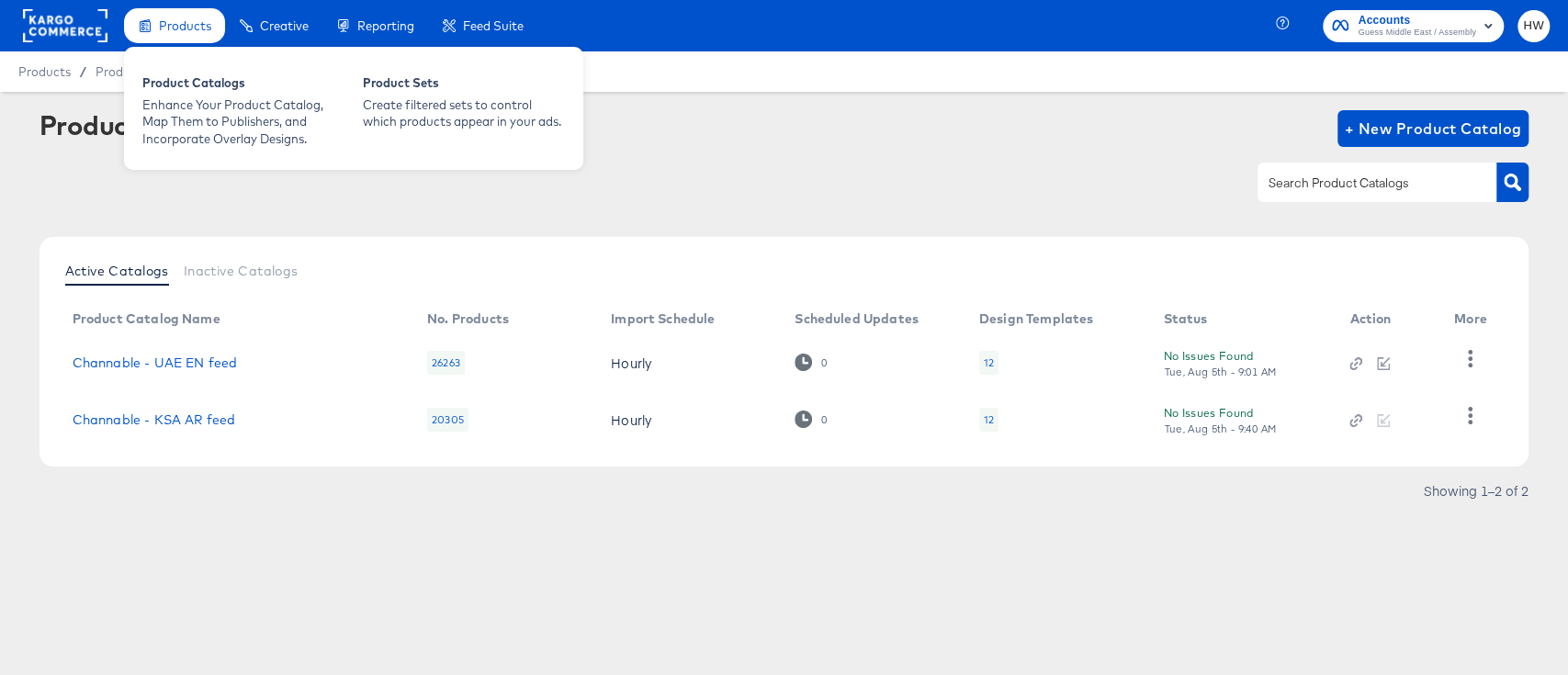 click on "Products" at bounding box center (185, 26) 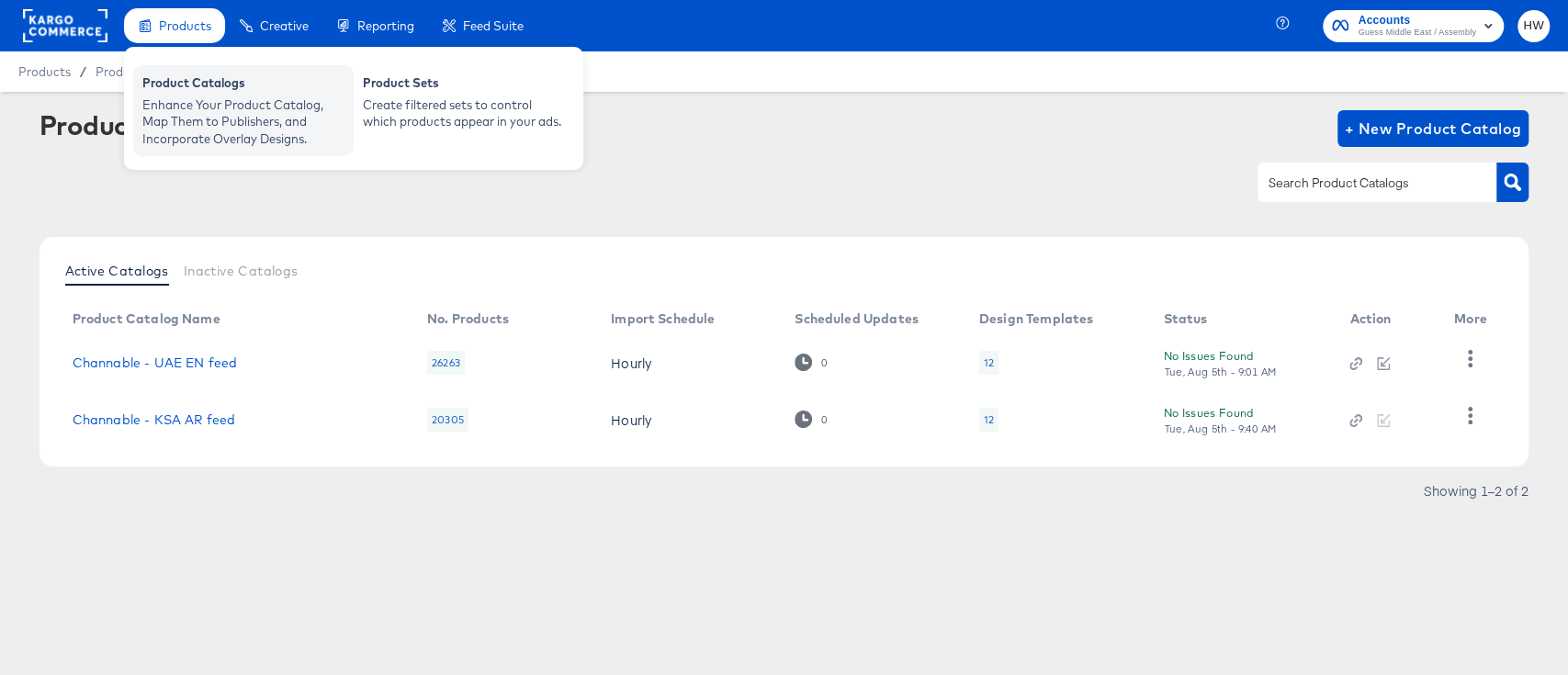 click on "Enhance Your Product Catalog, Map Them to Publishers, and Incorporate Overlay Designs." at bounding box center [243, 122] 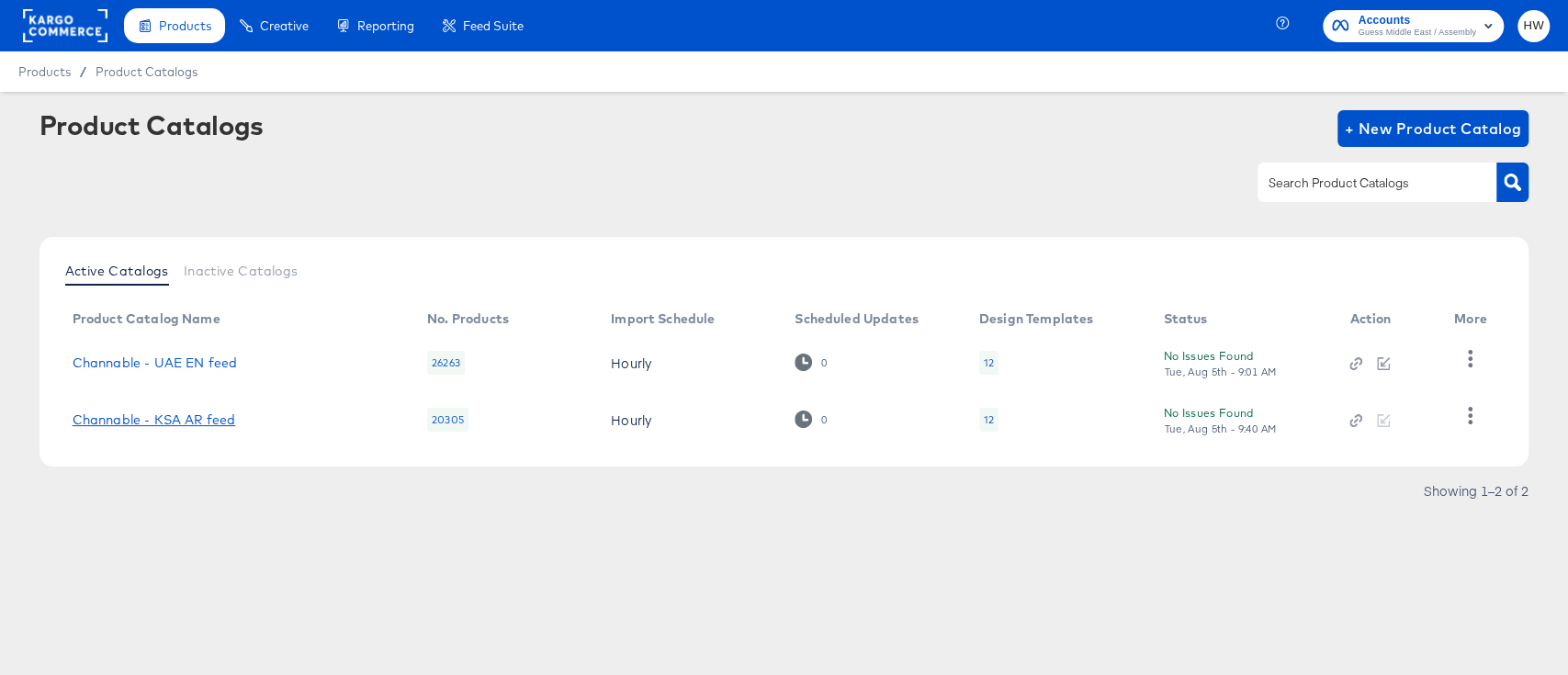 click on "Channable - KSA AR feed" at bounding box center [153, 420] 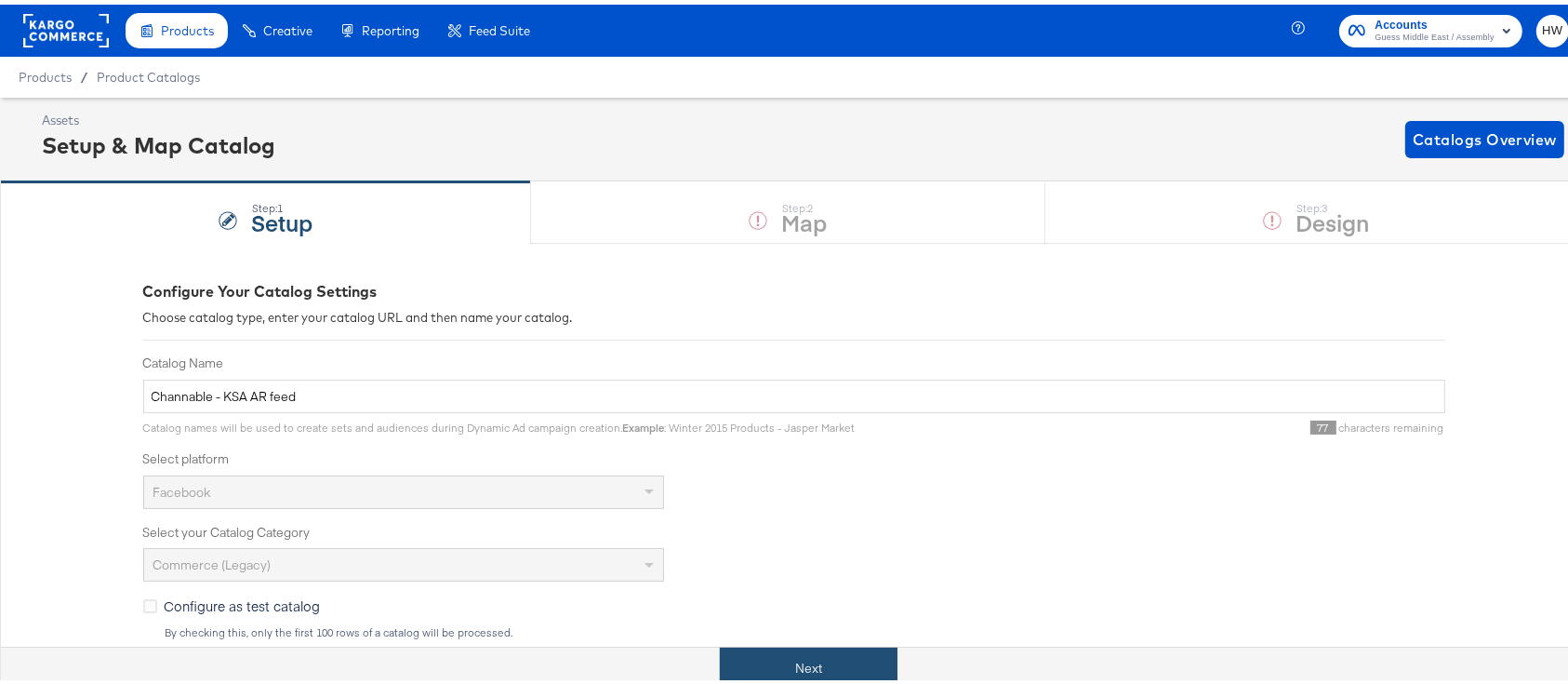 click on "Next" at bounding box center (808, 664) 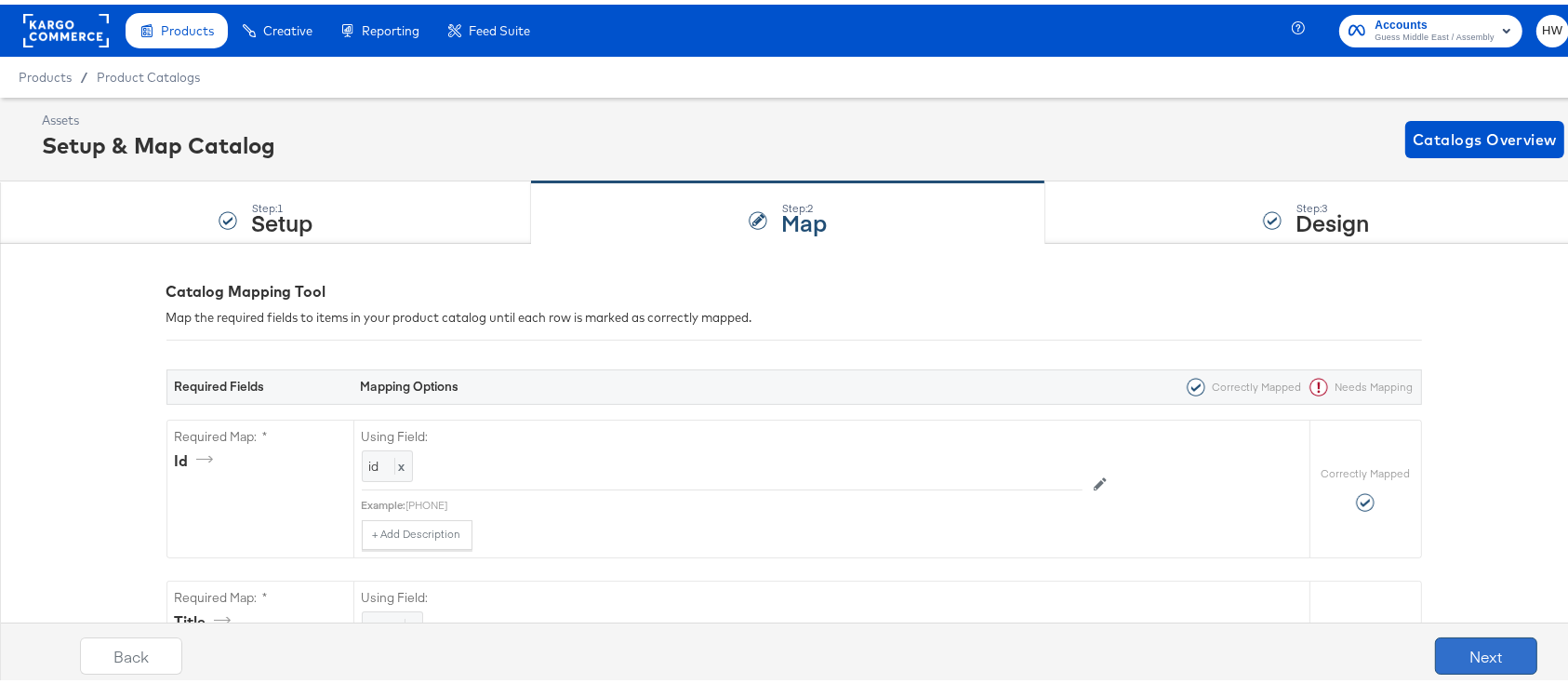 click on "Next" at bounding box center (1486, 651) 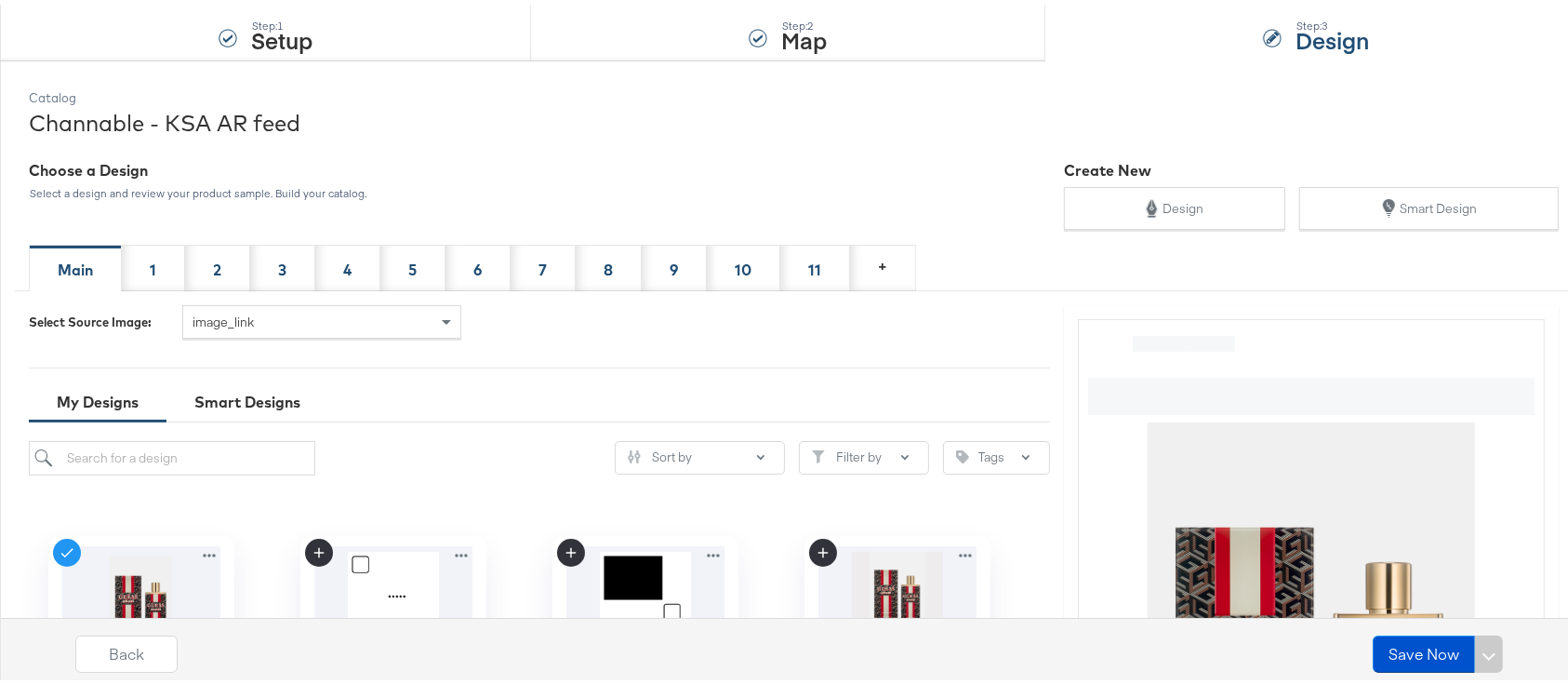 scroll, scrollTop: 212, scrollLeft: 0, axis: vertical 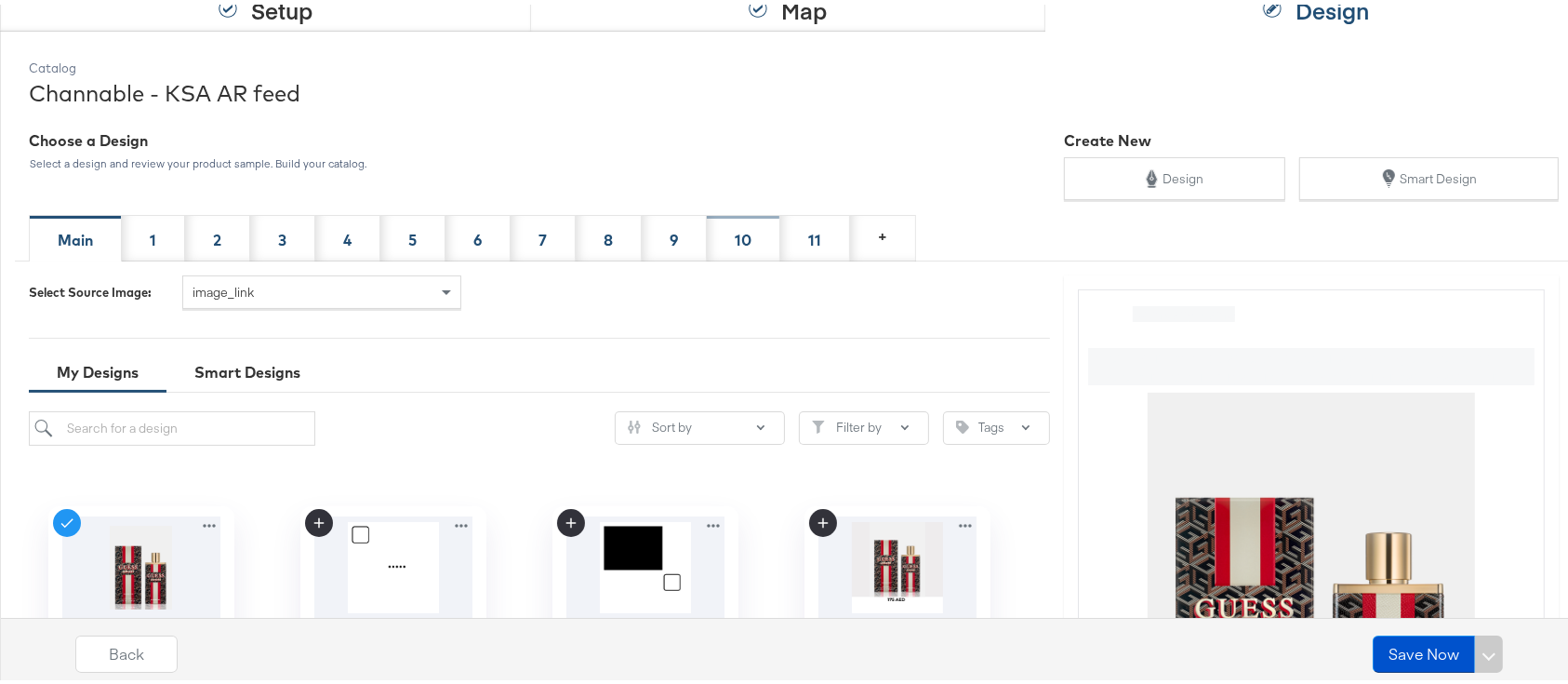 click on "10" at bounding box center [743, 235] 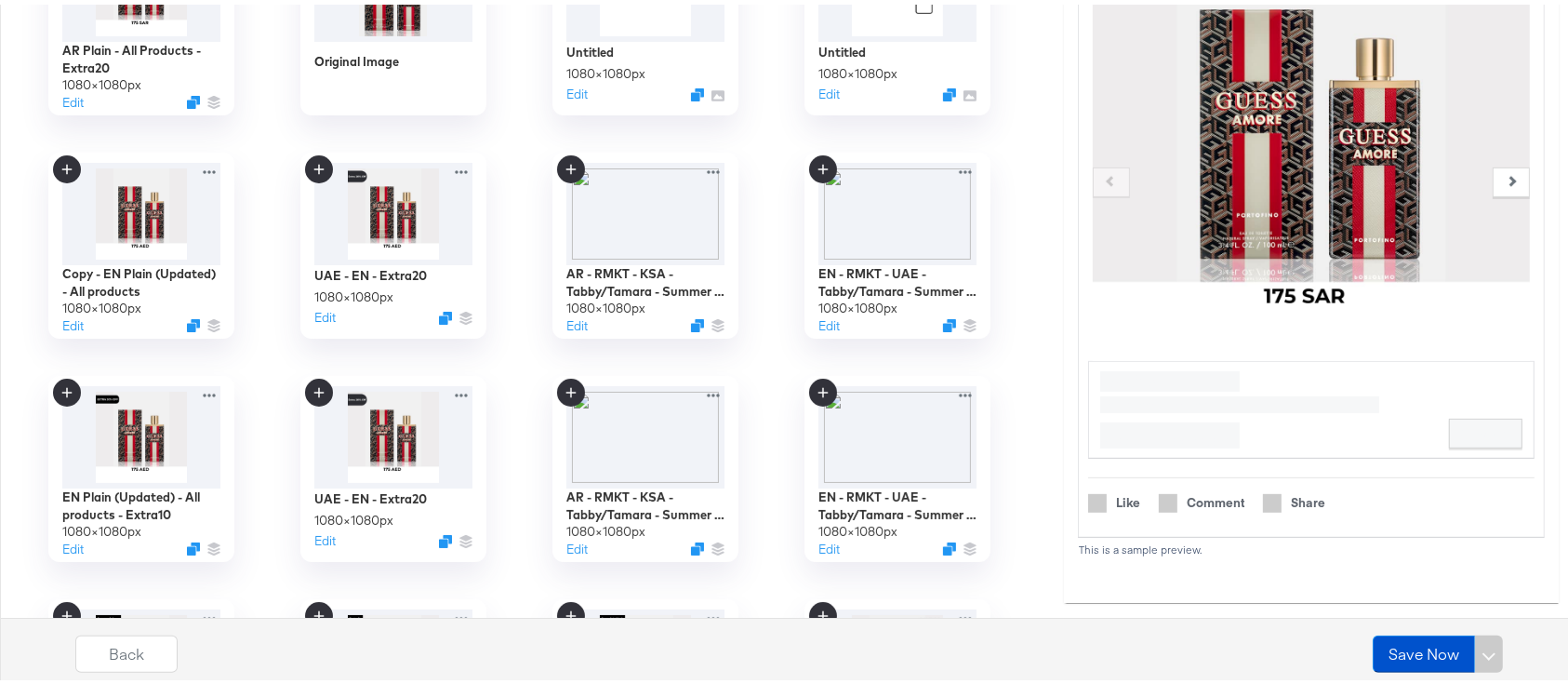 scroll, scrollTop: 791, scrollLeft: 0, axis: vertical 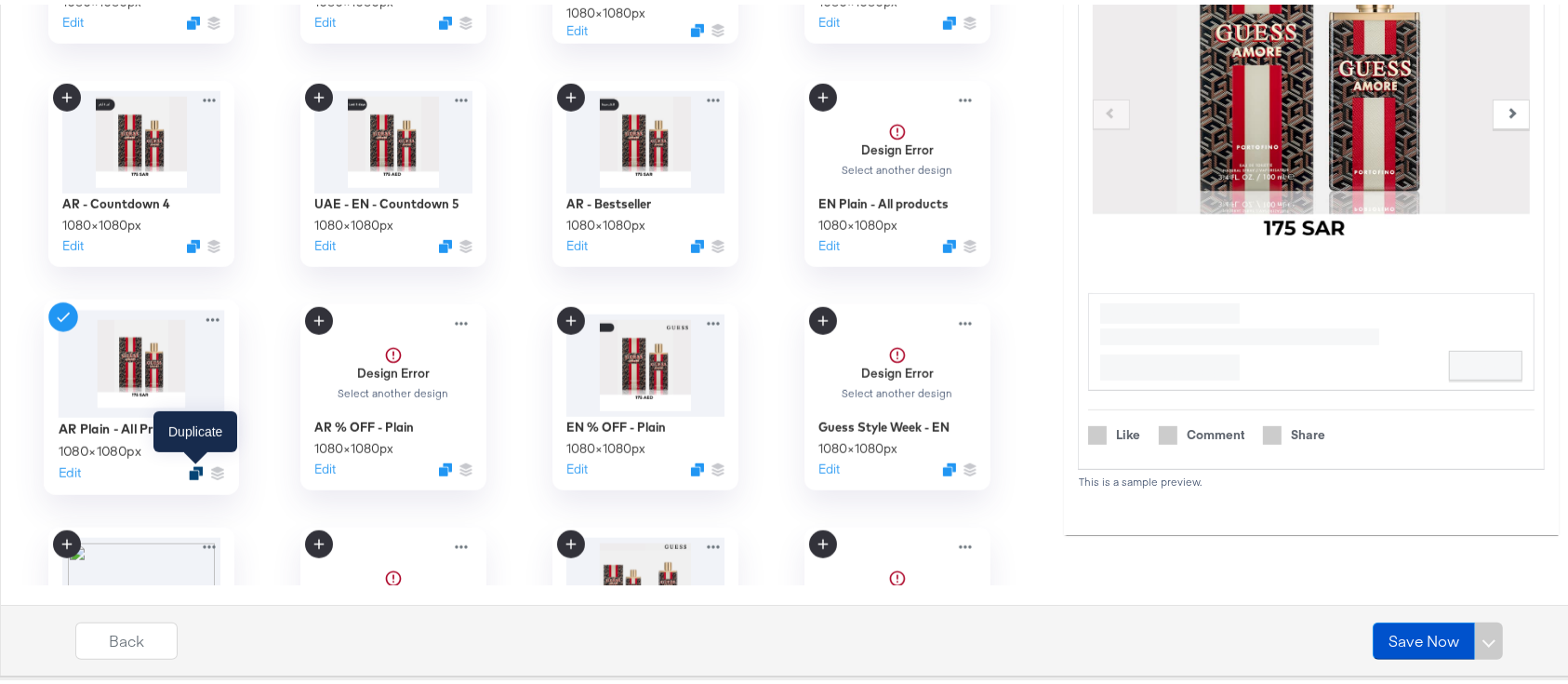 click 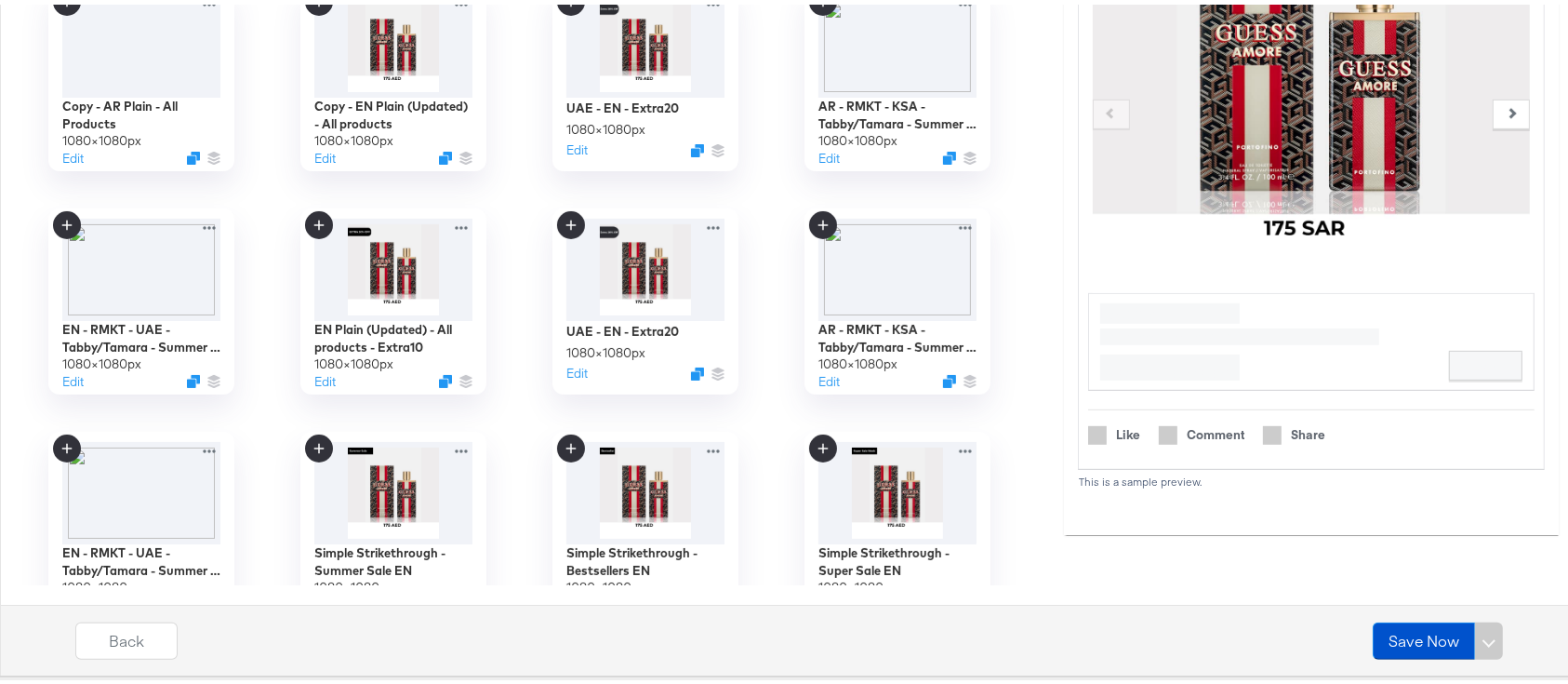 scroll, scrollTop: 0, scrollLeft: 0, axis: both 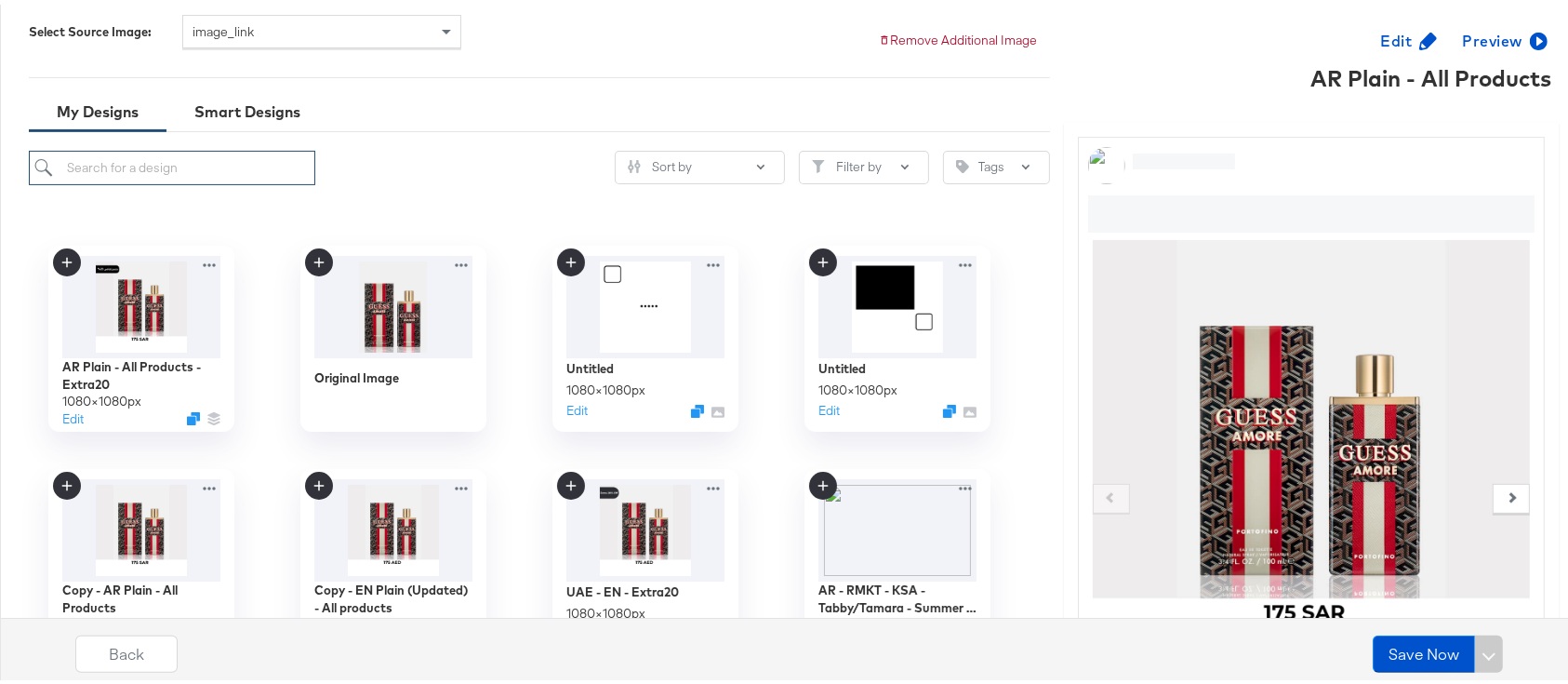 click at bounding box center (172, 163) 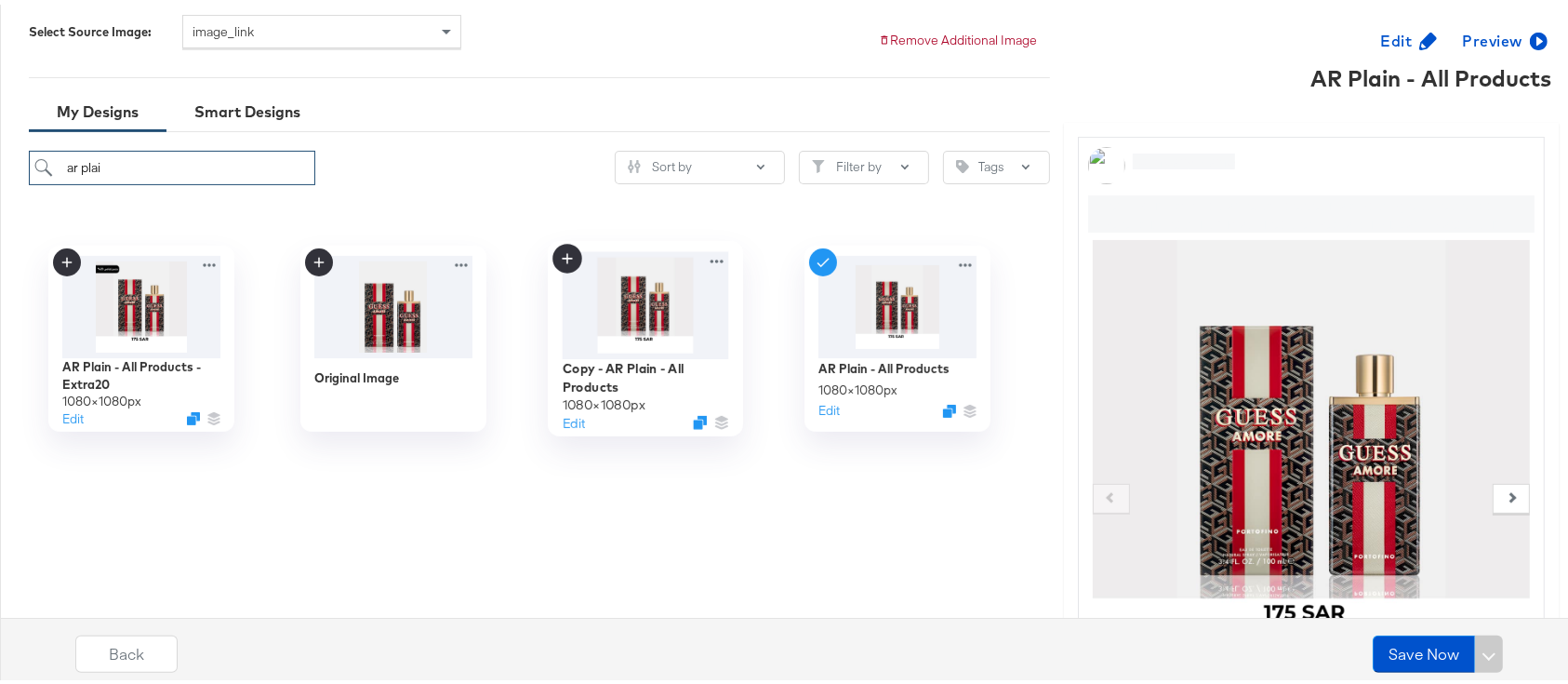 type on "ar plai" 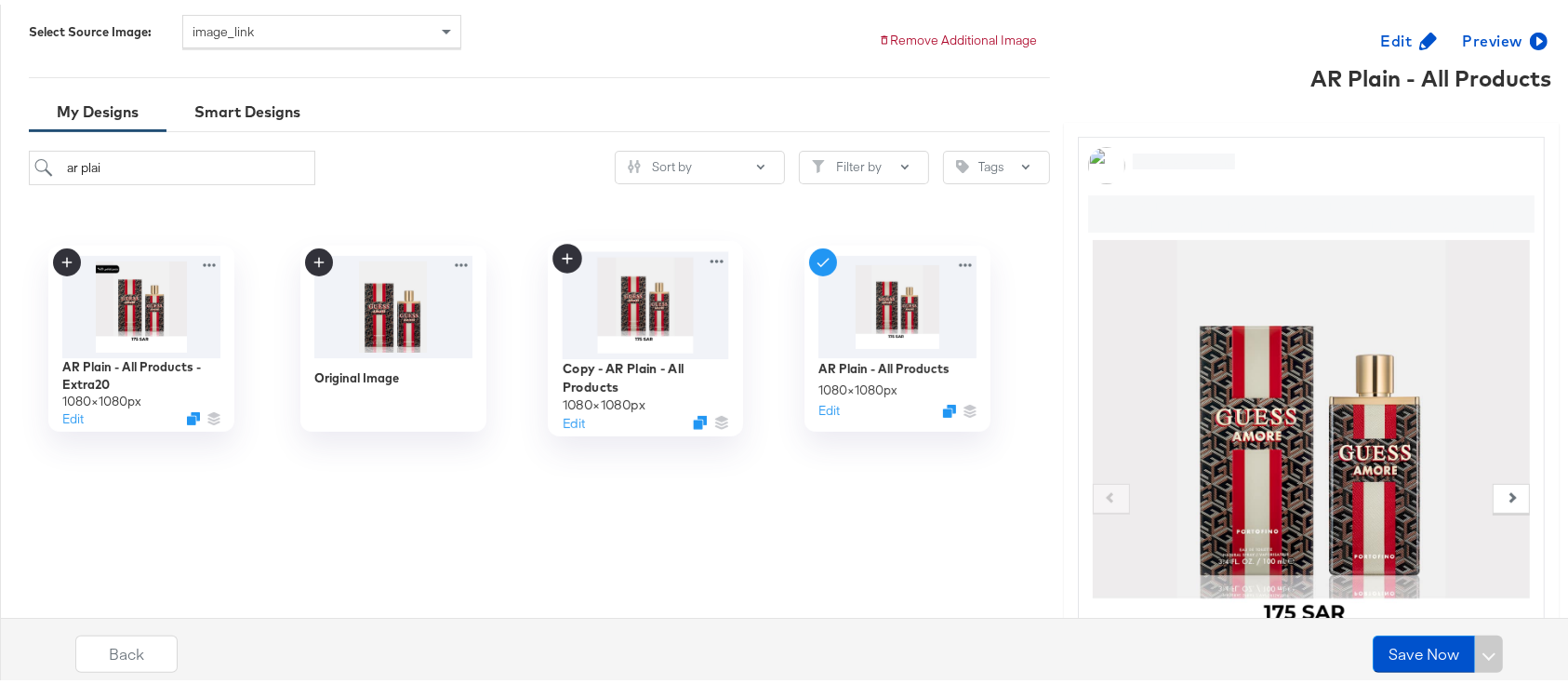 click at bounding box center (644, 300) 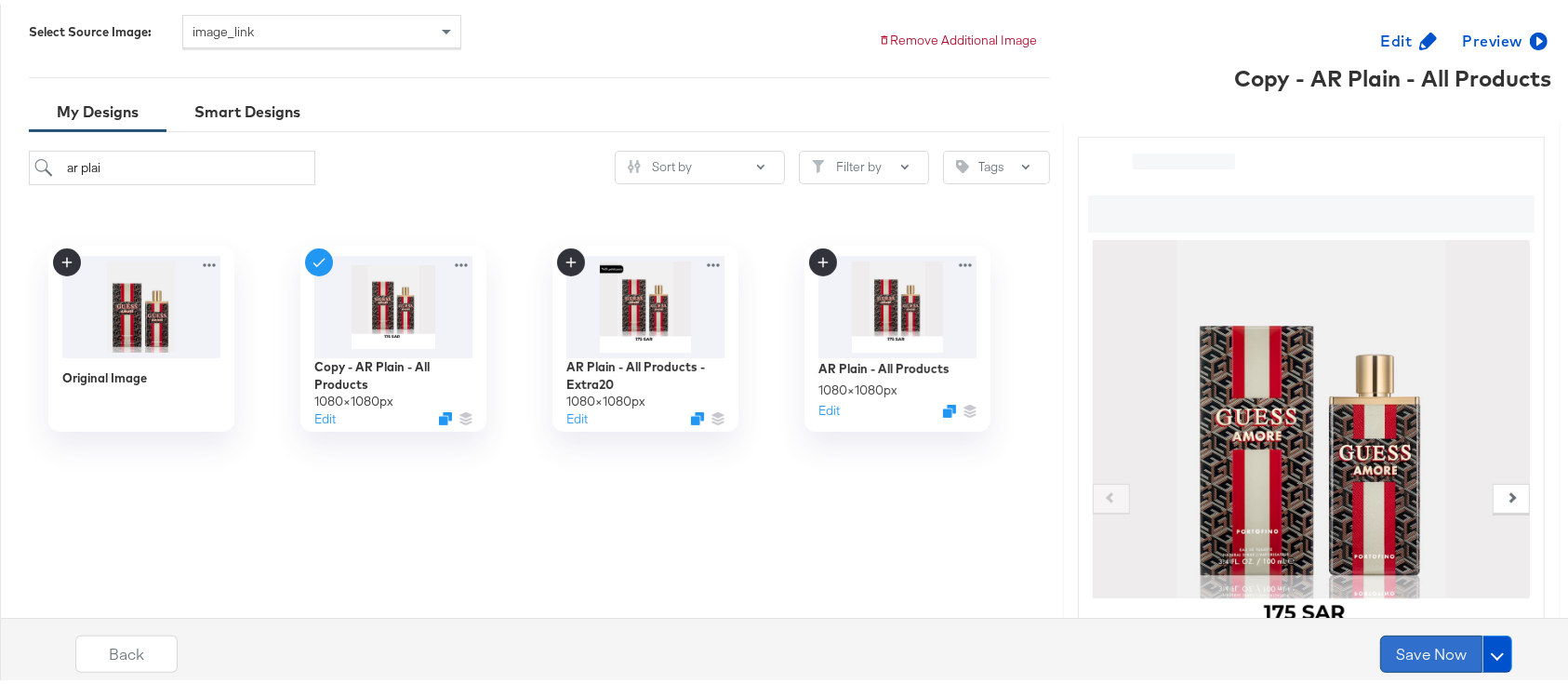 click on "Save Now" at bounding box center (1431, 650) 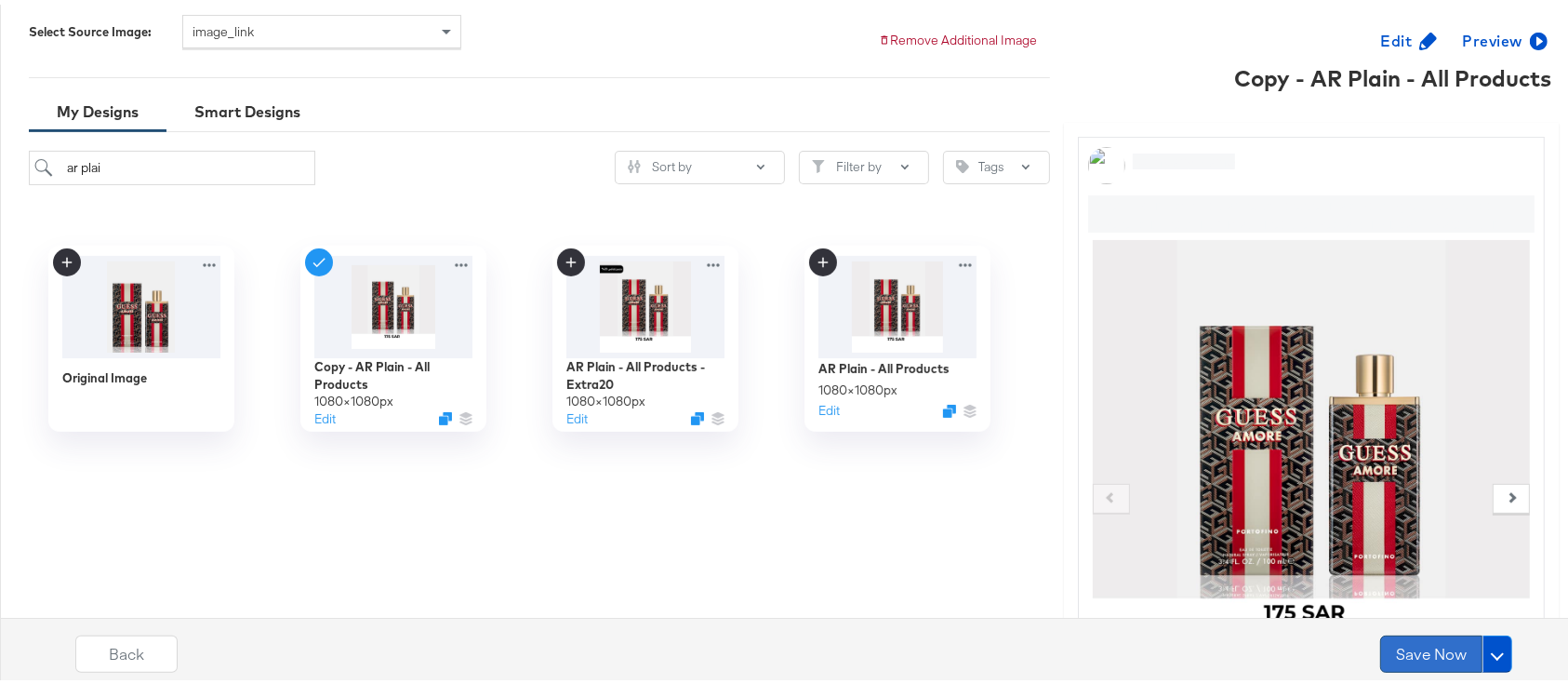 scroll, scrollTop: 0, scrollLeft: 0, axis: both 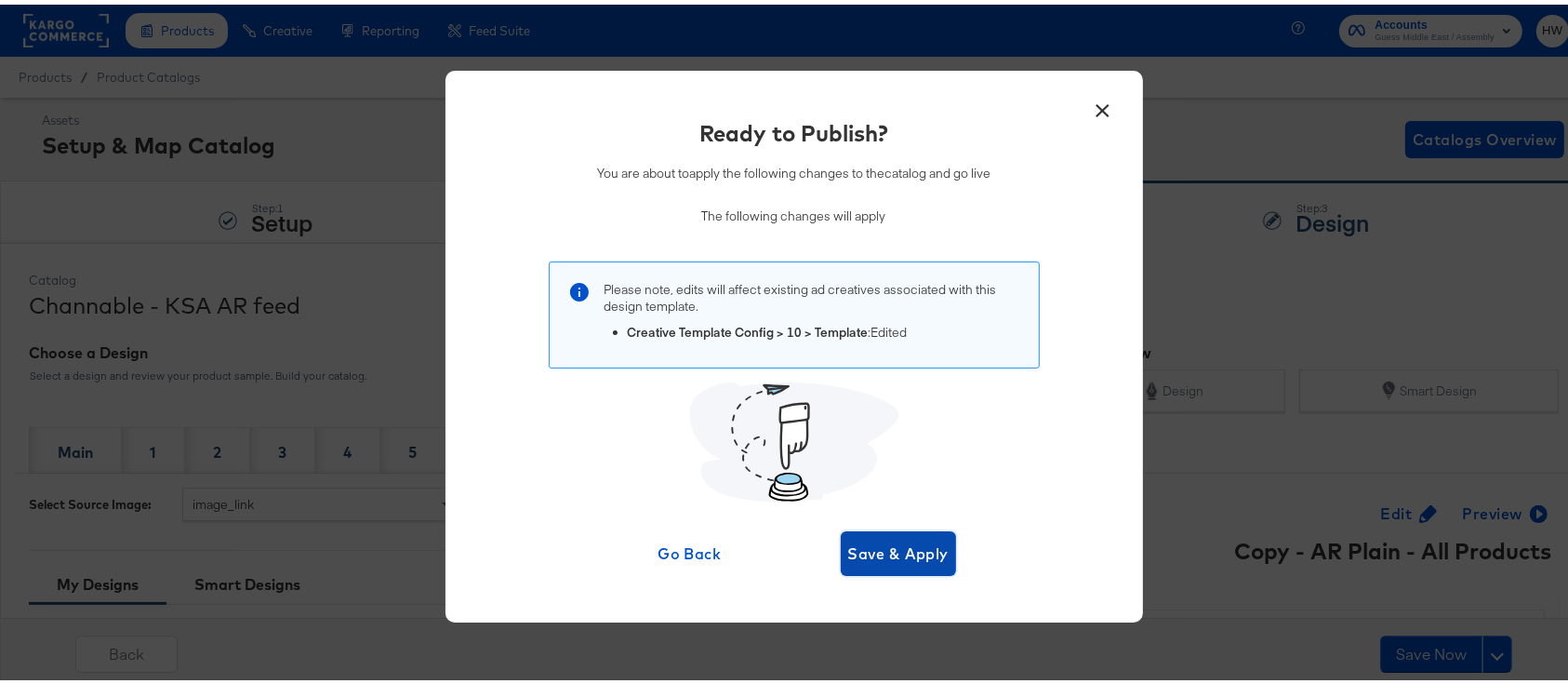 click on "Save & Apply" at bounding box center (898, 549) 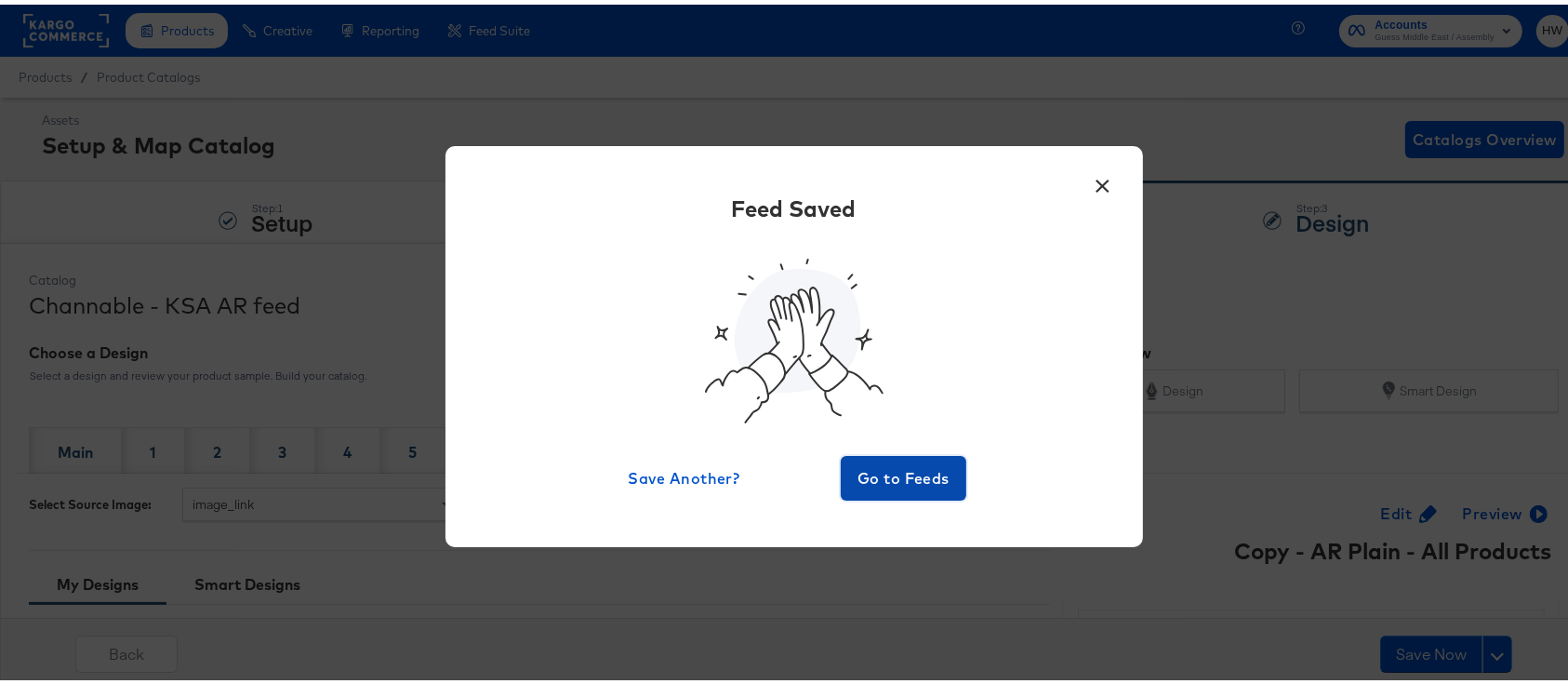 click on "Go to Feeds" at bounding box center [904, 474] 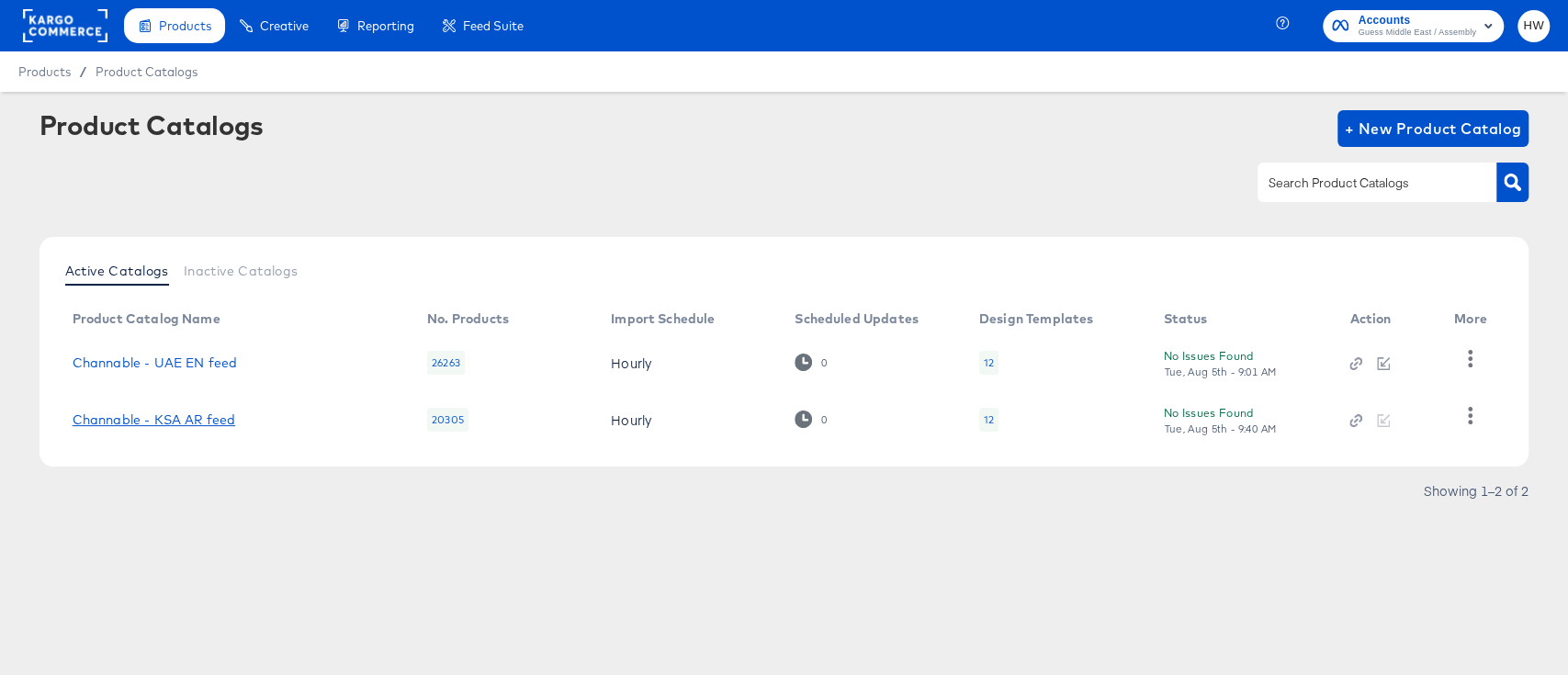 click on "Channable - KSA AR feed" at bounding box center [153, 420] 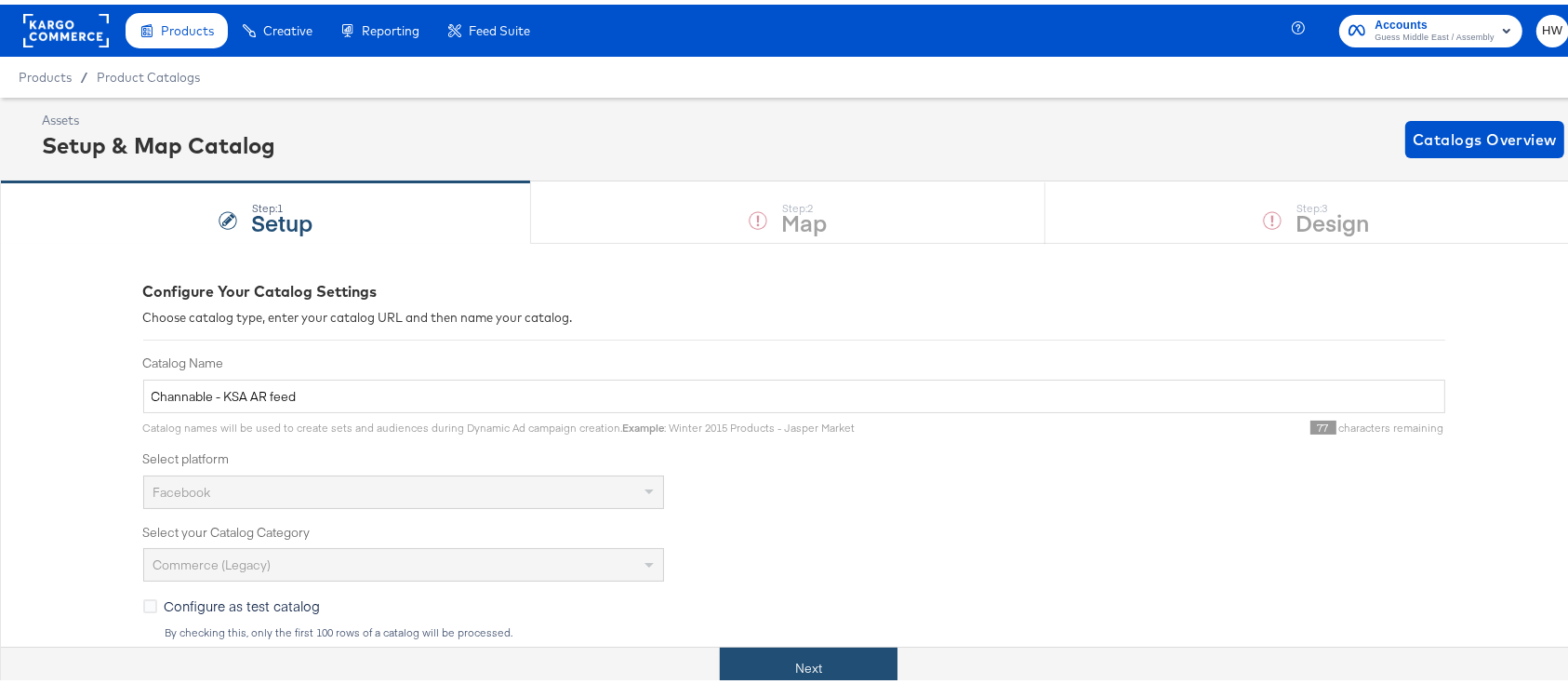 click on "Next" at bounding box center [808, 664] 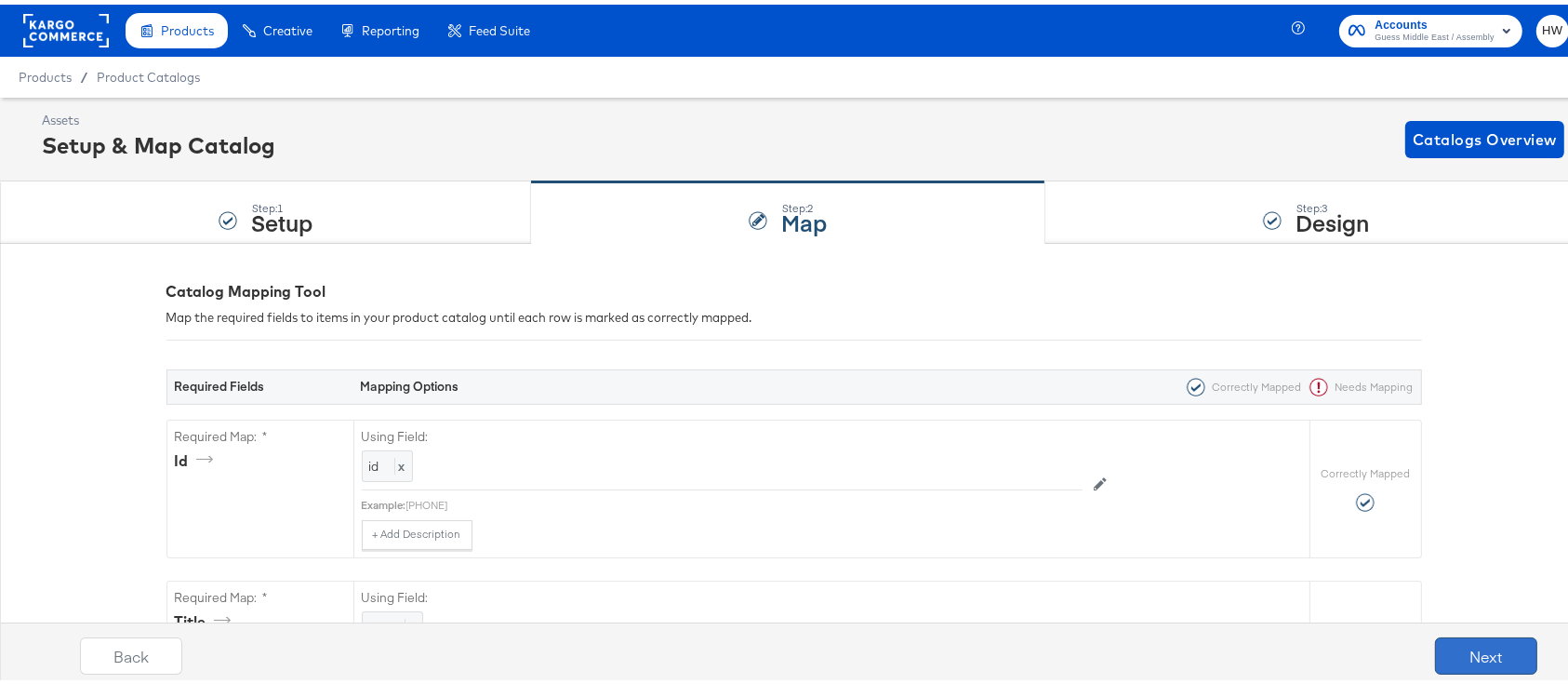 click on "Next" at bounding box center (1486, 651) 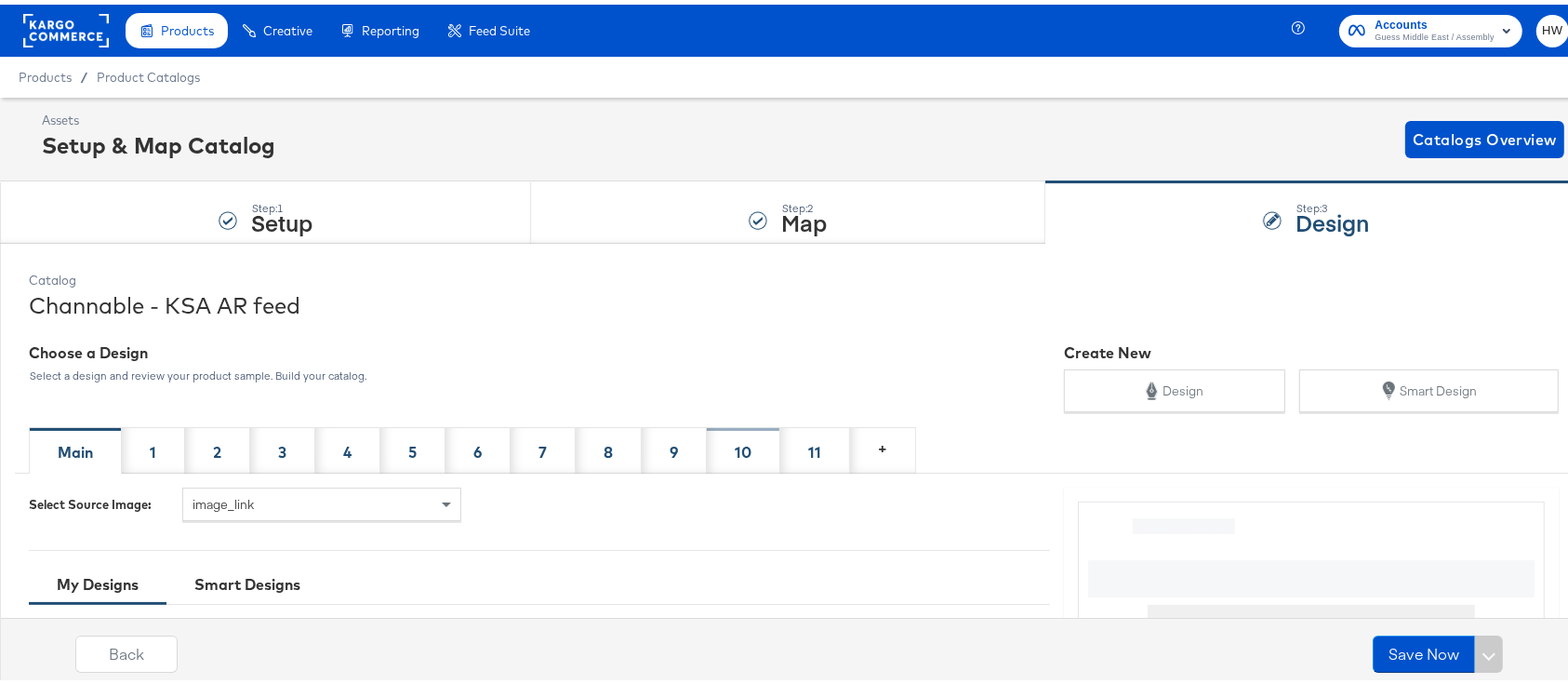 click on "10" at bounding box center (743, 446) 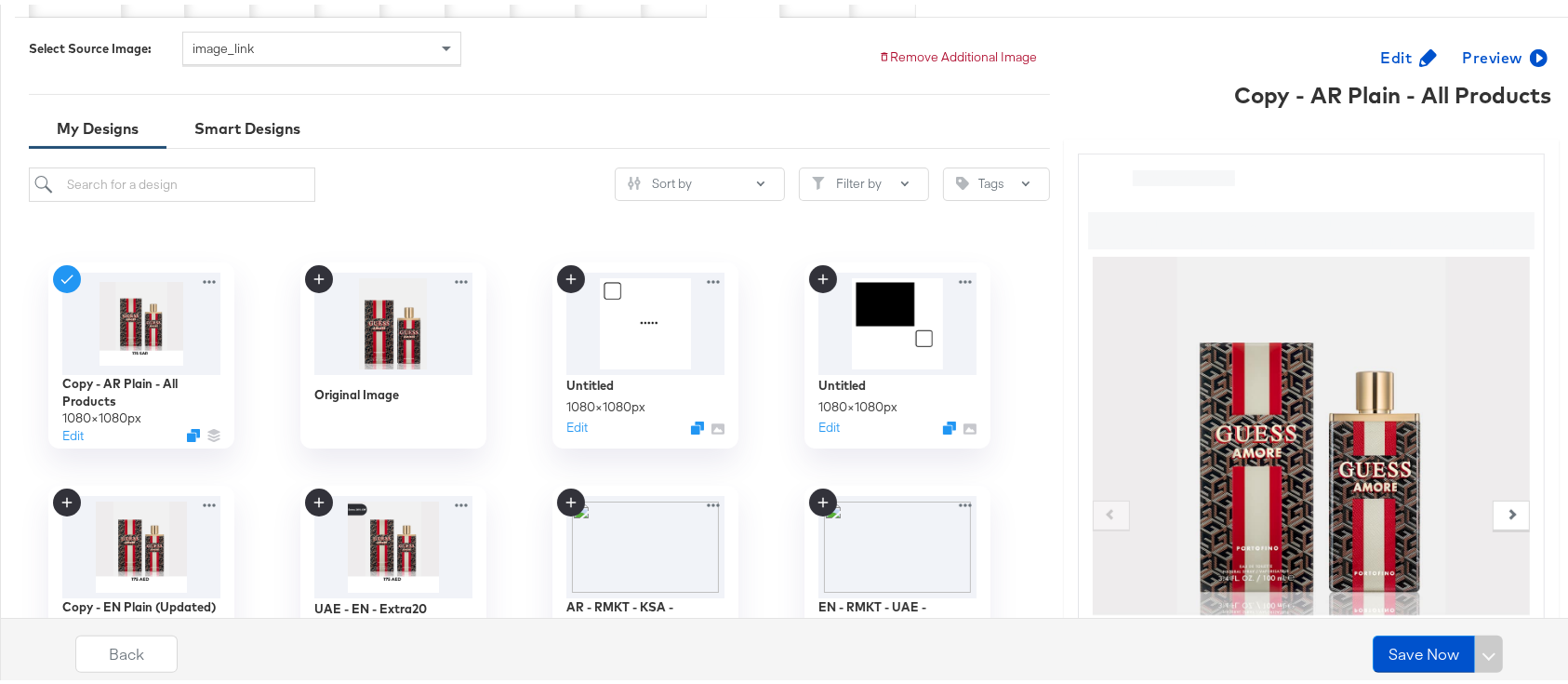 scroll, scrollTop: 462, scrollLeft: 0, axis: vertical 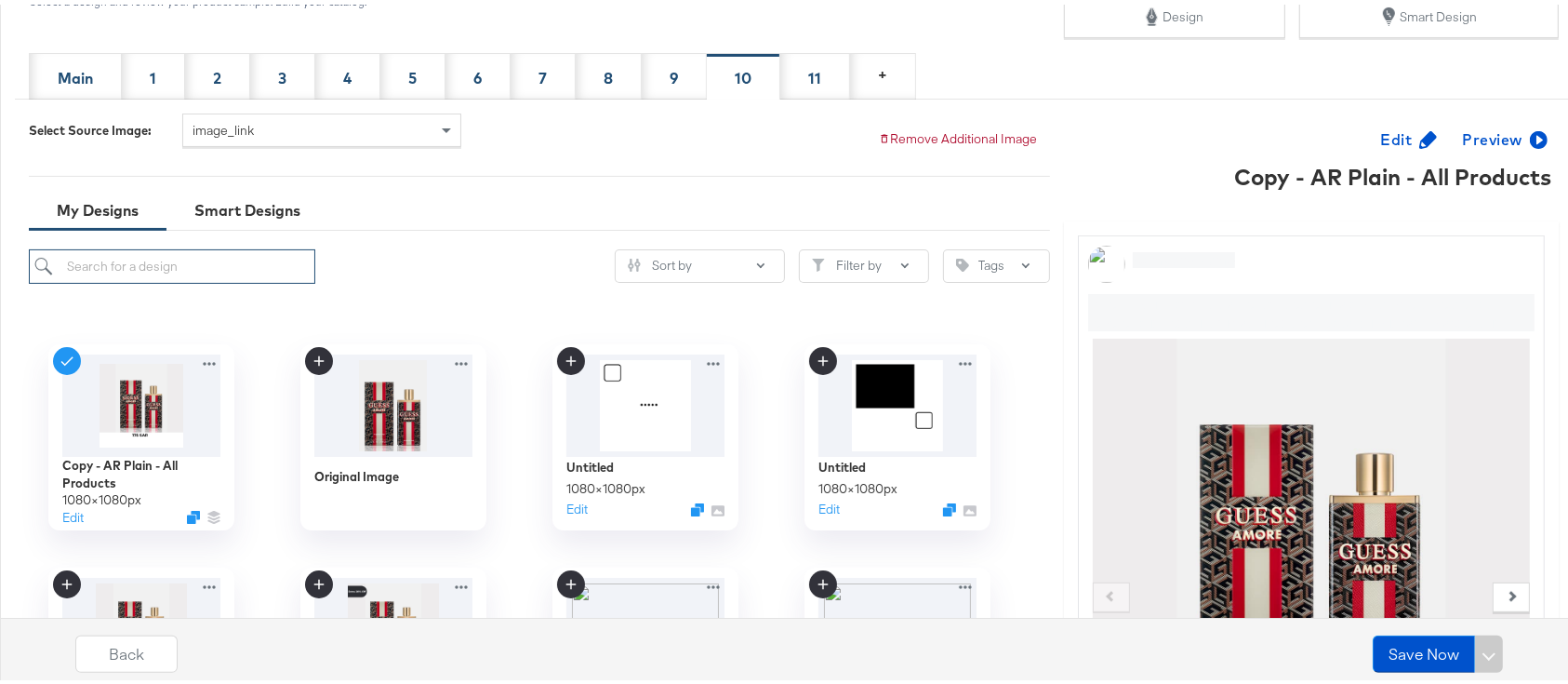 click at bounding box center (172, 262) 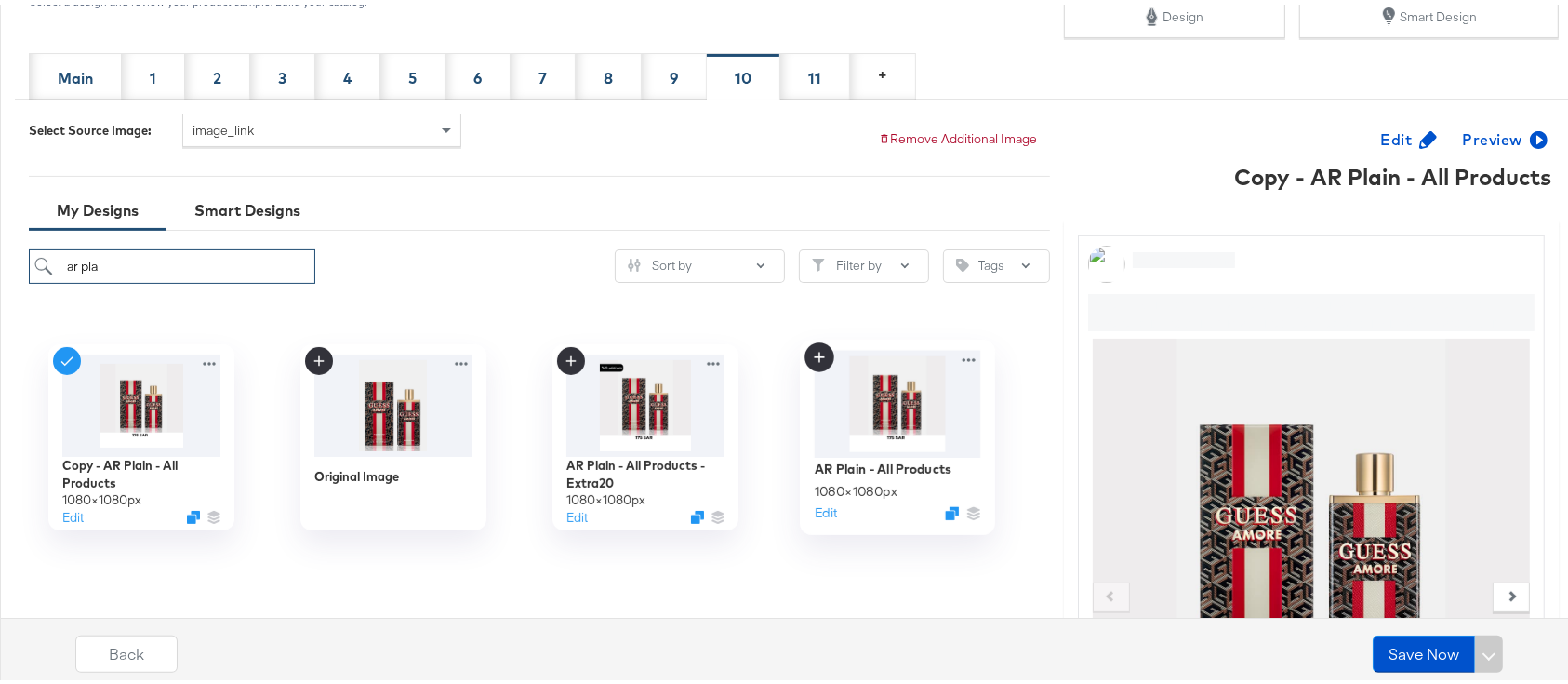 type on "ar pla" 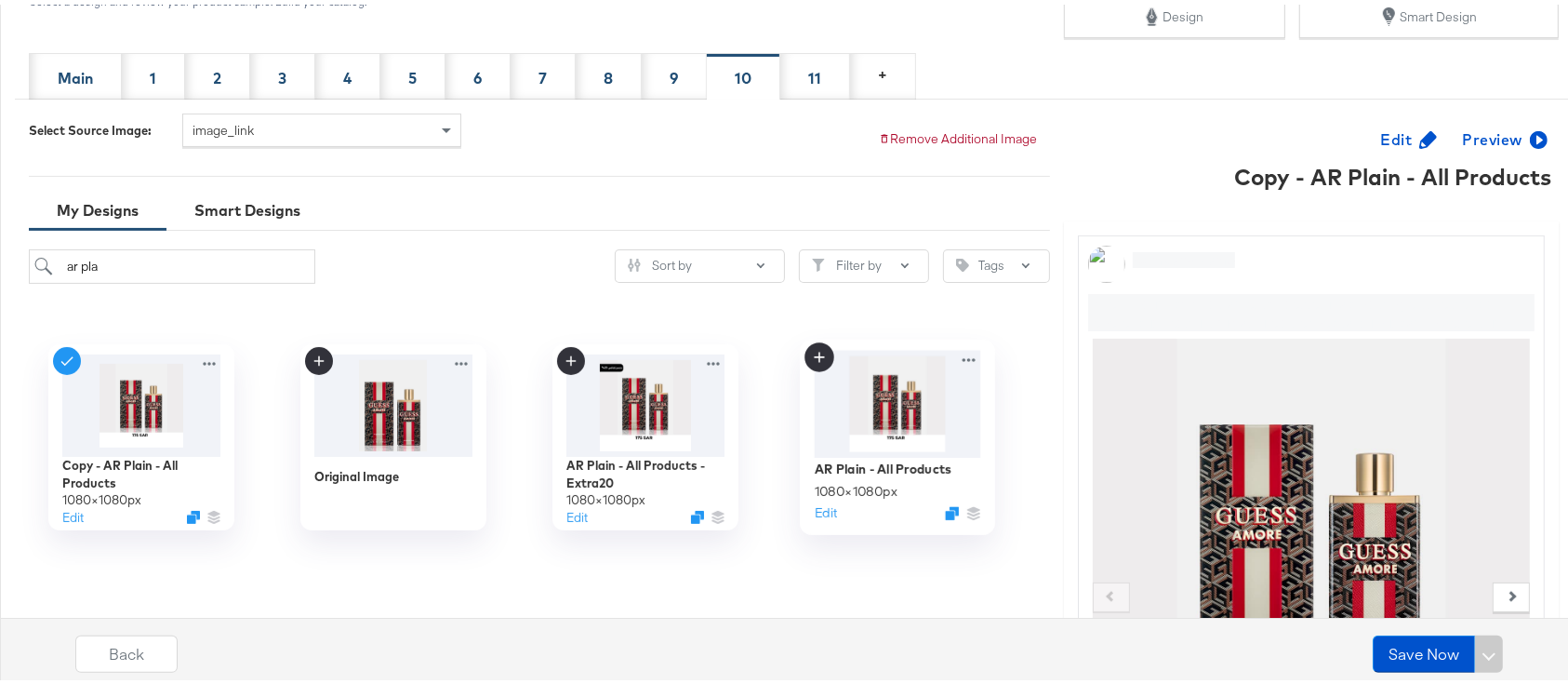 click at bounding box center [897, 398] 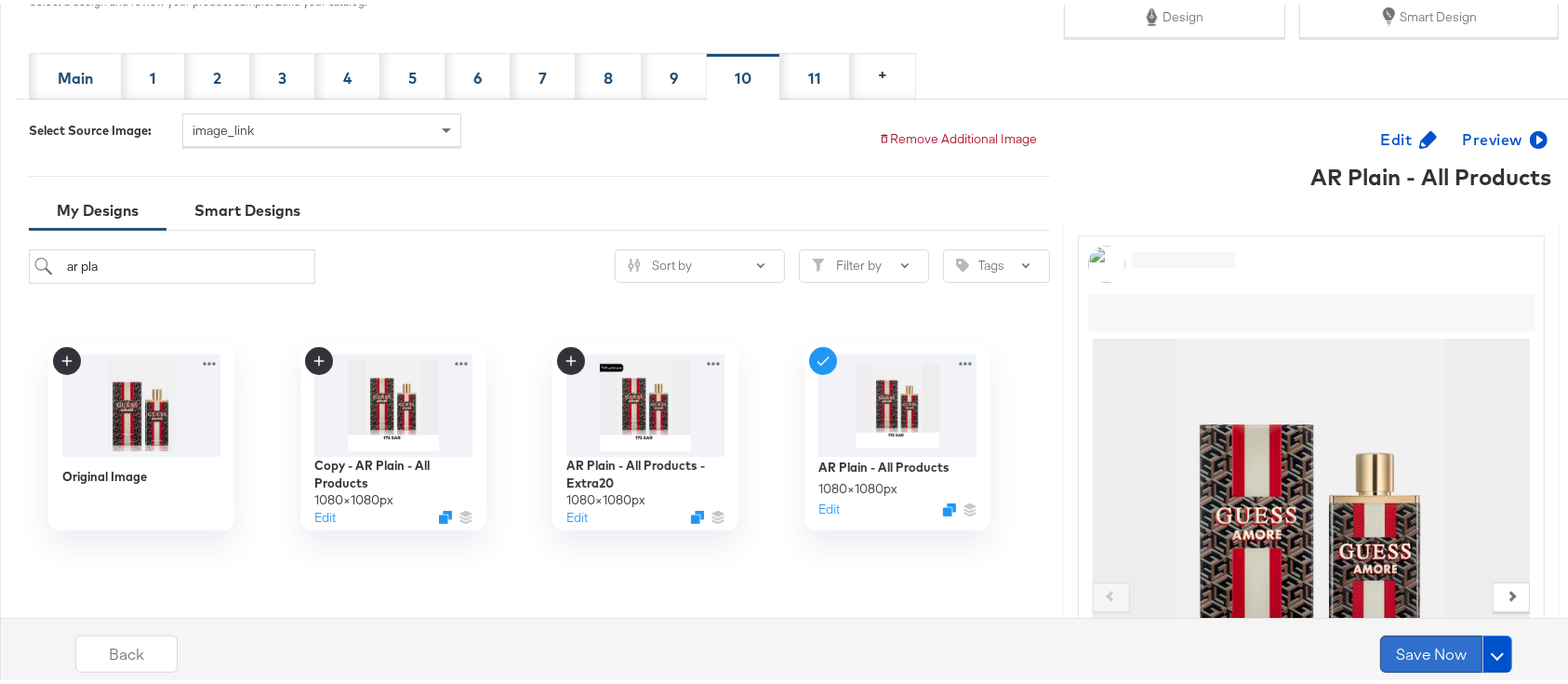 click on "Save Now" at bounding box center [1431, 650] 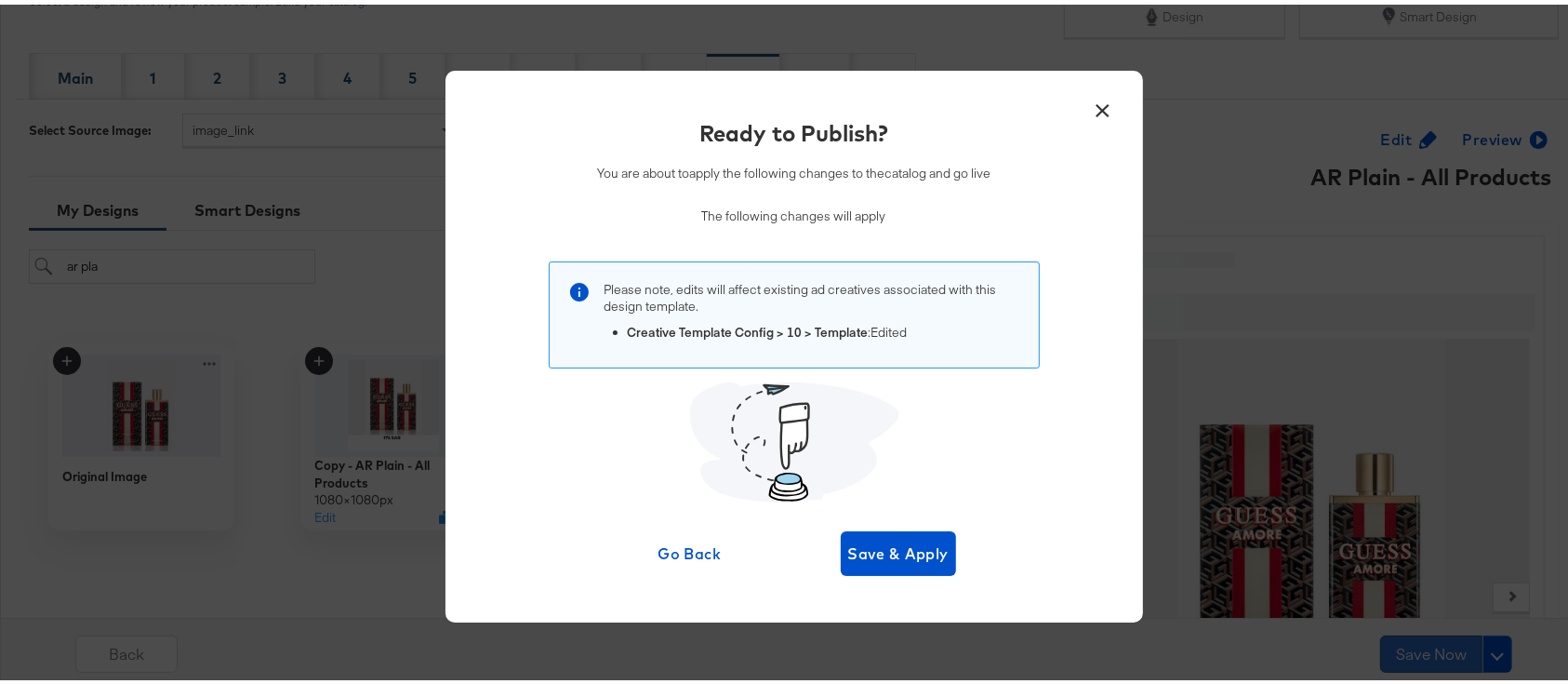 scroll, scrollTop: 0, scrollLeft: 0, axis: both 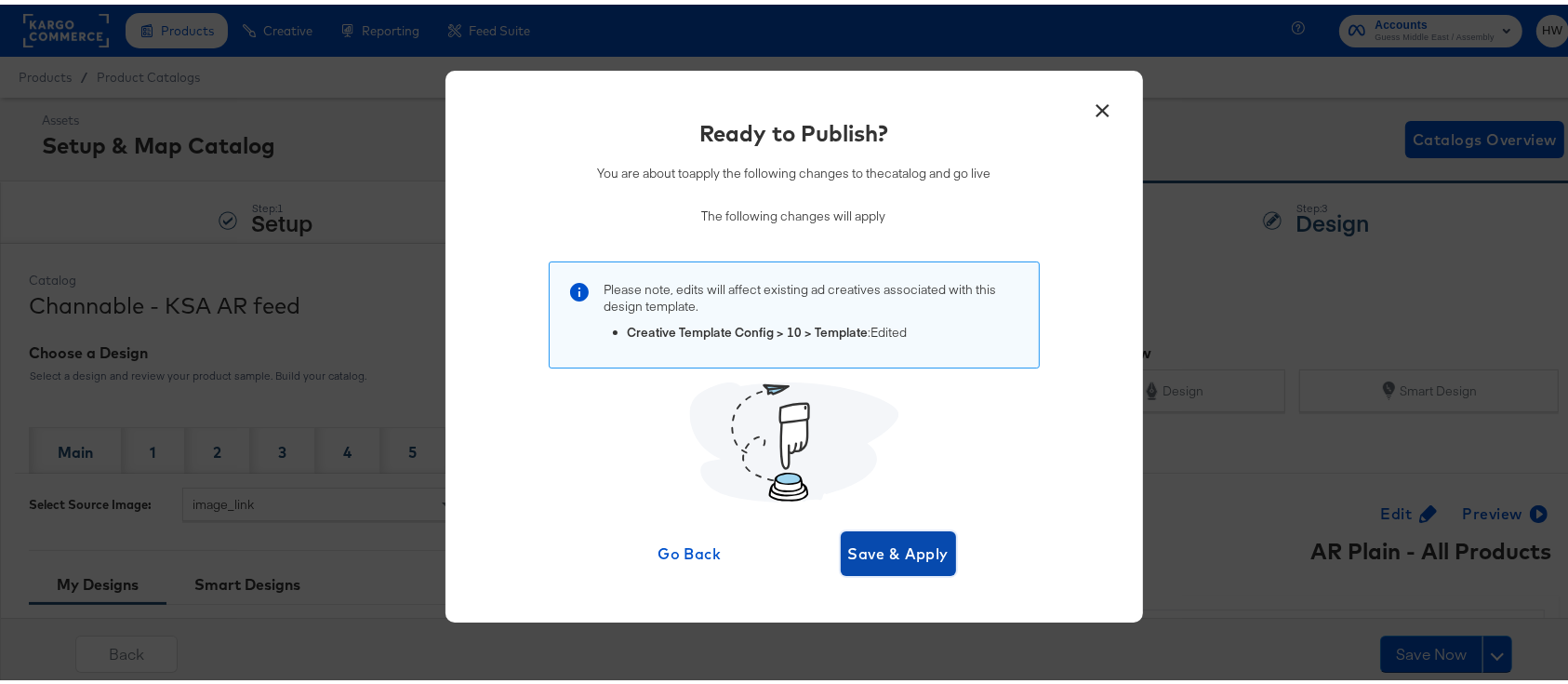click on "Save & Apply" at bounding box center [898, 549] 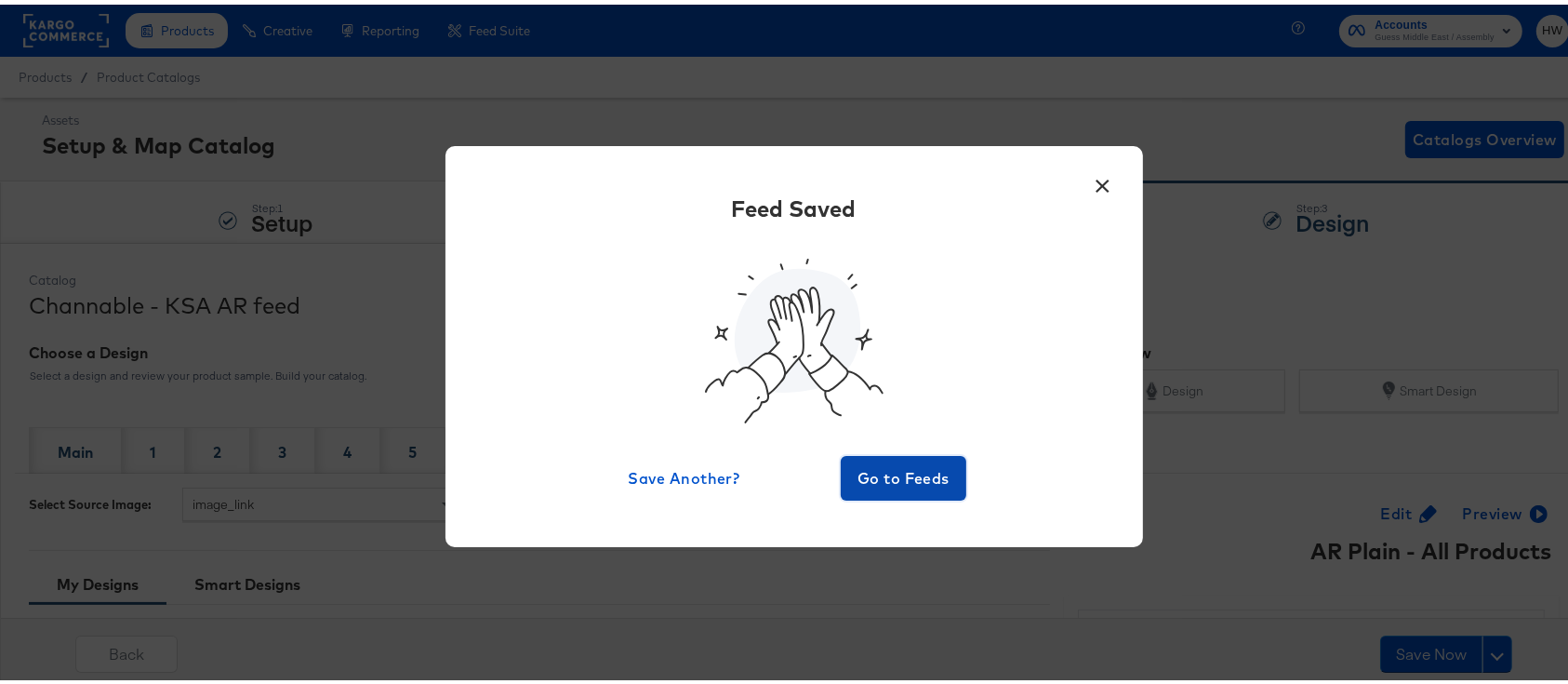 click on "Go to Feeds" at bounding box center (904, 474) 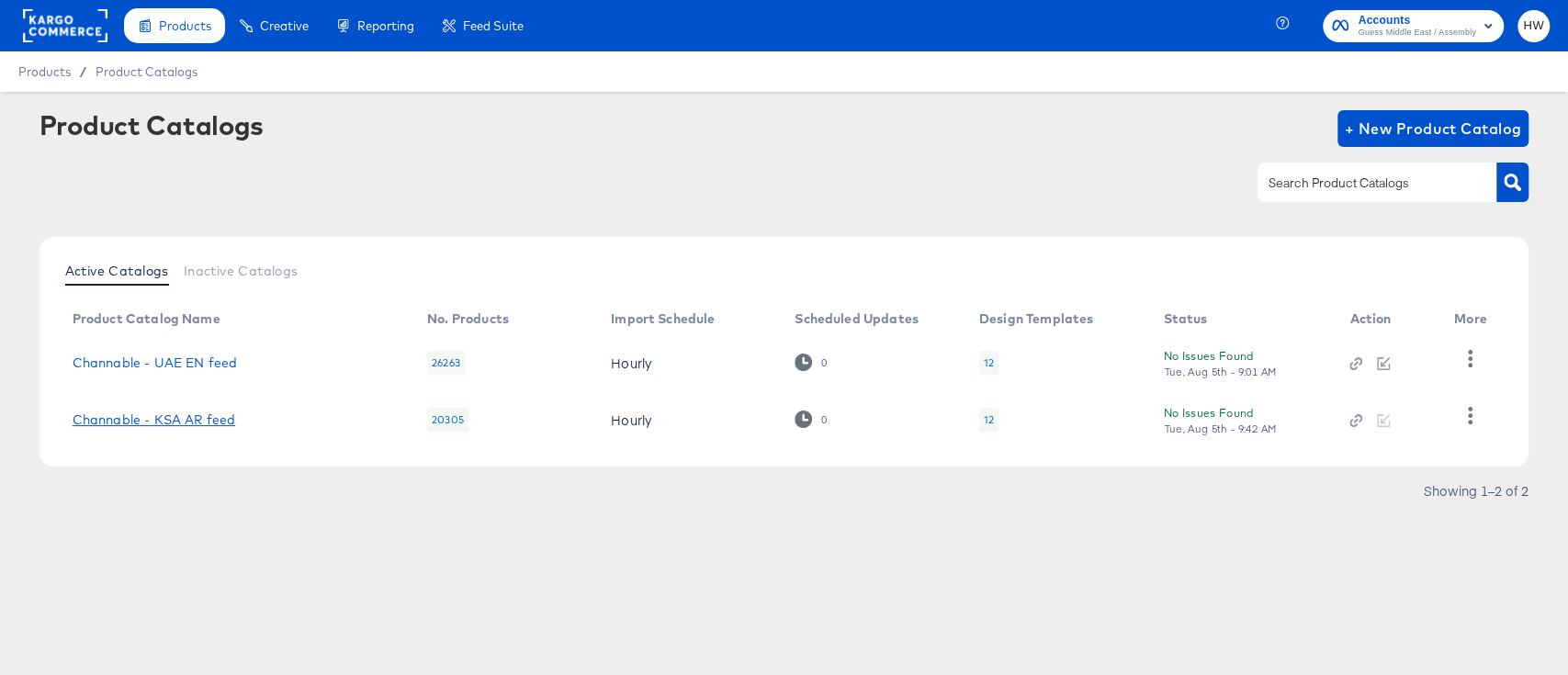 click on "Channable - KSA AR feed" at bounding box center (153, 420) 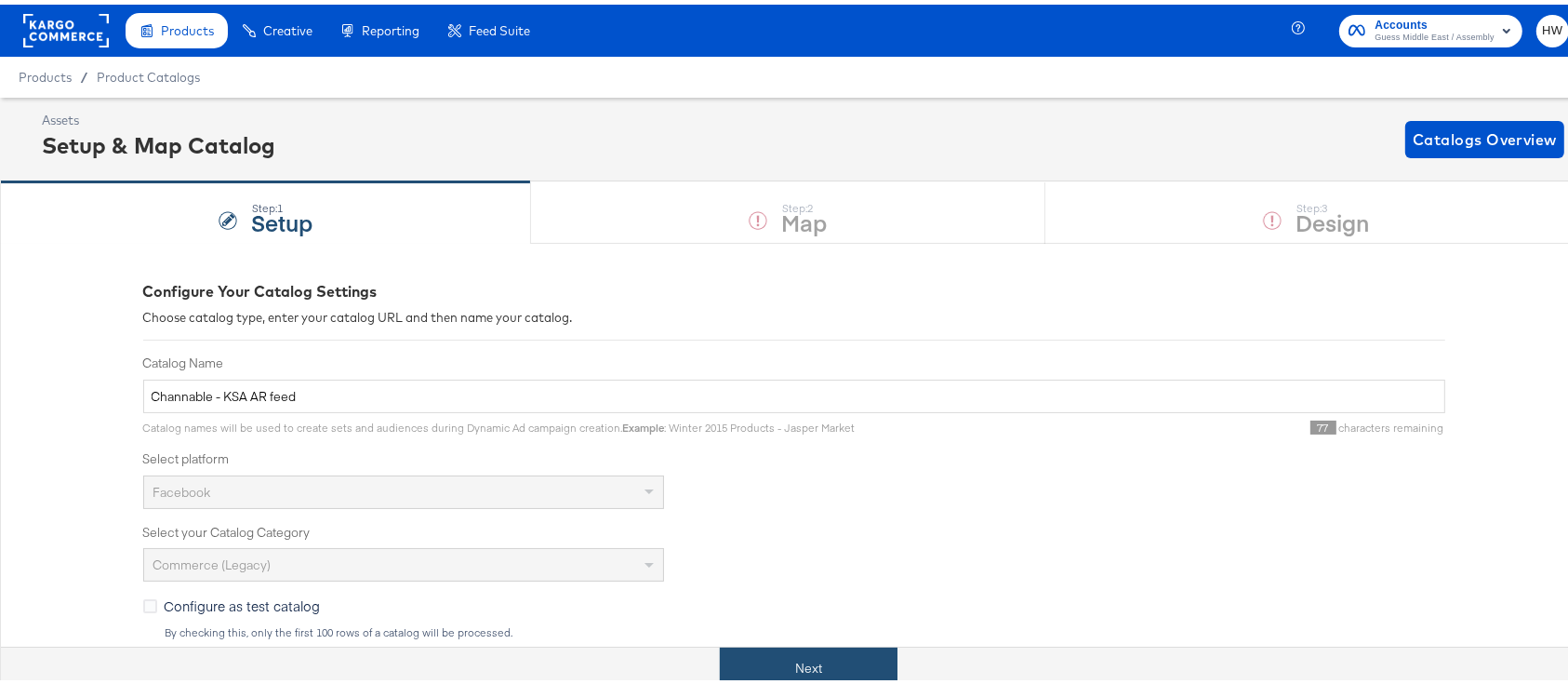 click on "Next" at bounding box center [808, 664] 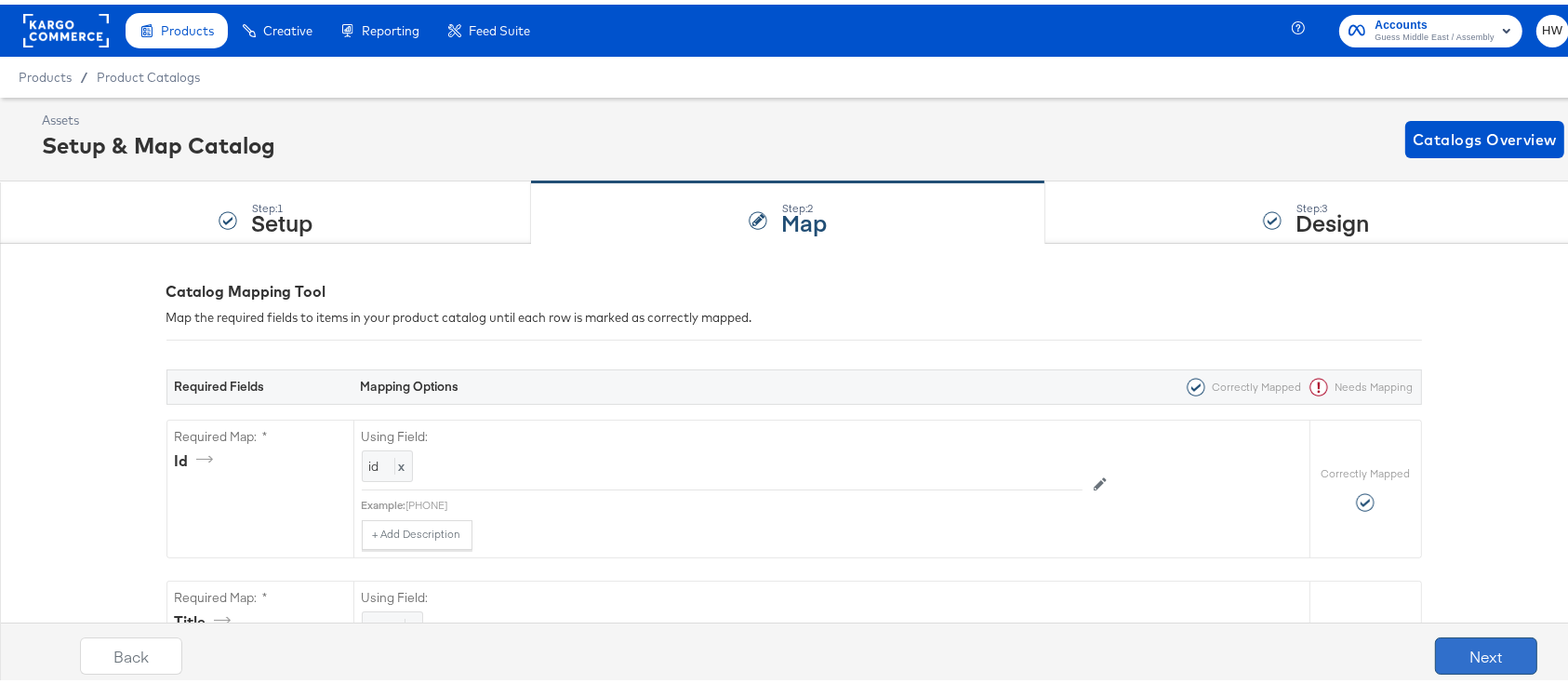 click on "Next" at bounding box center (1486, 651) 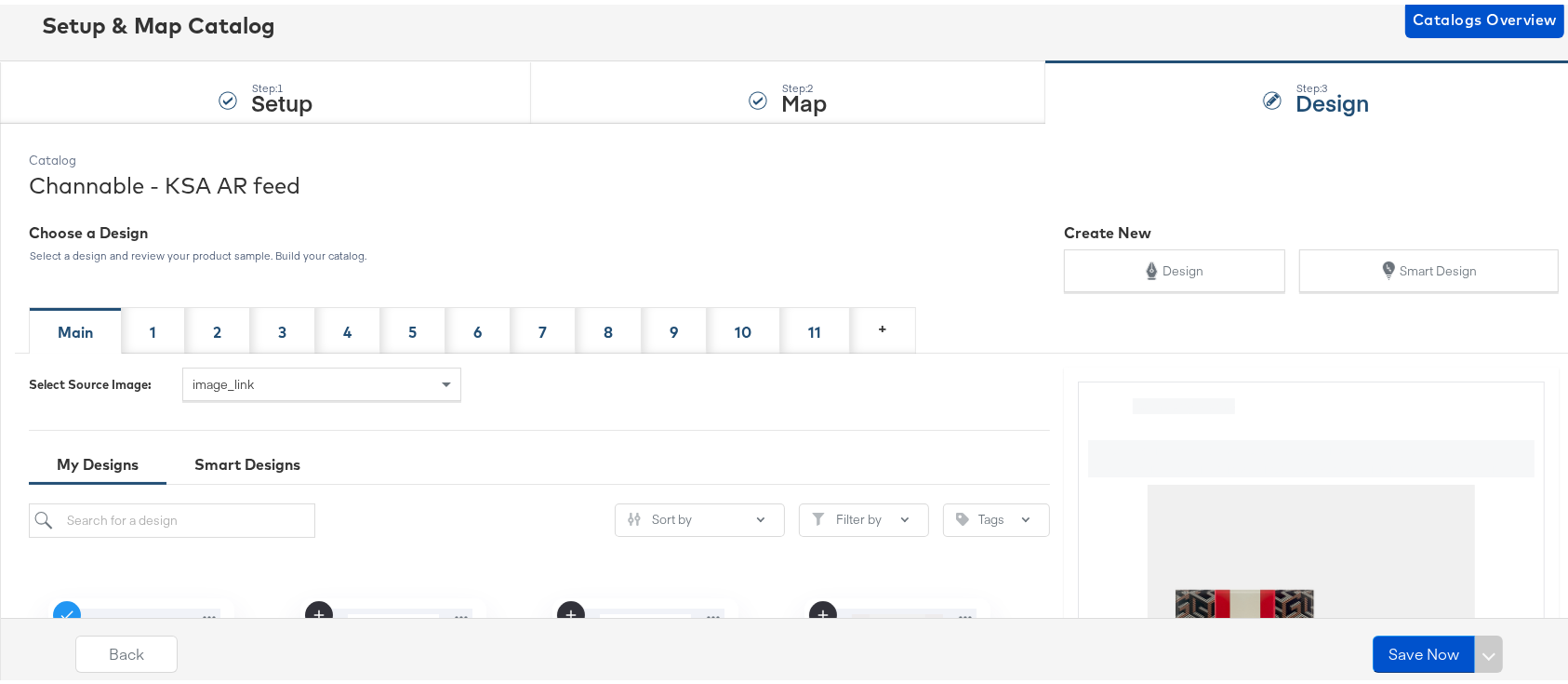 scroll, scrollTop: 151, scrollLeft: 0, axis: vertical 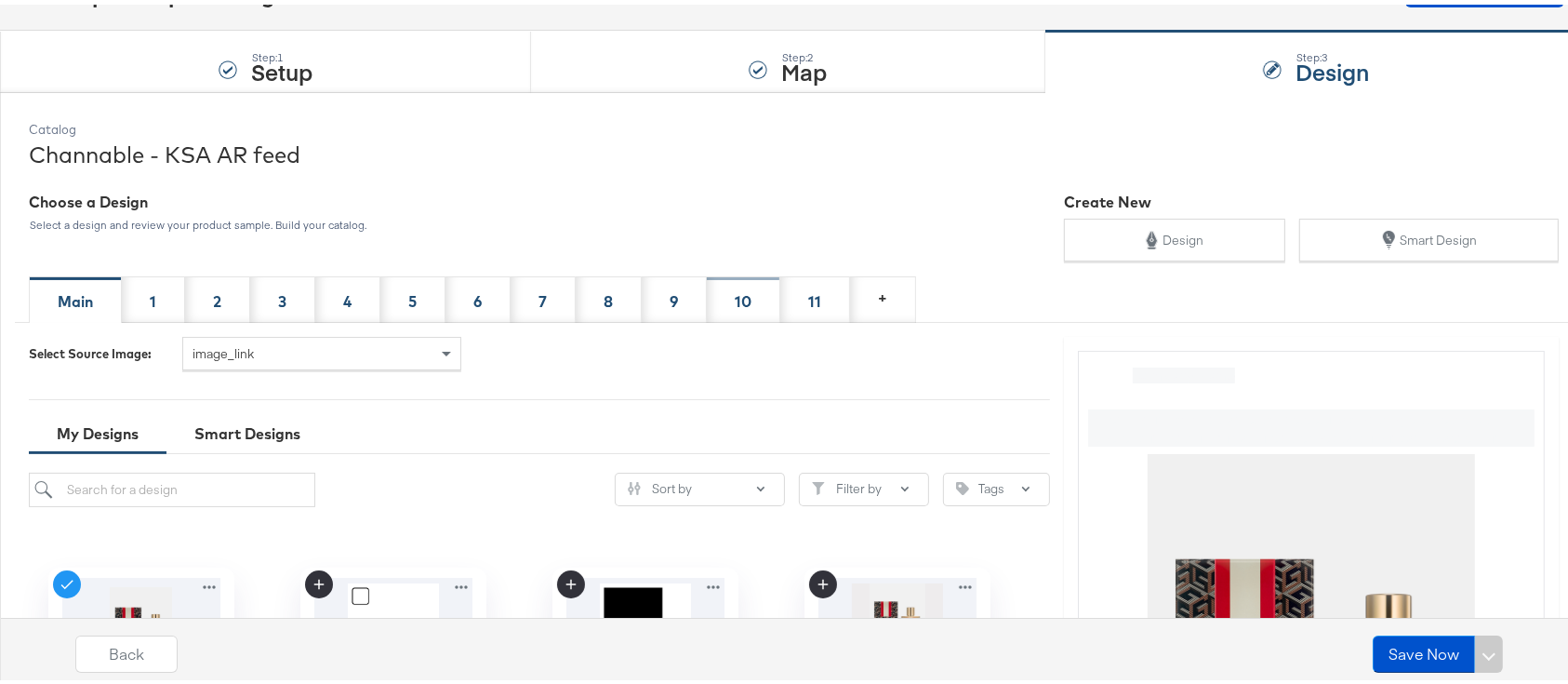 click on "10" at bounding box center (743, 295) 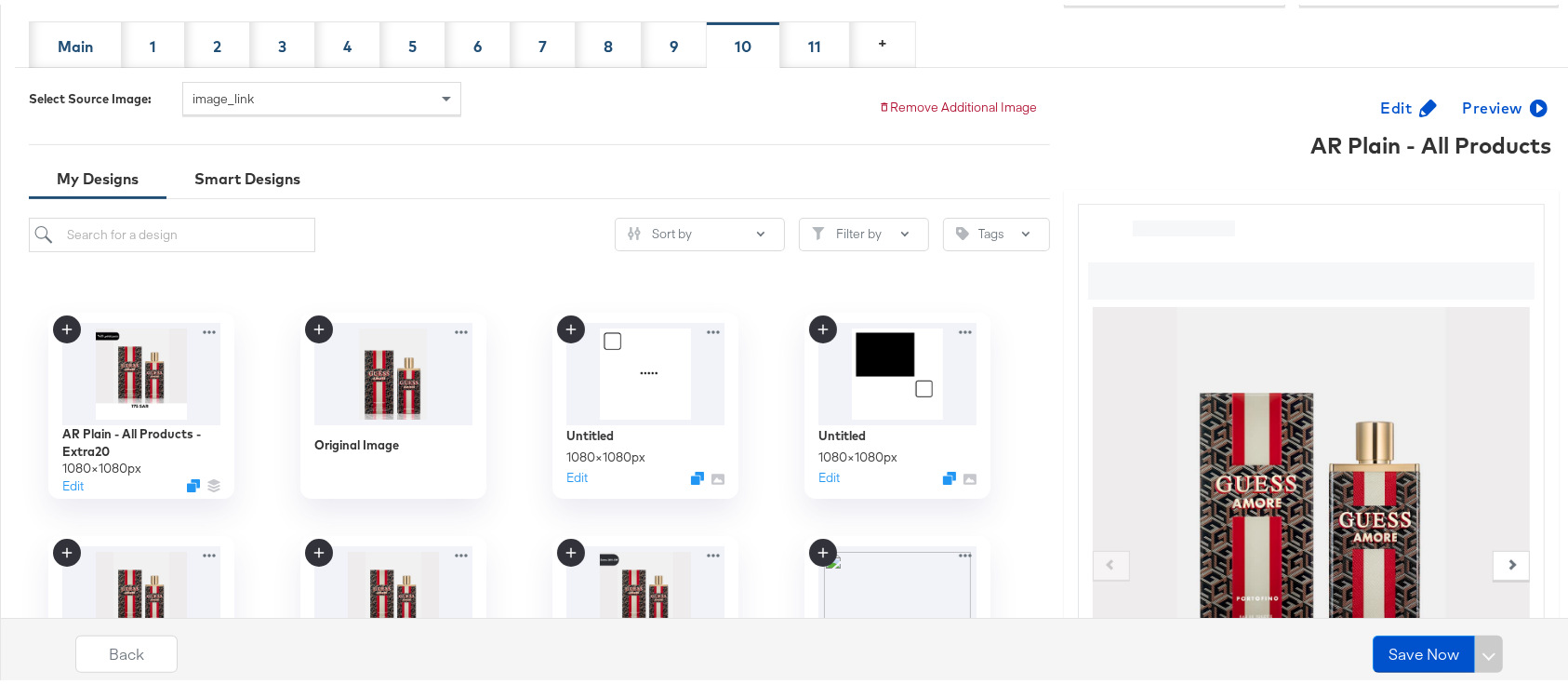scroll, scrollTop: 404, scrollLeft: 0, axis: vertical 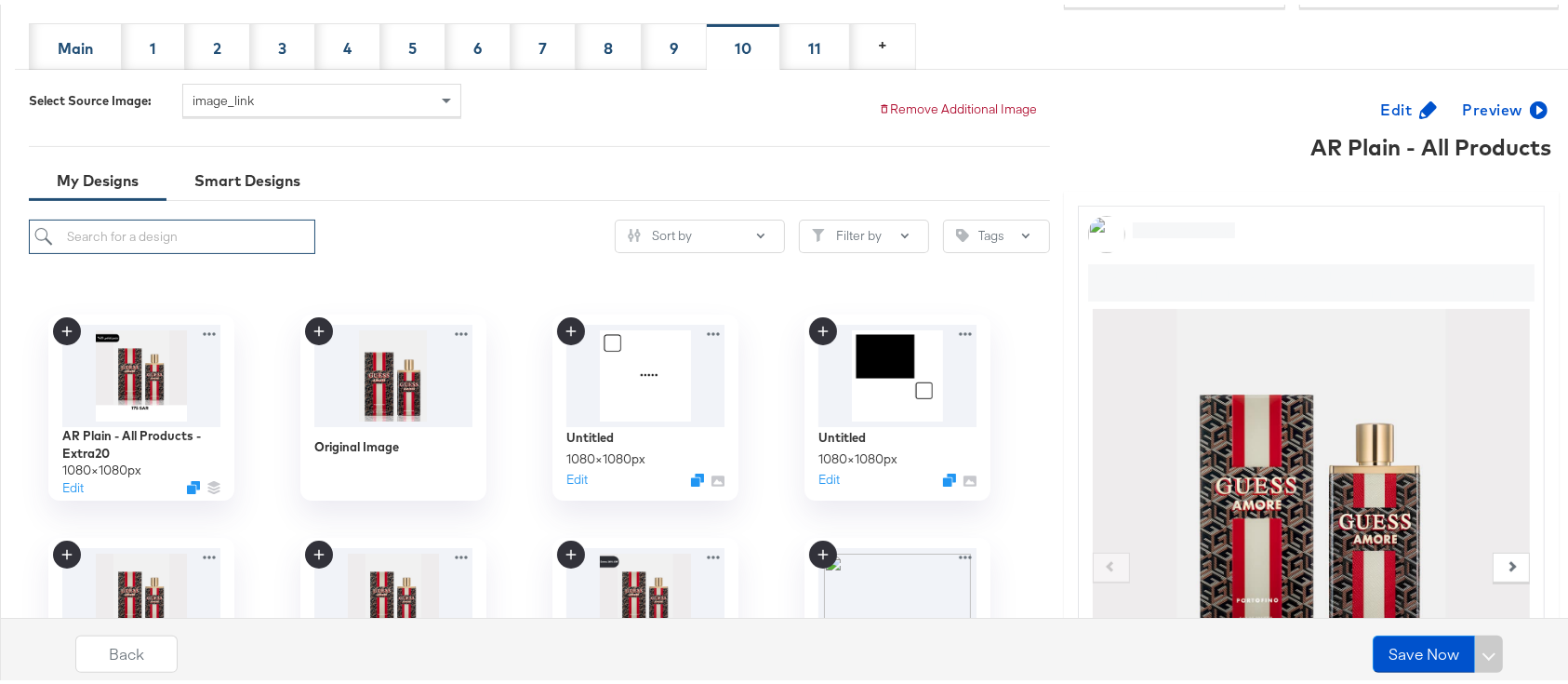 click at bounding box center [172, 232] 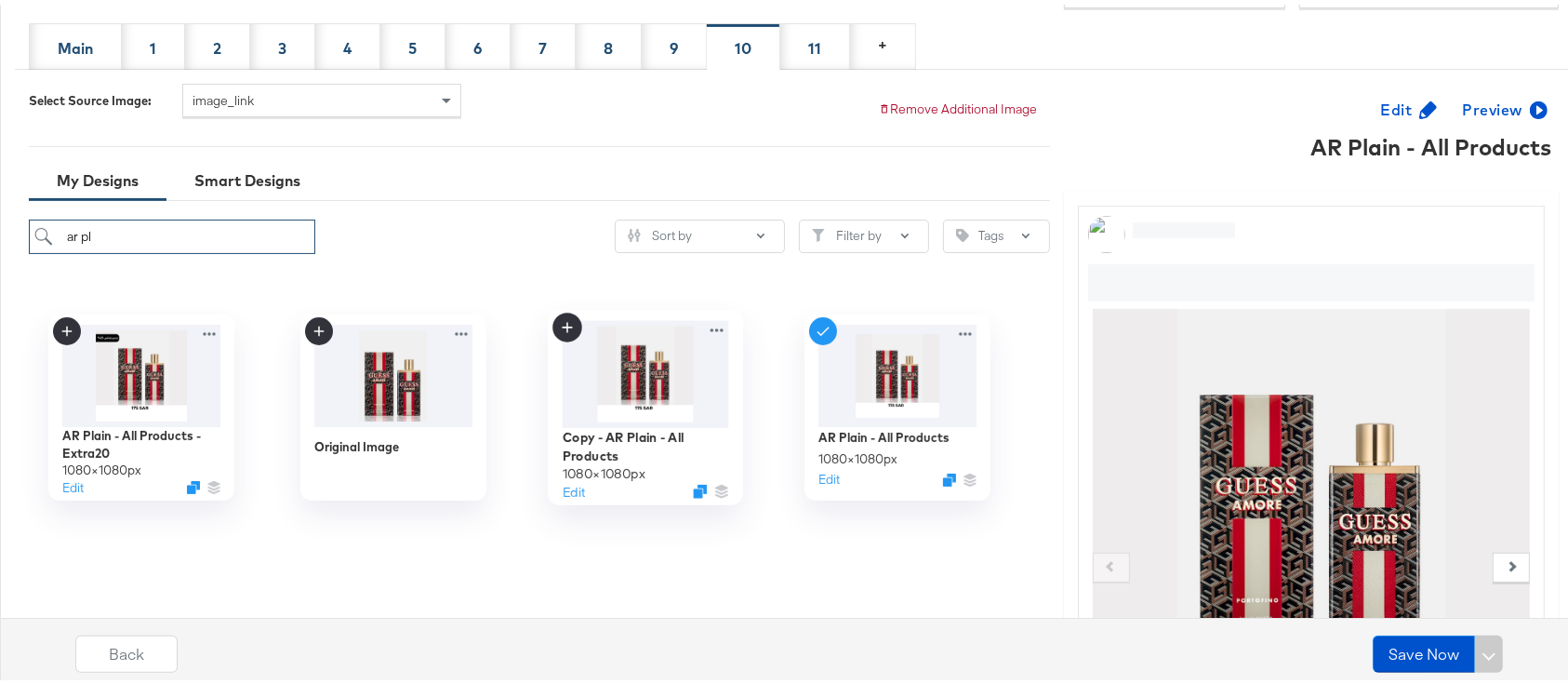 type on "ar pl" 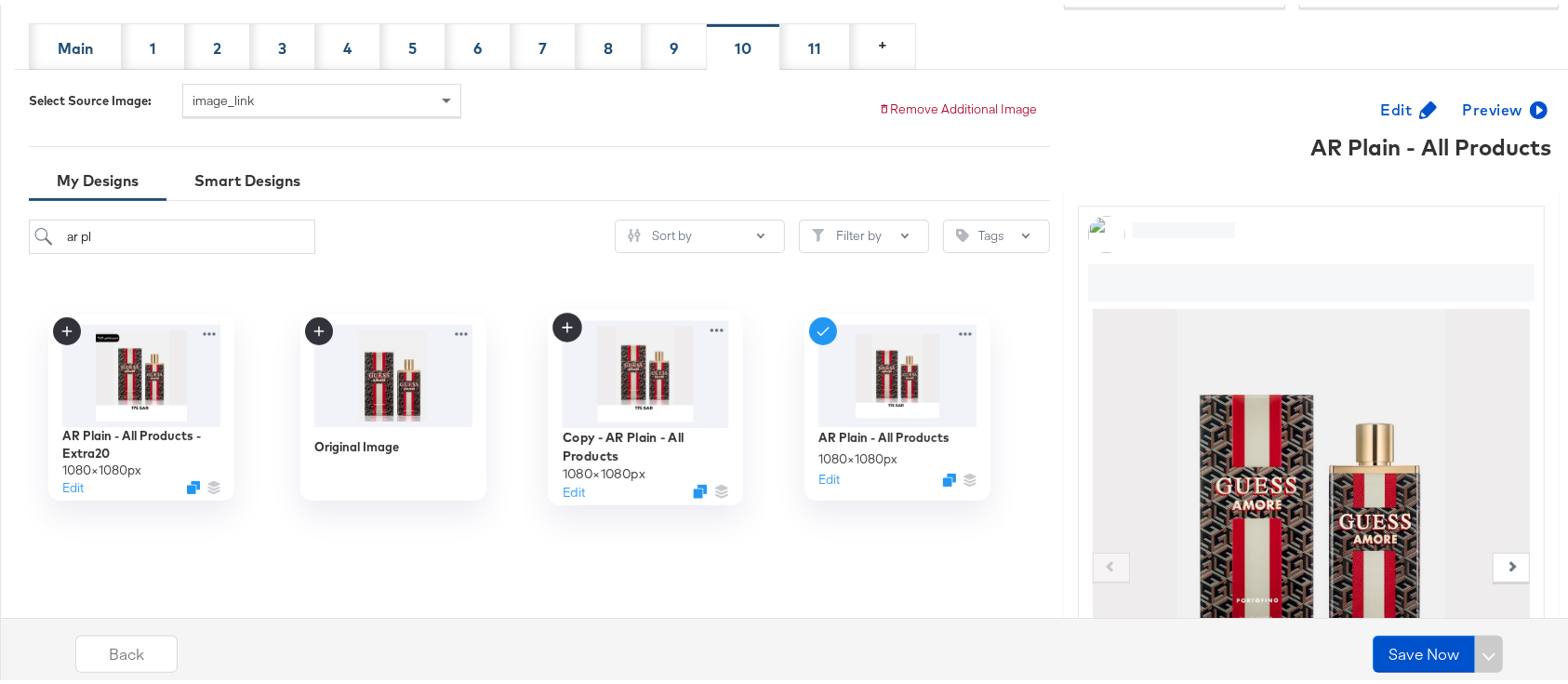 click at bounding box center (644, 369) 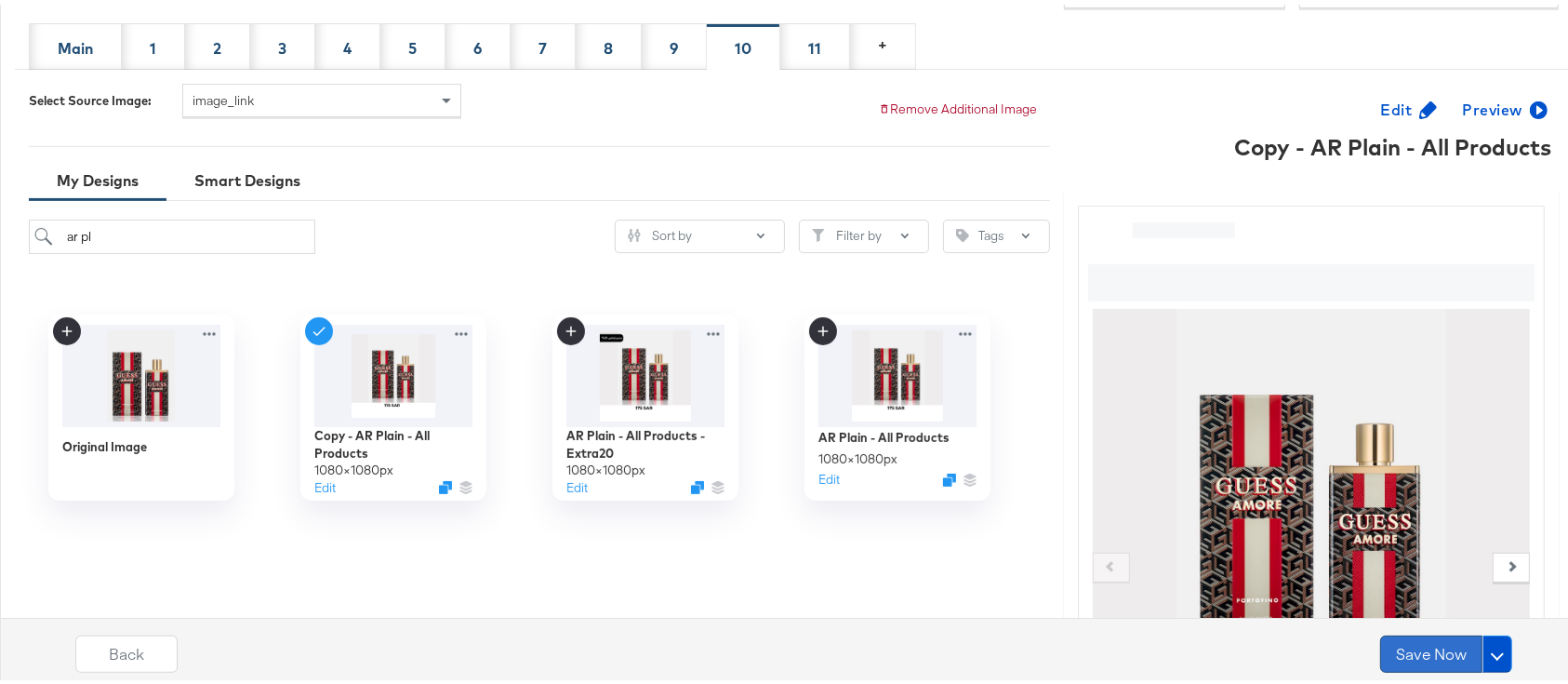 click on "Save Now" at bounding box center [1431, 650] 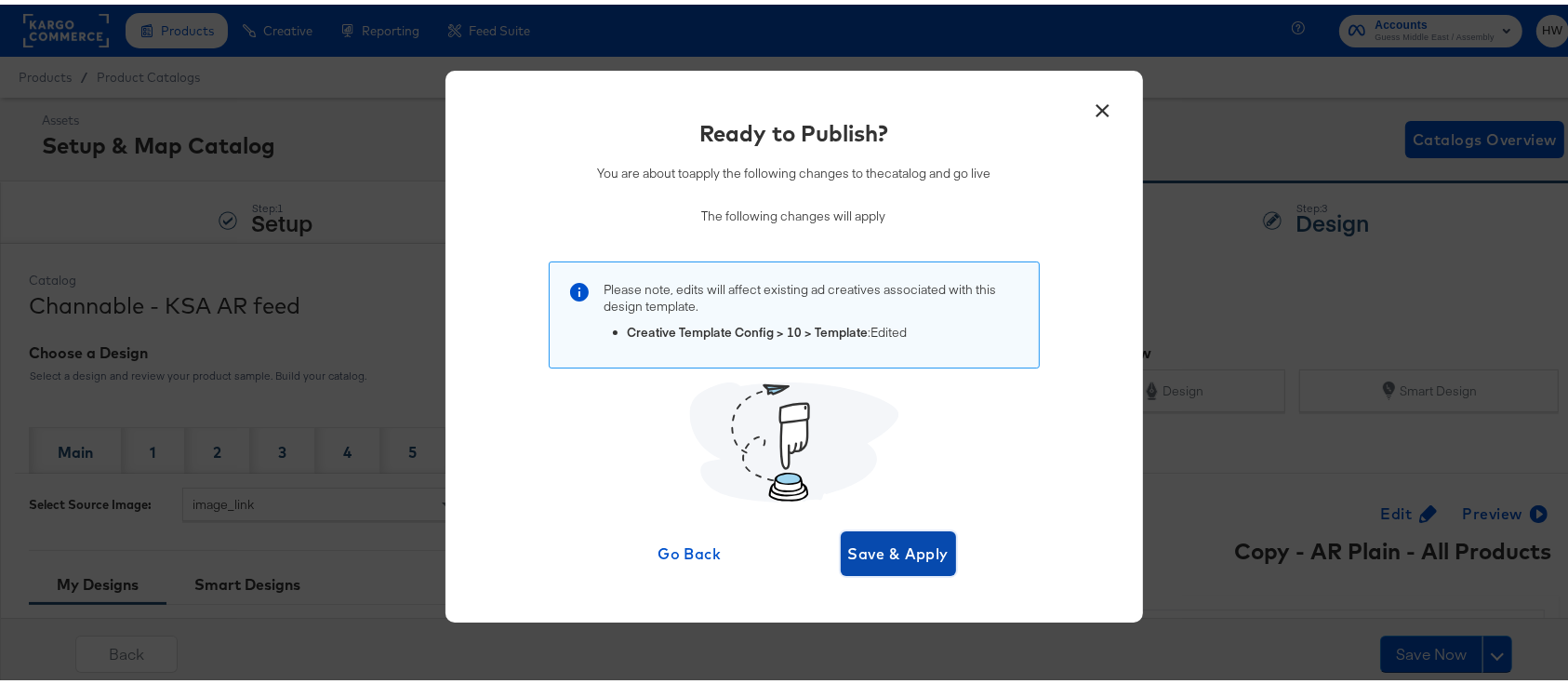 click on "Save & Apply" at bounding box center (898, 549) 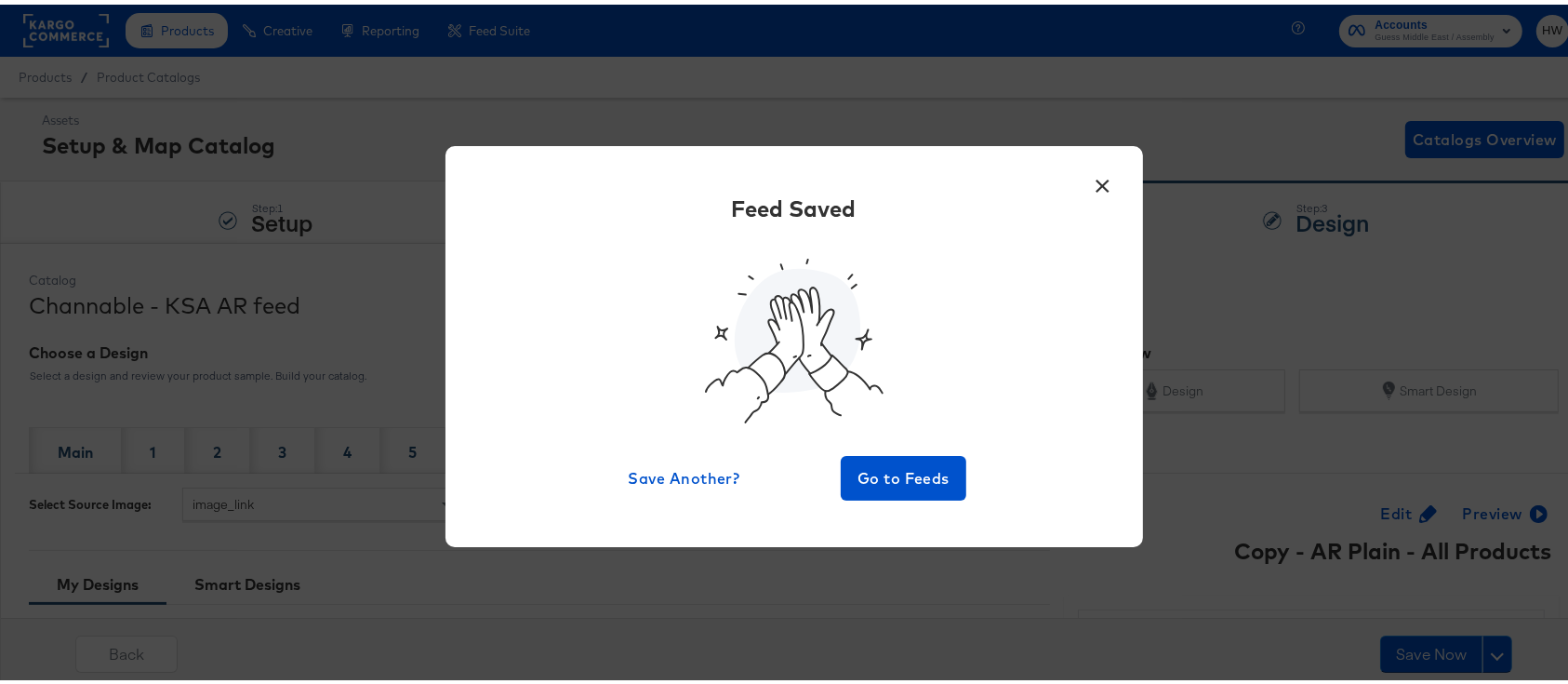 click on "×" at bounding box center (1103, 177) 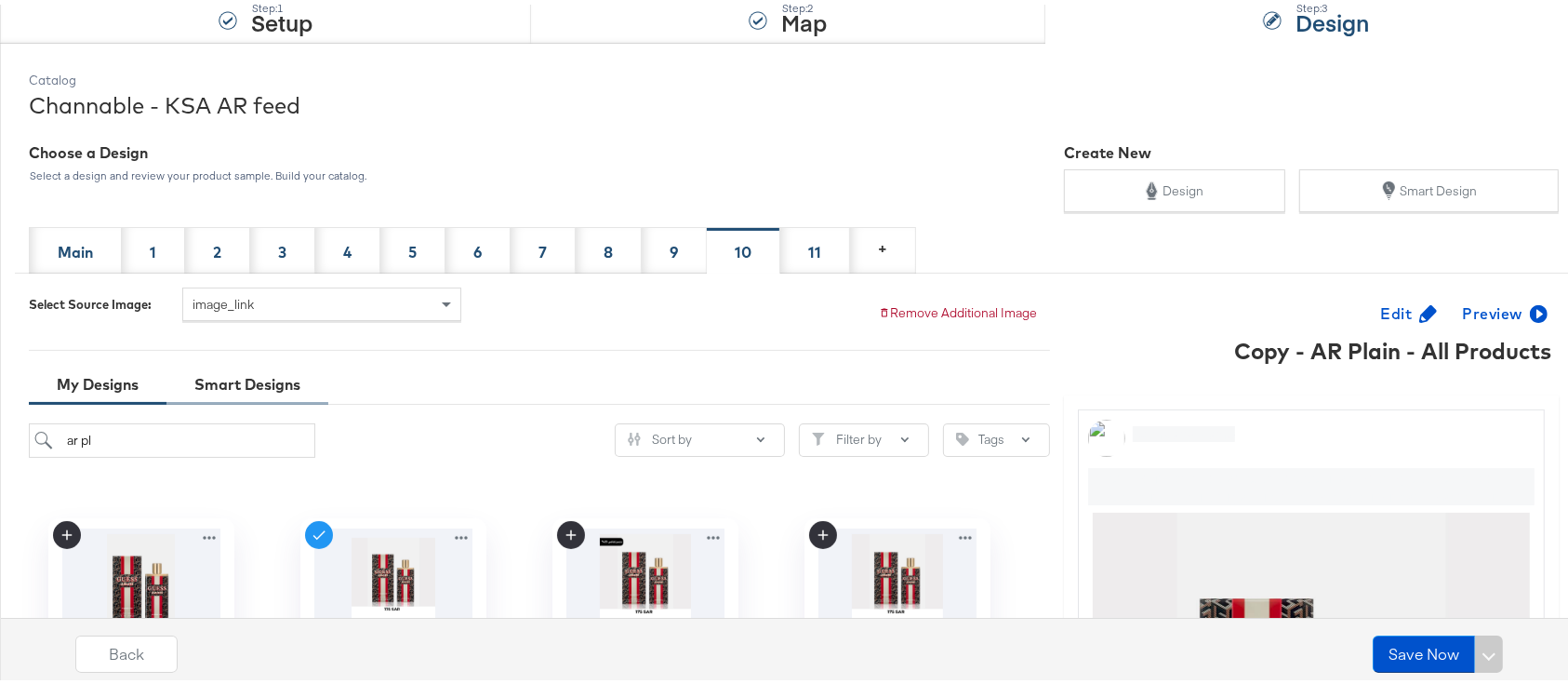scroll, scrollTop: 195, scrollLeft: 0, axis: vertical 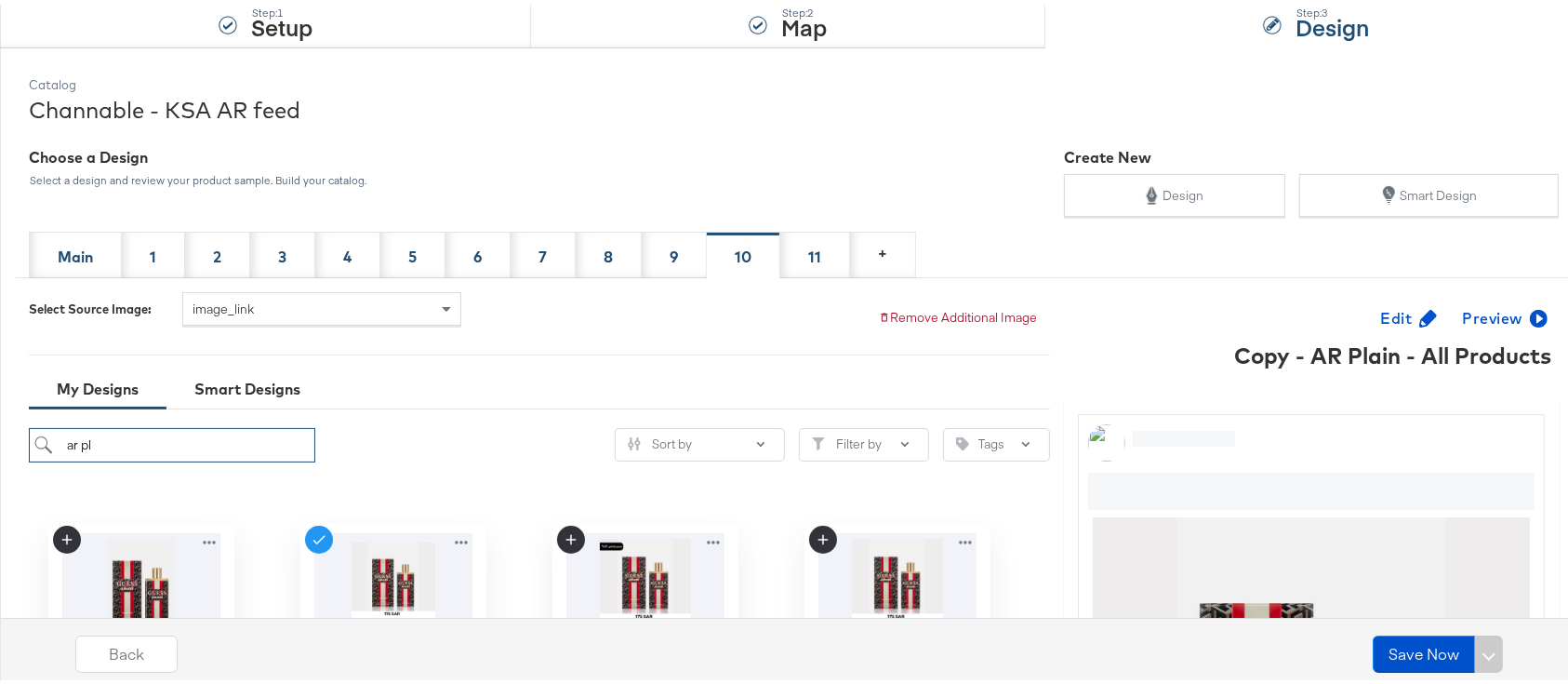 drag, startPoint x: 133, startPoint y: 438, endPoint x: 0, endPoint y: 445, distance: 133.18408 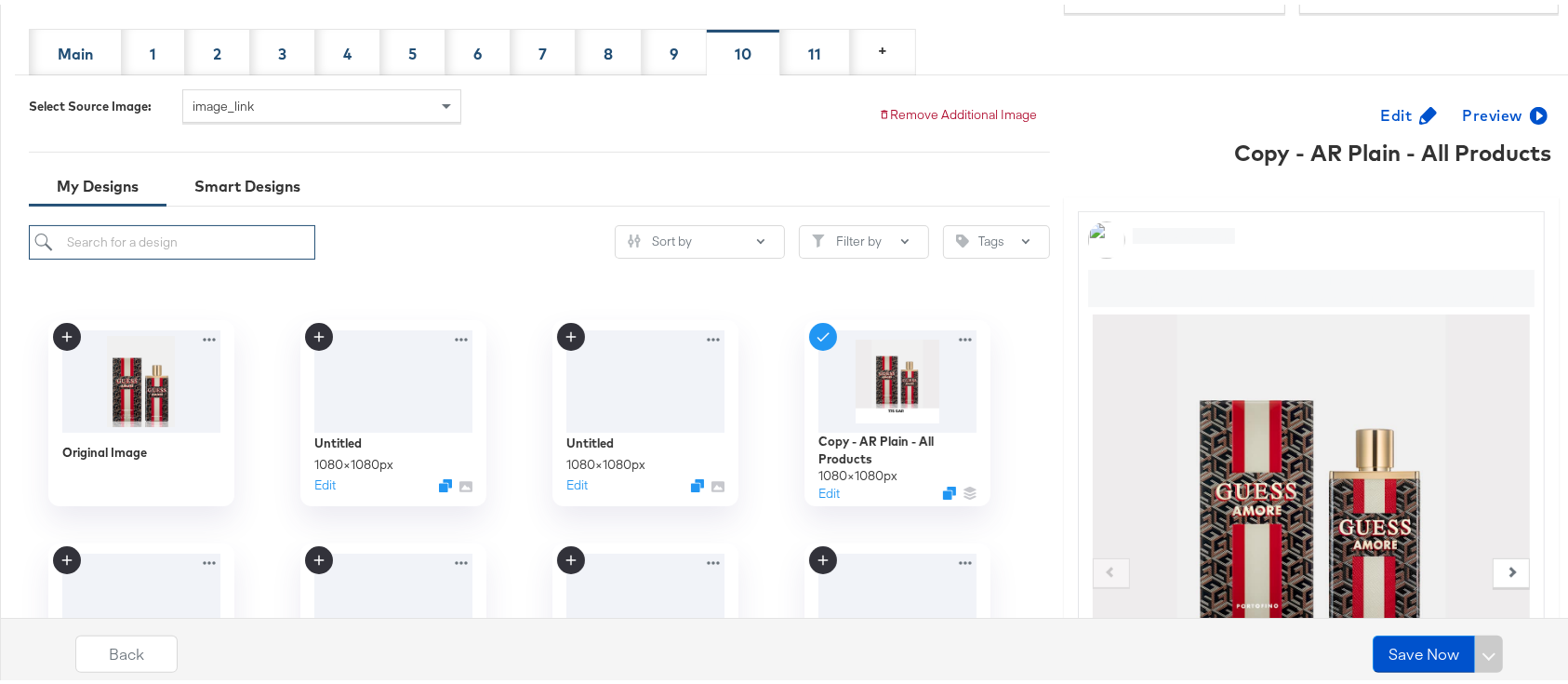 scroll, scrollTop: 402, scrollLeft: 0, axis: vertical 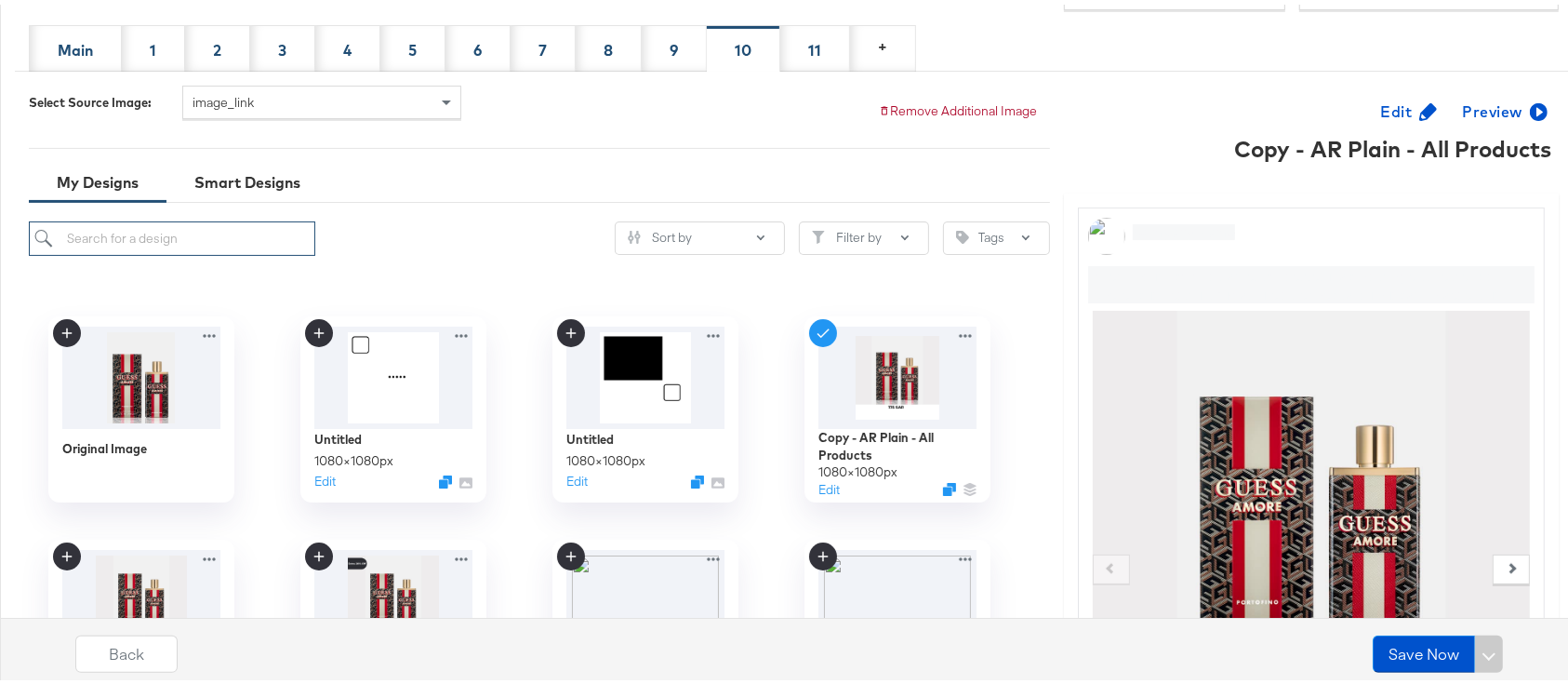 type 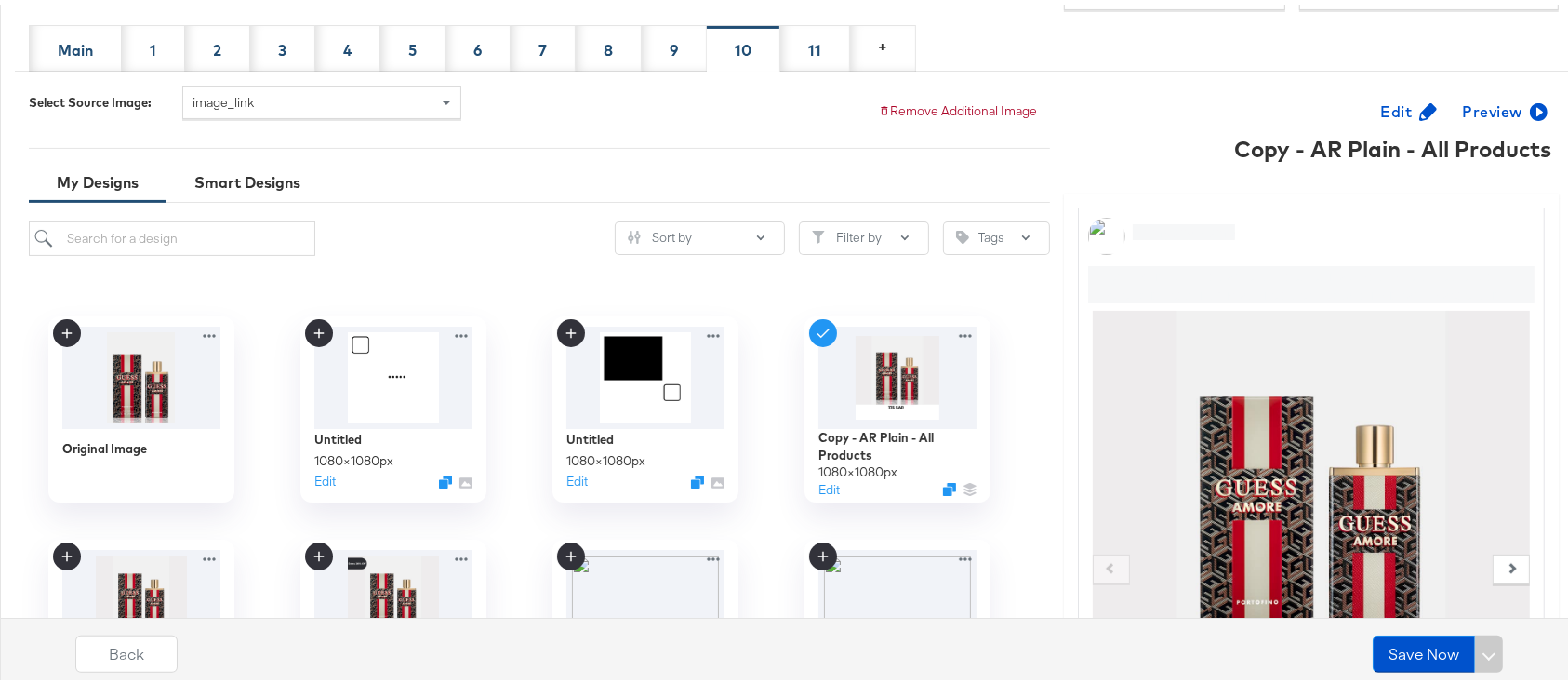 click on "Catalog Channable - KSA AR feed Choose a Design Select a design and review your product sample. Build your catalog. Create New Design Smart Design Main 1 2 3 4 5 6 7 8 9 10 11 + Select Source Image: image_link Remove Additional Image My Designs Smart Designs Sort by Filter by Tags Original Image Untitled 1080  ×  1080  px Edit Untitled 1080  ×  1080  px Edit Copy - AR Plain - All Products 1080  ×  1080  px Edit Copy - EN Plain (Updated) - All products 1080  ×  1080  px Edit UAE - EN - Extra20 1080  ×  1080  px Edit AR - RMKT - KSA - Tabby/Tamara - Summer Sale - EXTRA20 1080  ×  1080  px Edit EN - RMKT - UAE - Tabby/Tamara - Summer Sale - Extra20 1080  ×  1080  px Edit EN Plain (Updated) - All products - Extra10 1080  ×  1080  px Edit AR Plain - All Products - Extra20 1080  ×  1080  px Edit UAE - EN - Extra20 1080  ×  1080  px Edit AR - RMKT - KSA - Tabby/Tamara - Summer Sale 1080  ×  1080  px Edit EN - RMKT - UAE - Tabby/Tamara - Summer Sale 1080  ×  1080  px Edit 1080  ×  1080  px Edit 1080  ×" at bounding box center [793, 481] 